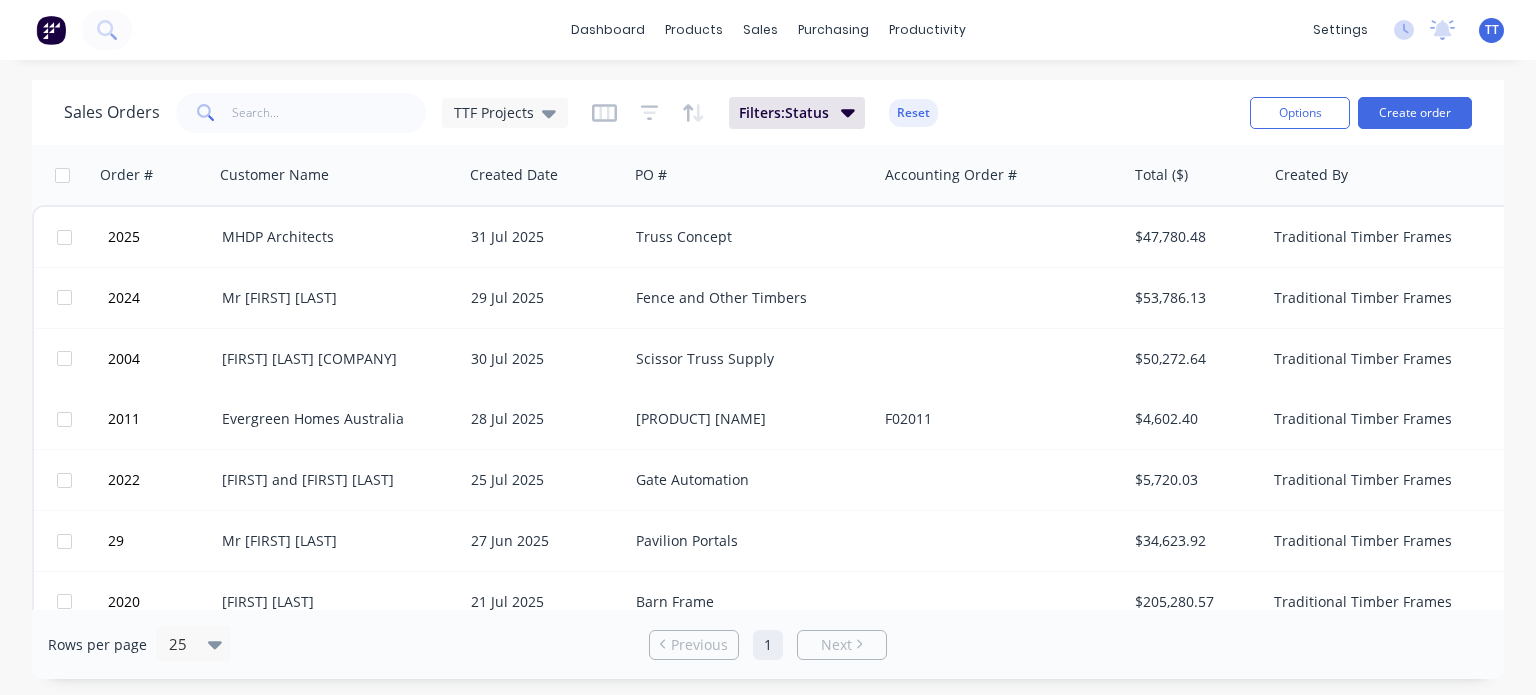 scroll, scrollTop: 0, scrollLeft: 0, axis: both 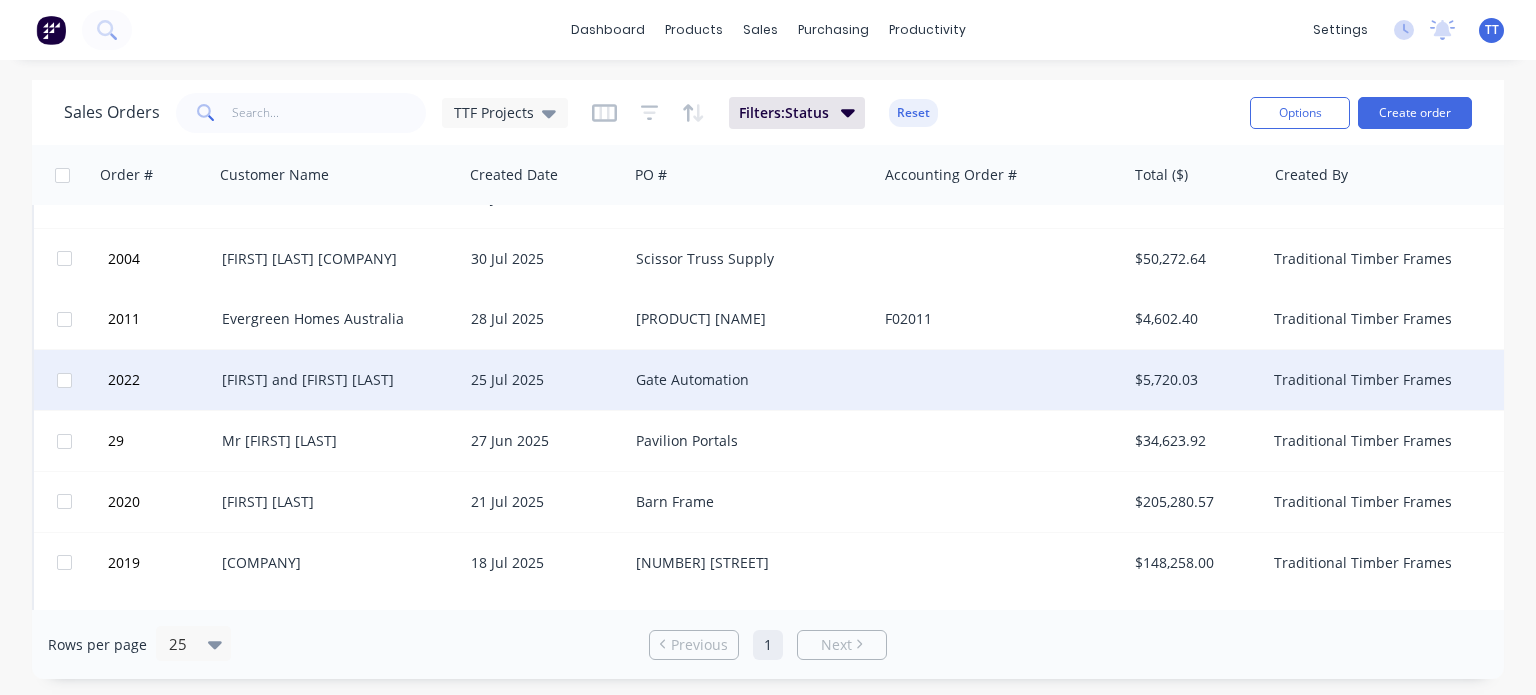 click at bounding box center [64, 380] 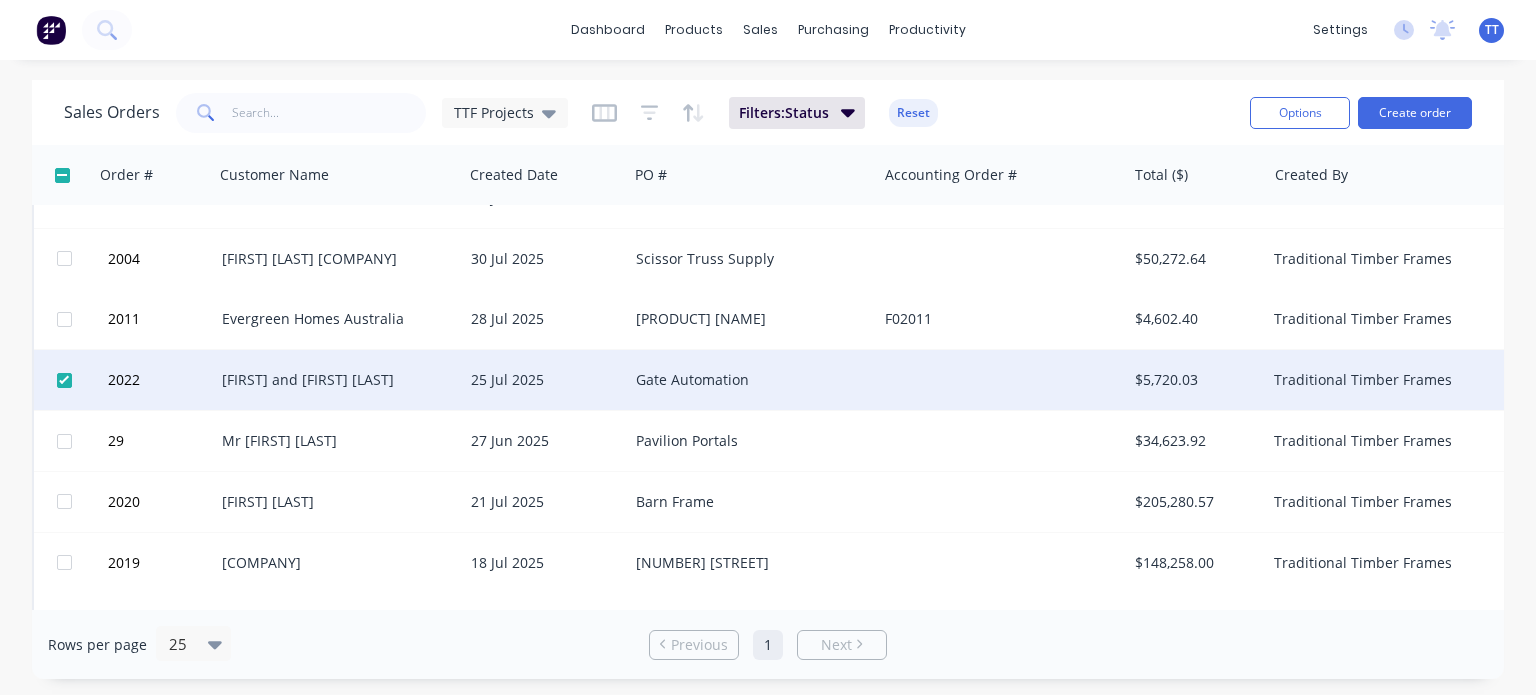 checkbox on "true" 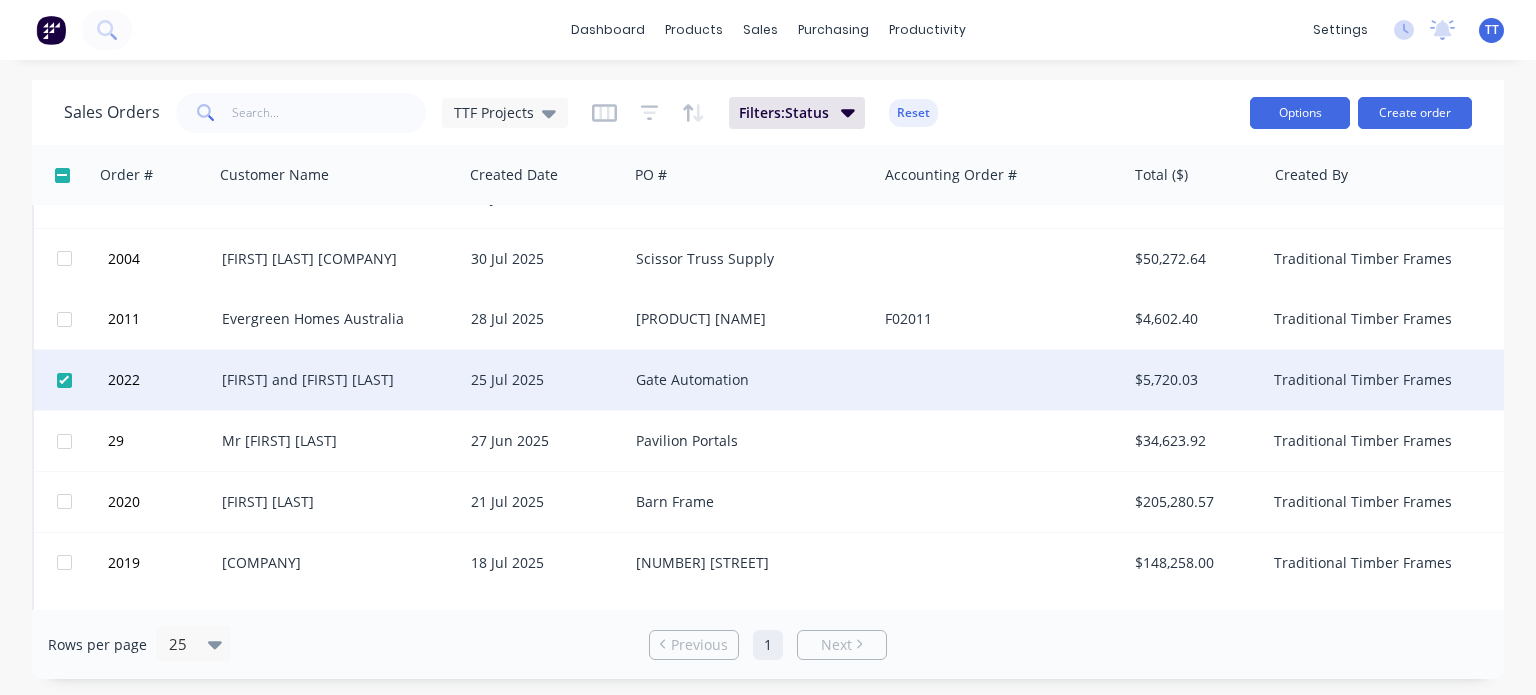 click on "Options" at bounding box center (1300, 113) 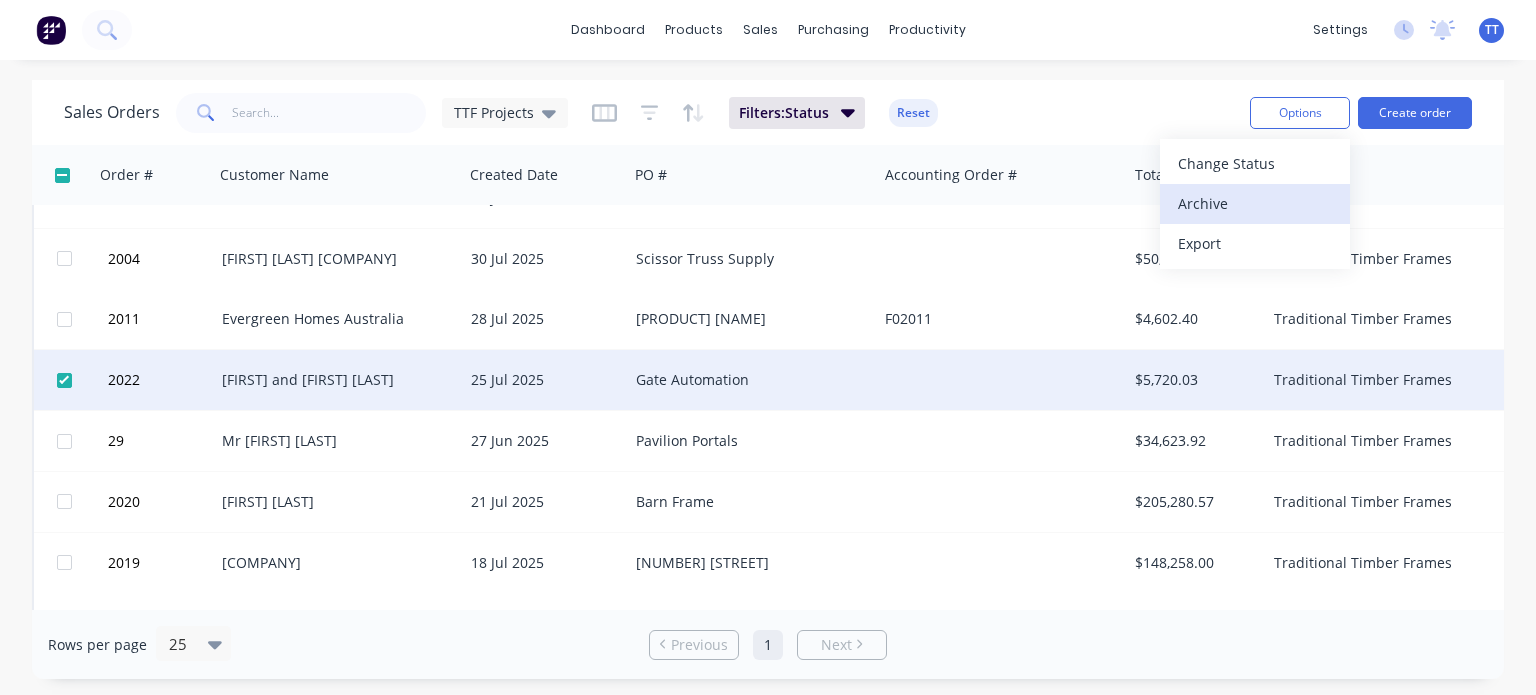 click on "Archive" at bounding box center [1255, 203] 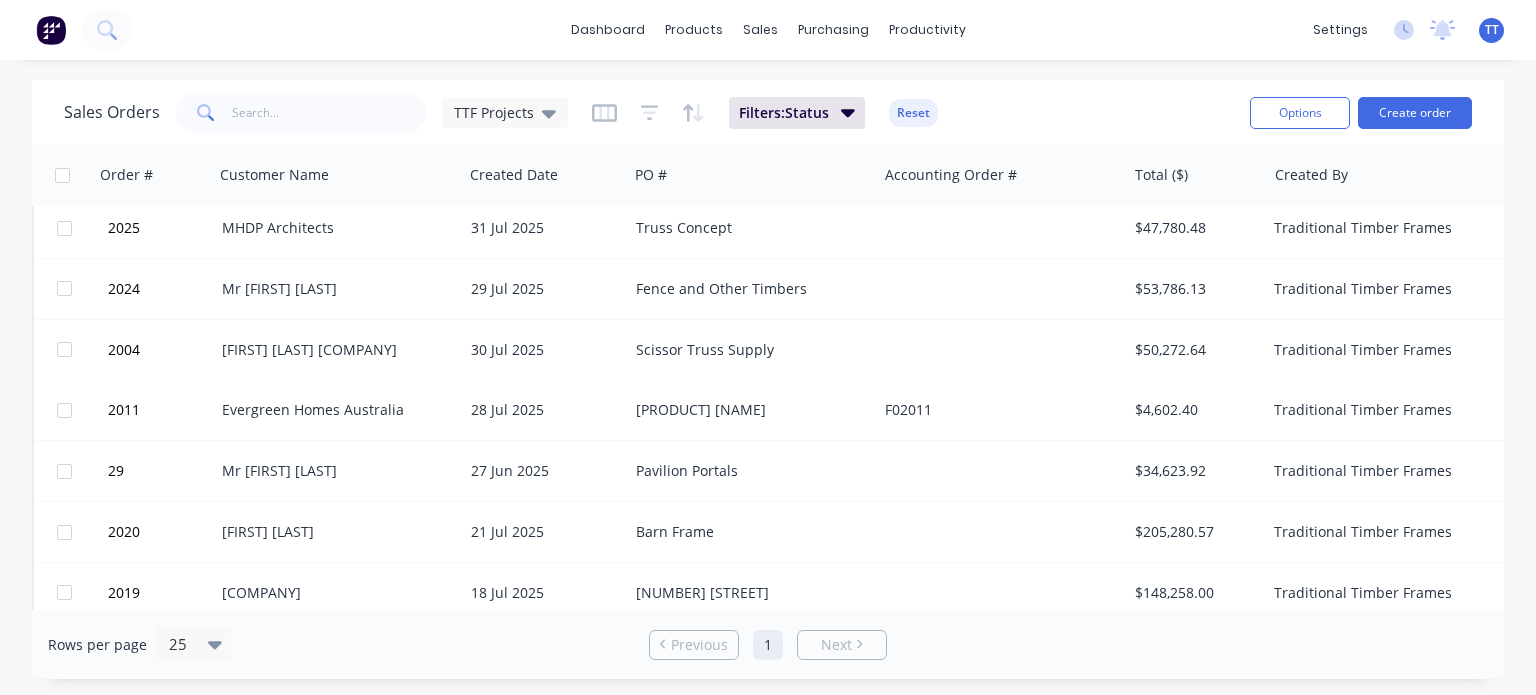 scroll, scrollTop: 0, scrollLeft: 0, axis: both 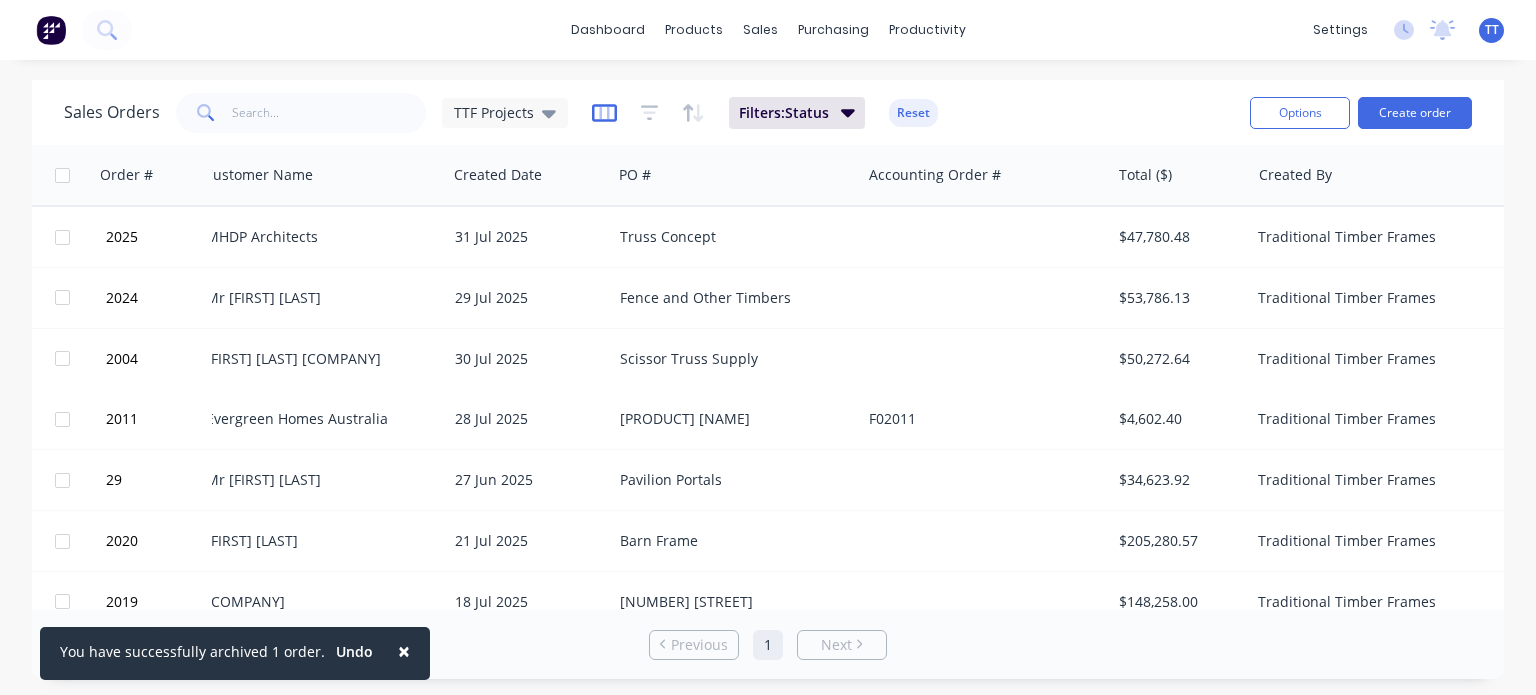 click 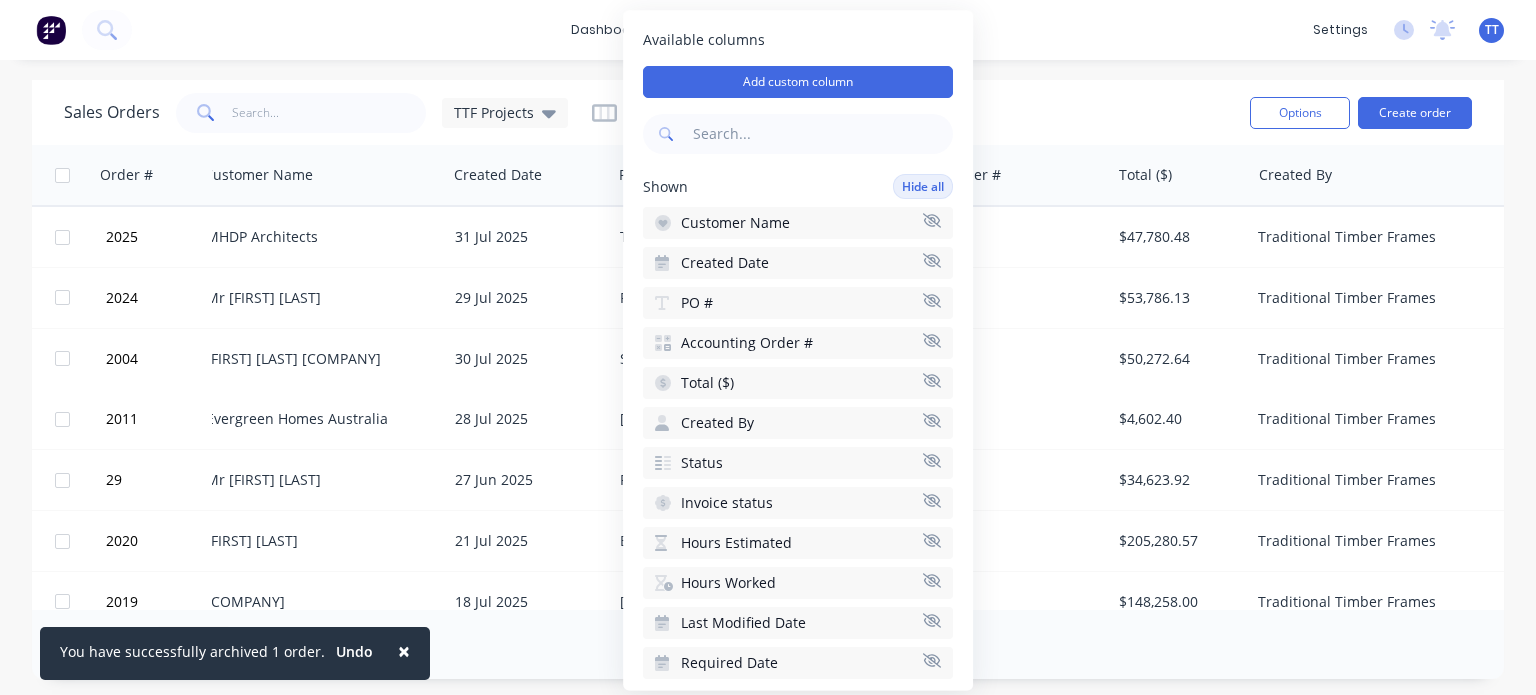 click 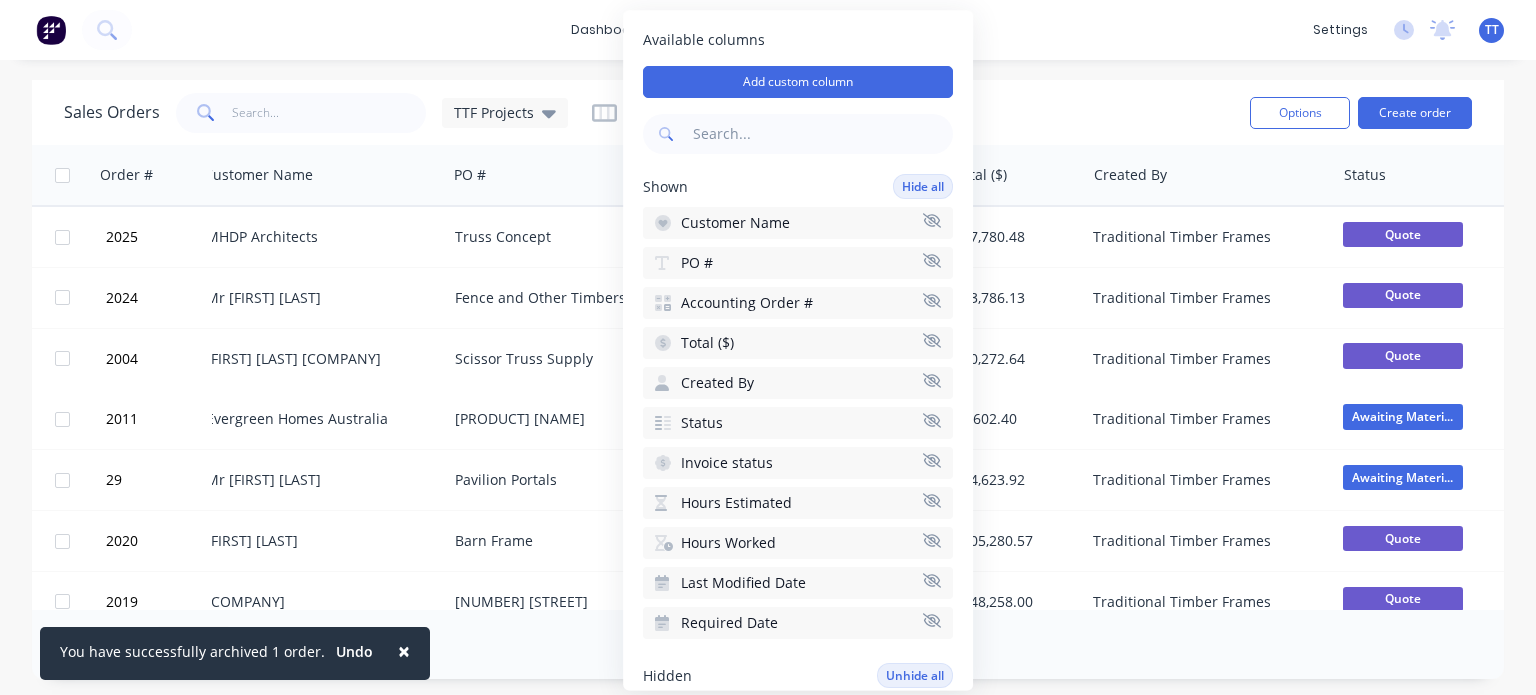 click 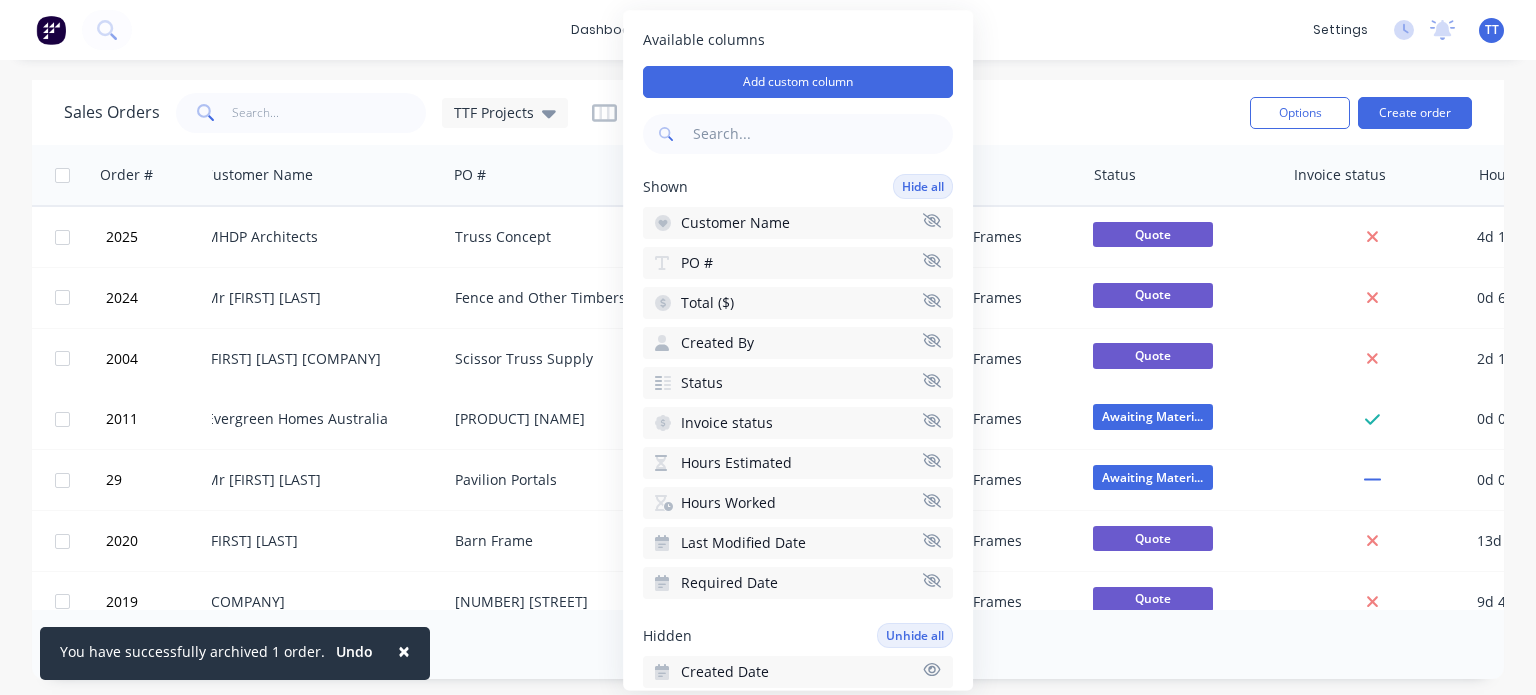 click 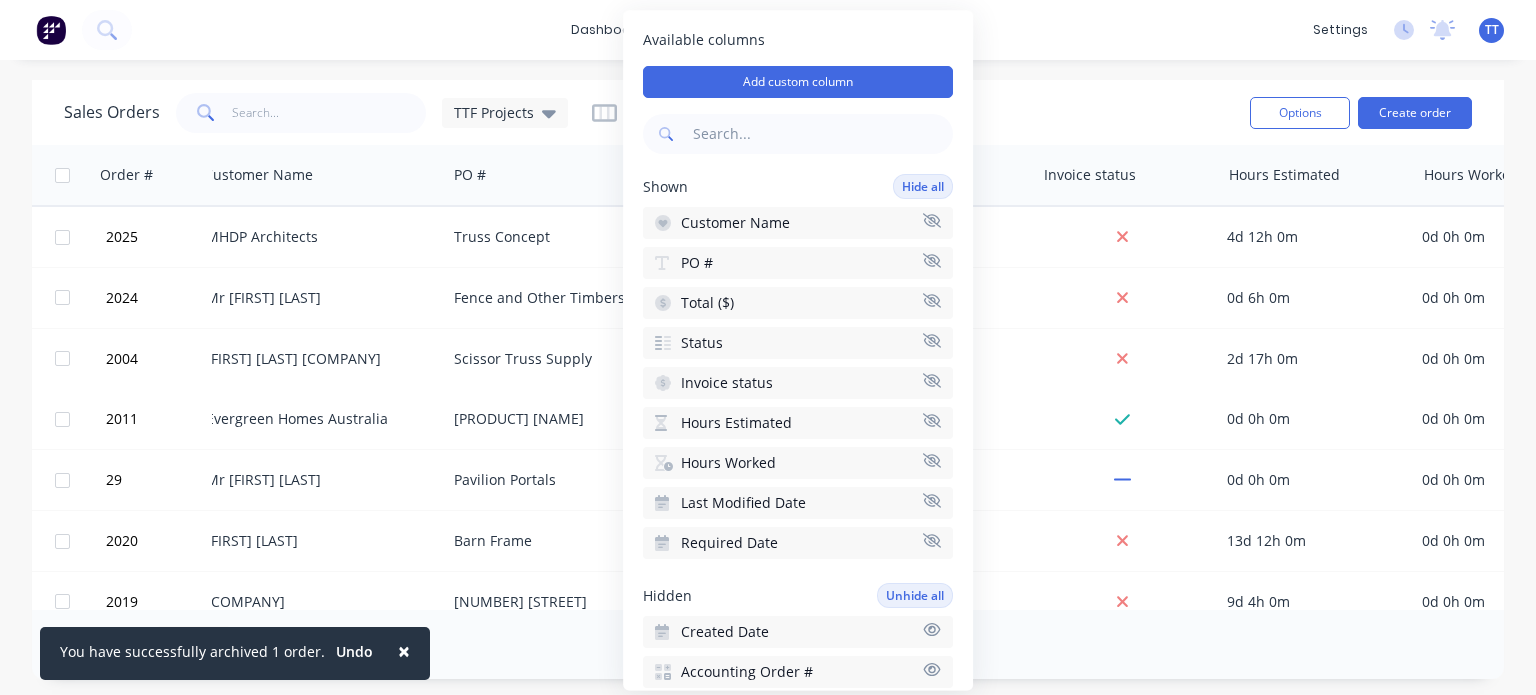 click 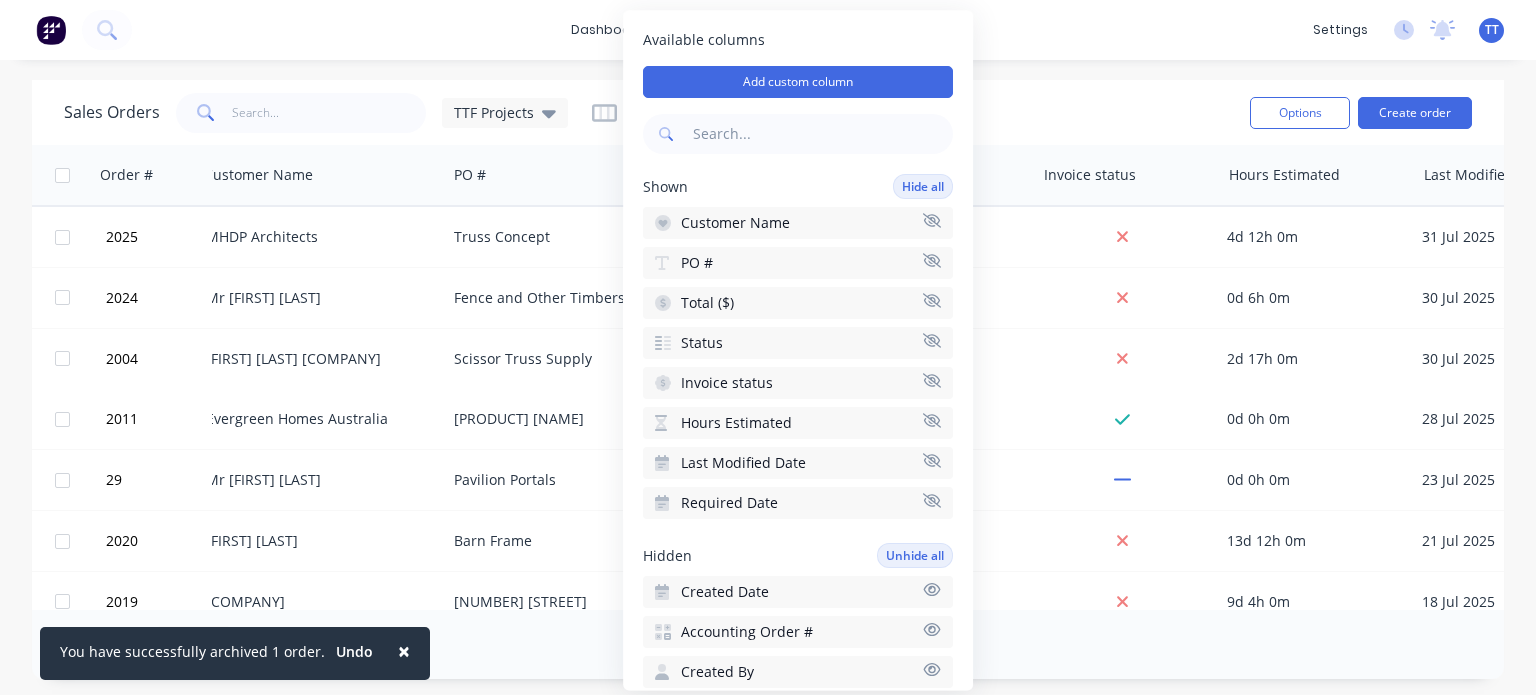 click 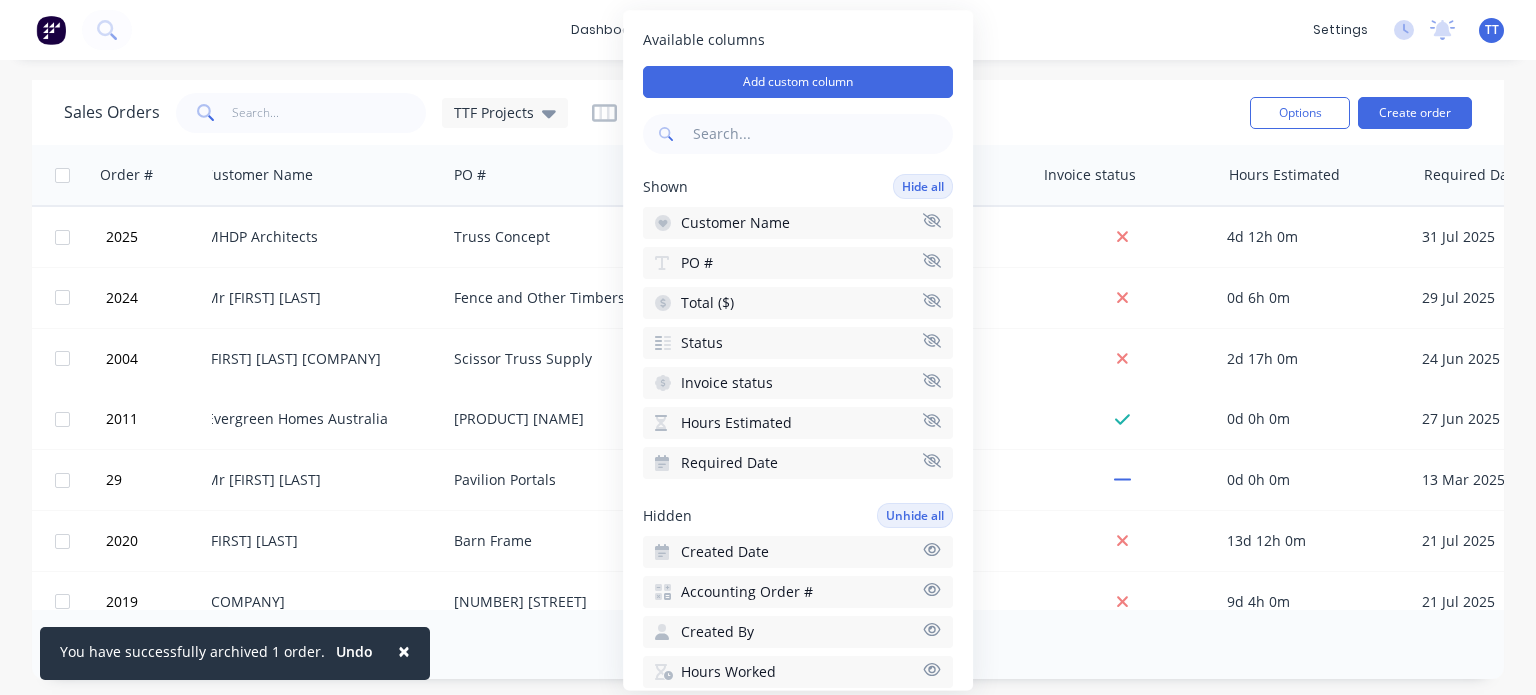 click 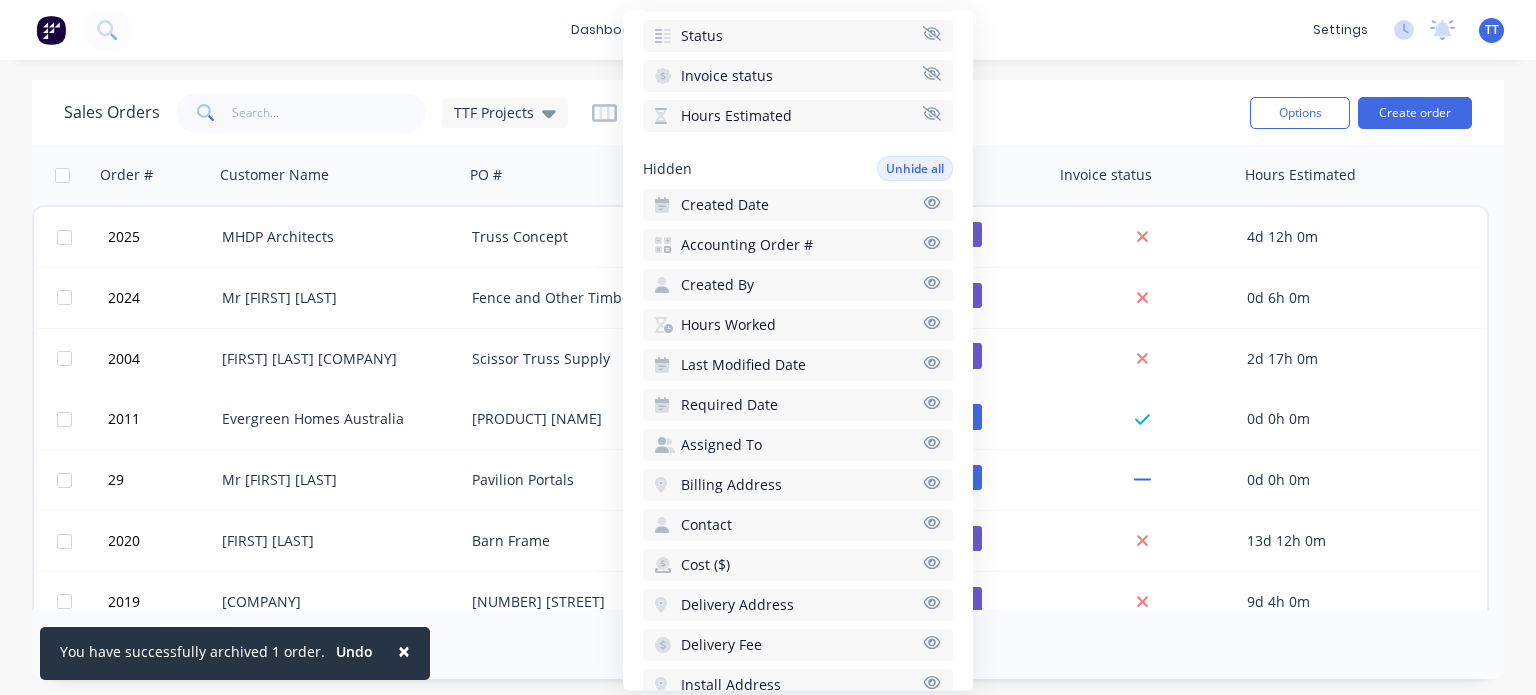 scroll, scrollTop: 400, scrollLeft: 0, axis: vertical 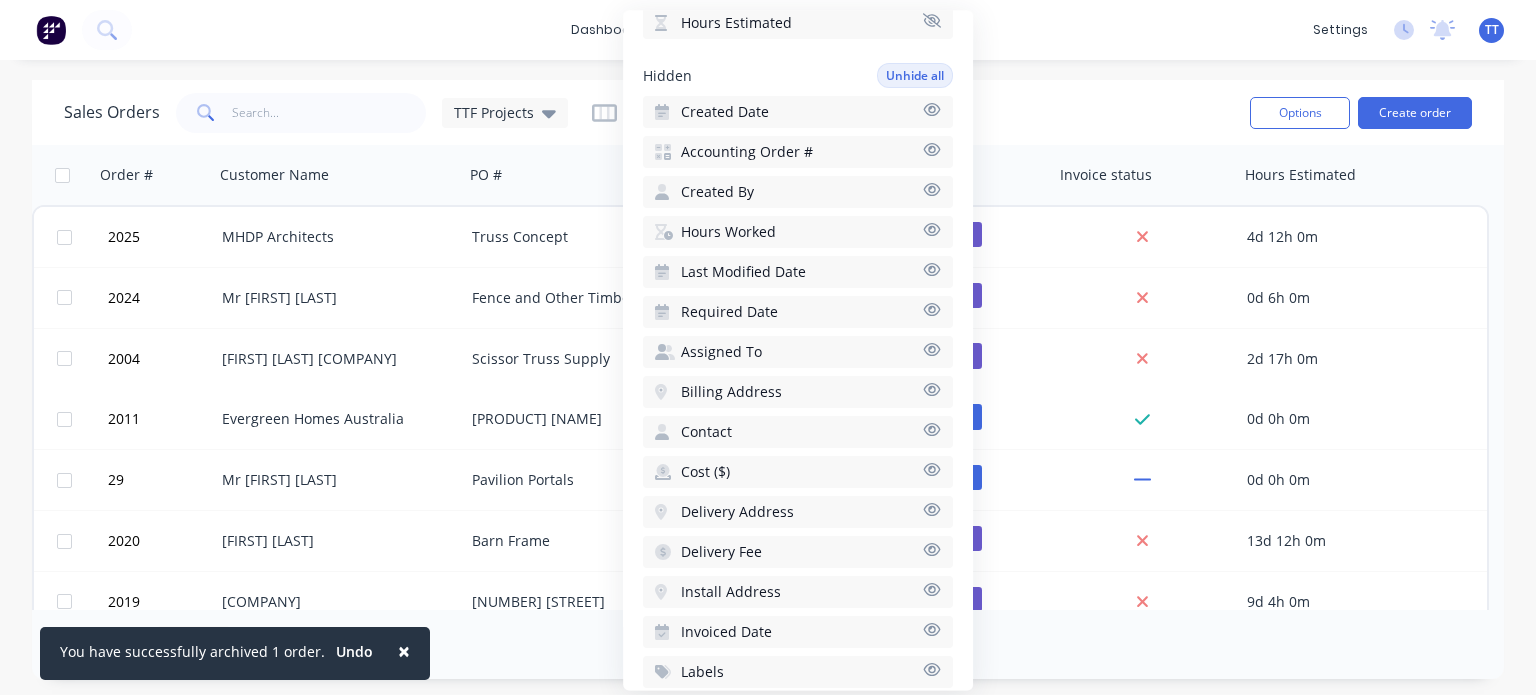 click on "Contact" at bounding box center (706, 432) 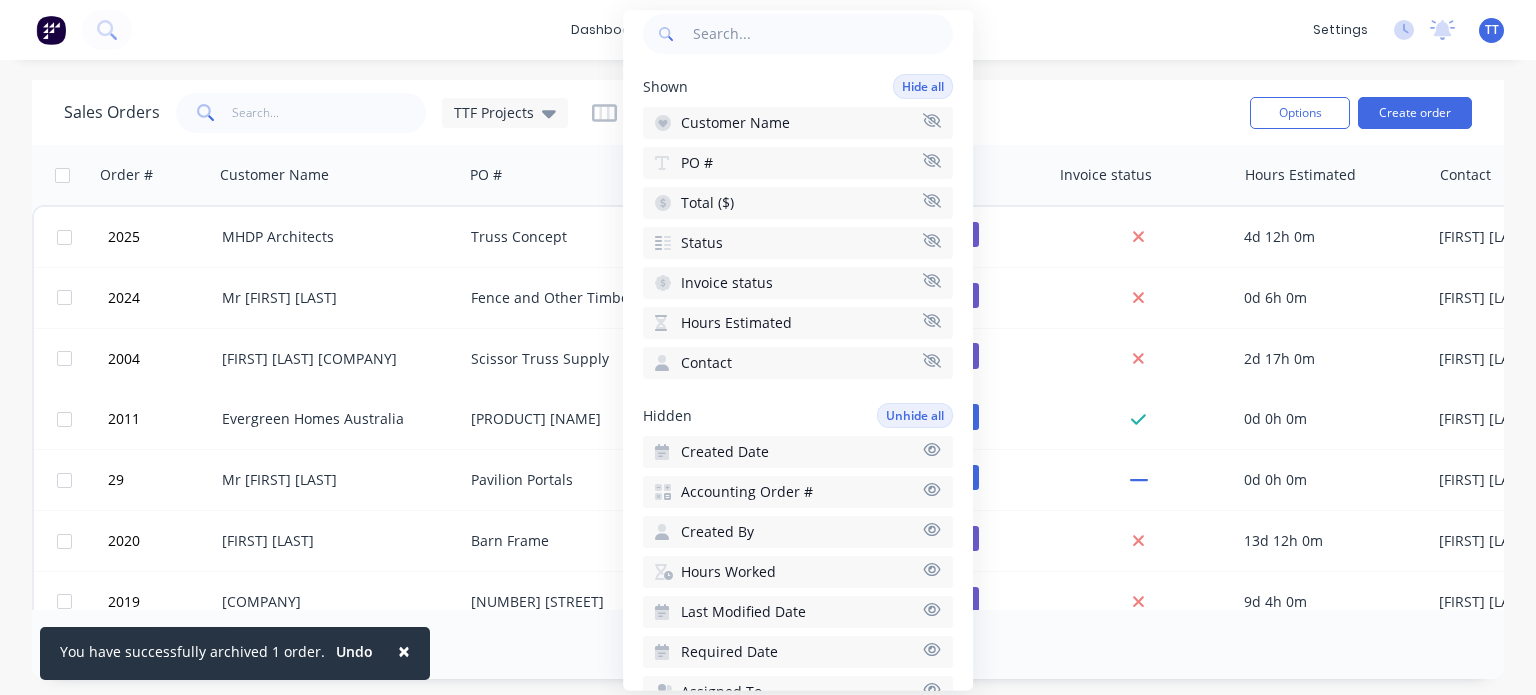 scroll, scrollTop: 100, scrollLeft: 0, axis: vertical 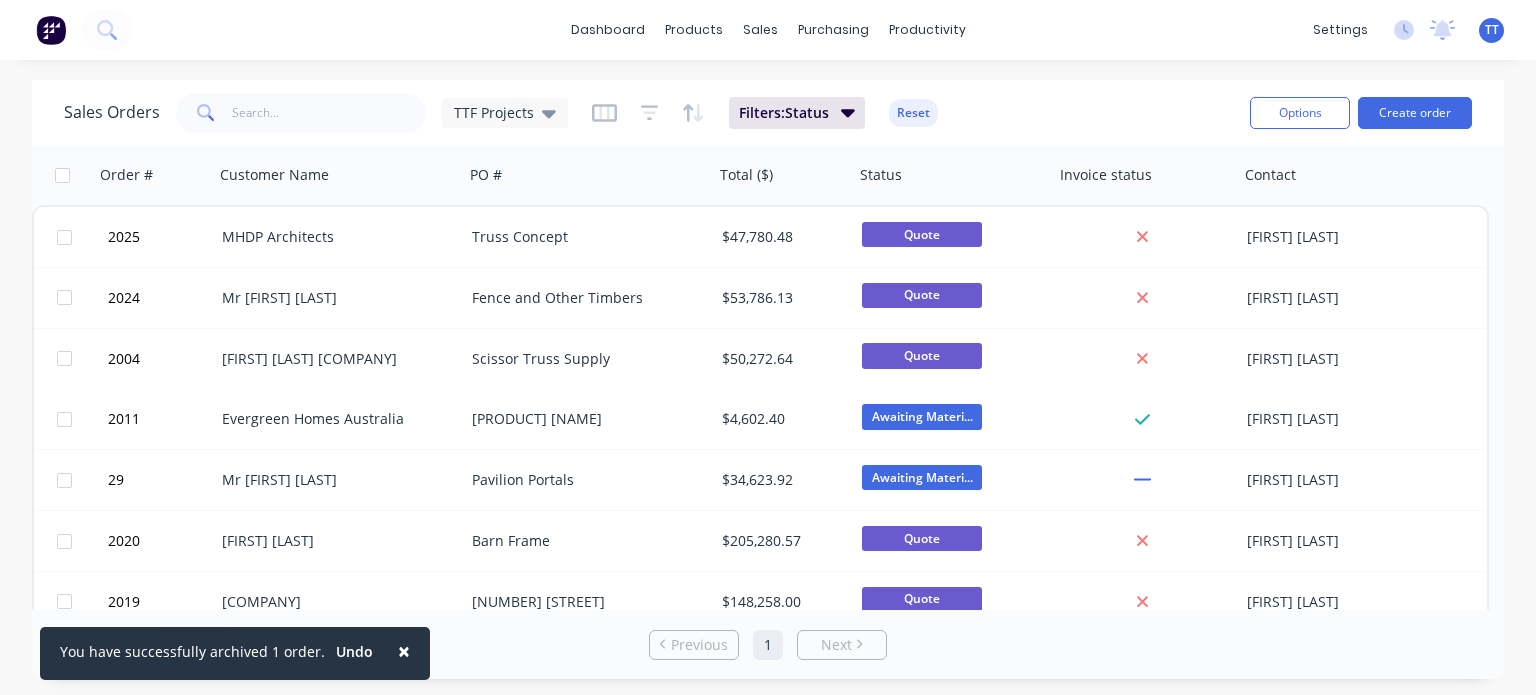 click on "Sales Orders TTF Projects Filters:  Status Reset" at bounding box center [649, 112] 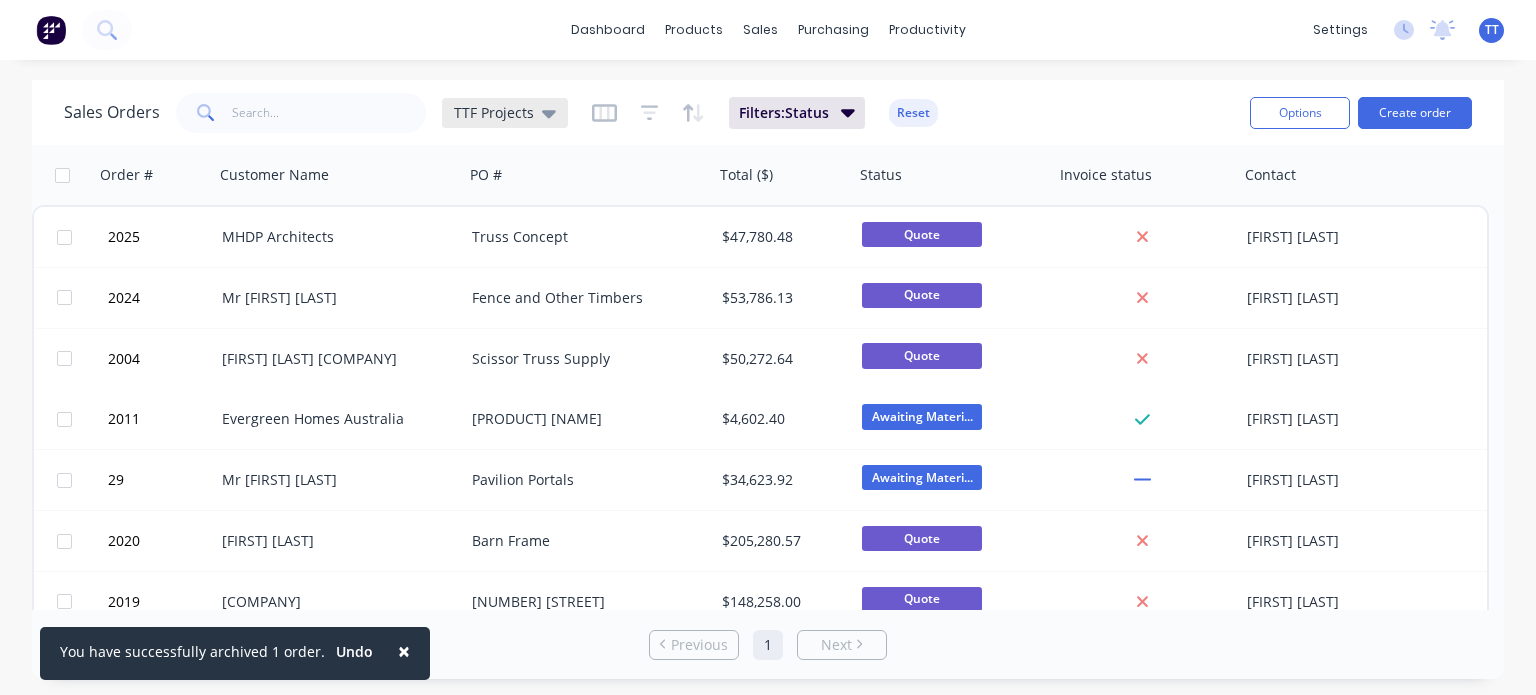 click 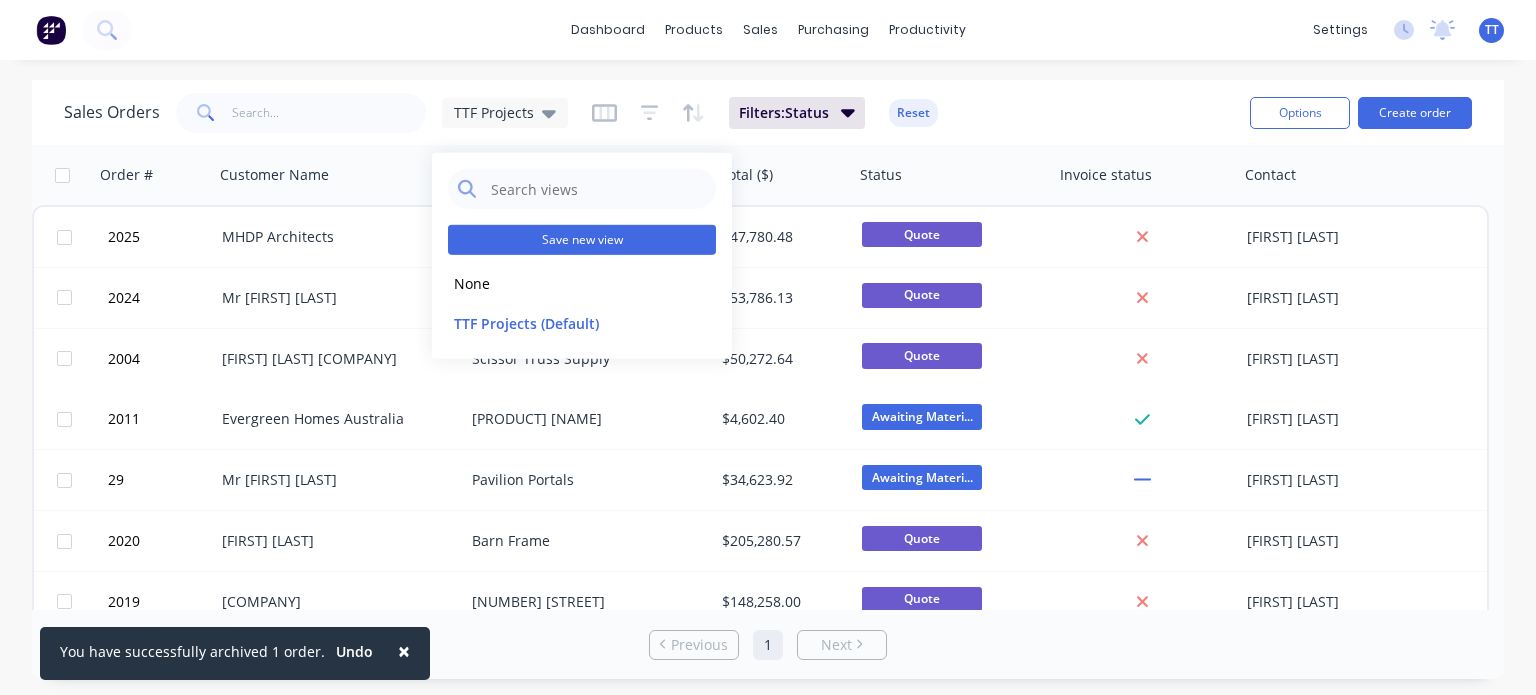 click on "Save new view" at bounding box center [582, 240] 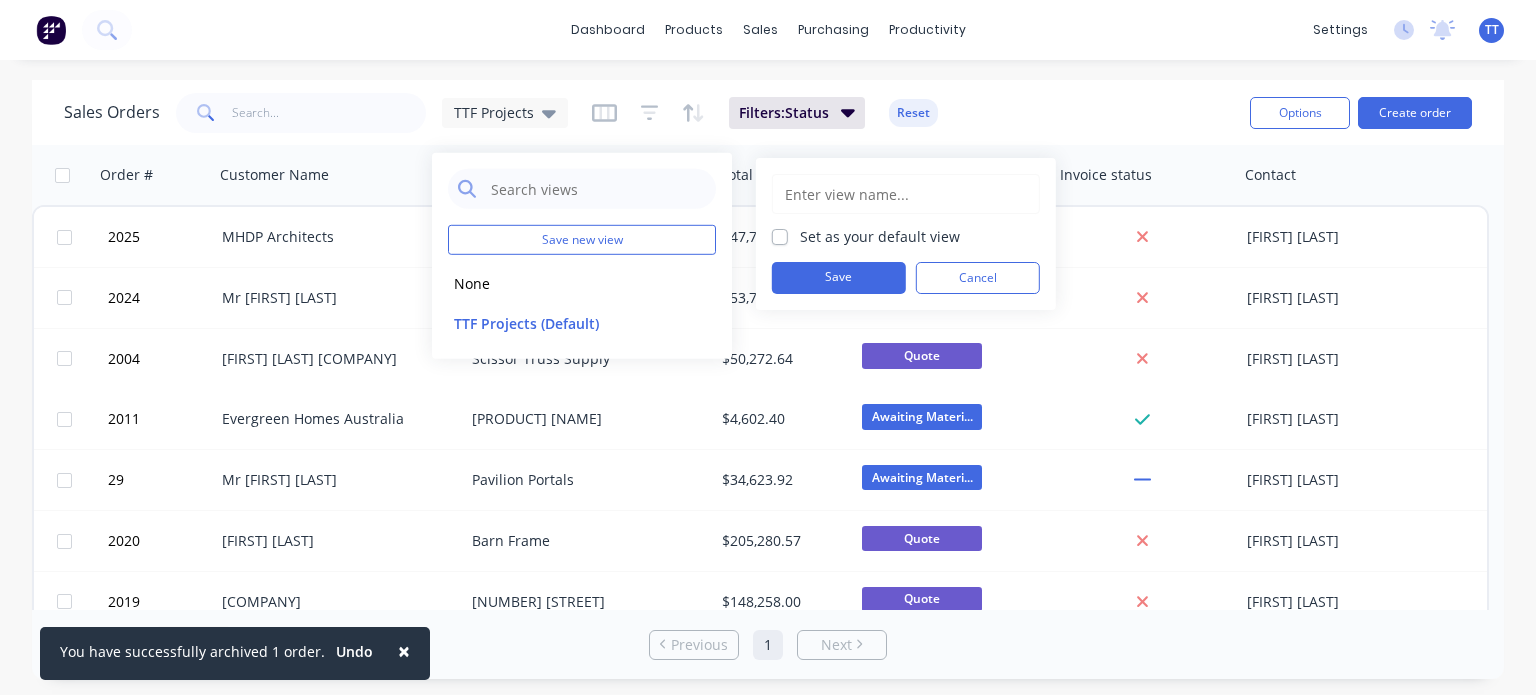click on "Set as your default view" at bounding box center [880, 236] 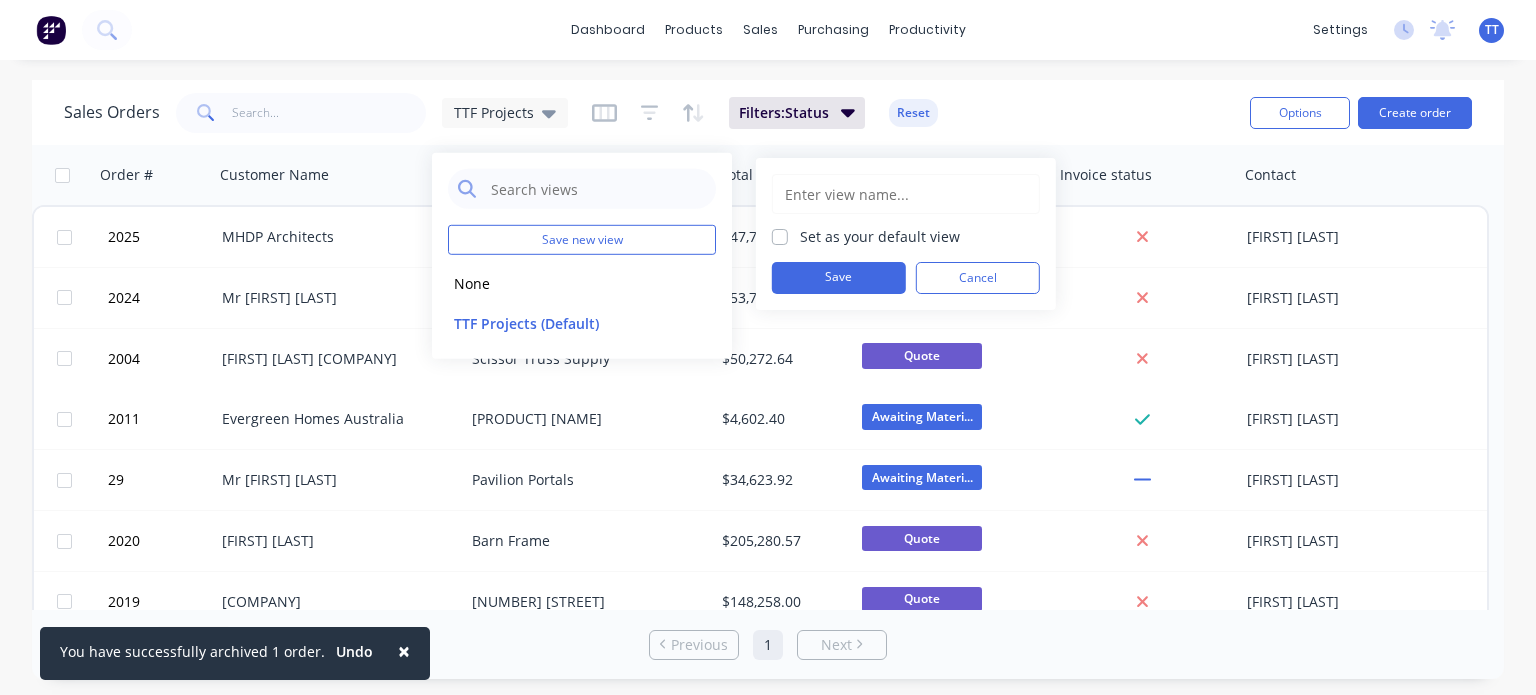 click on "Set as your default view" at bounding box center [780, 235] 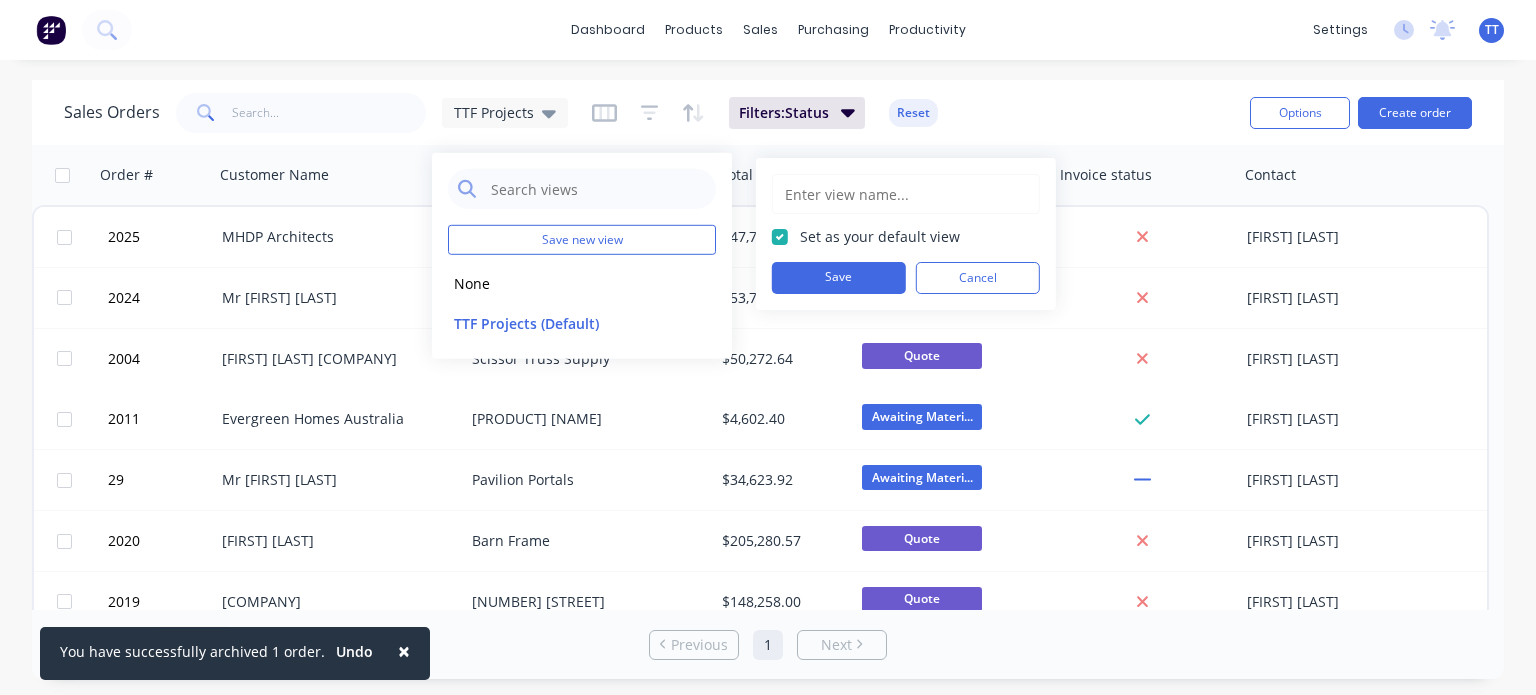 checkbox on "true" 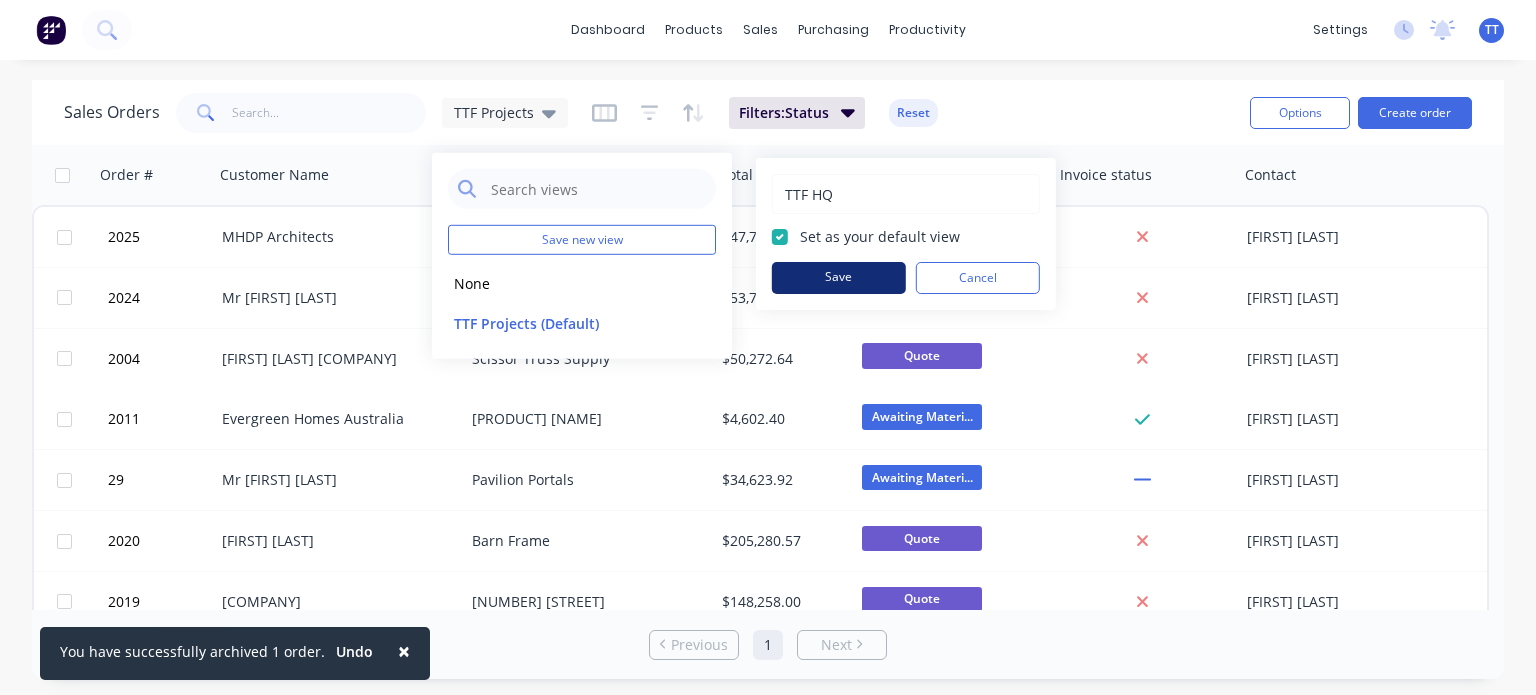 type on "TTF HQ" 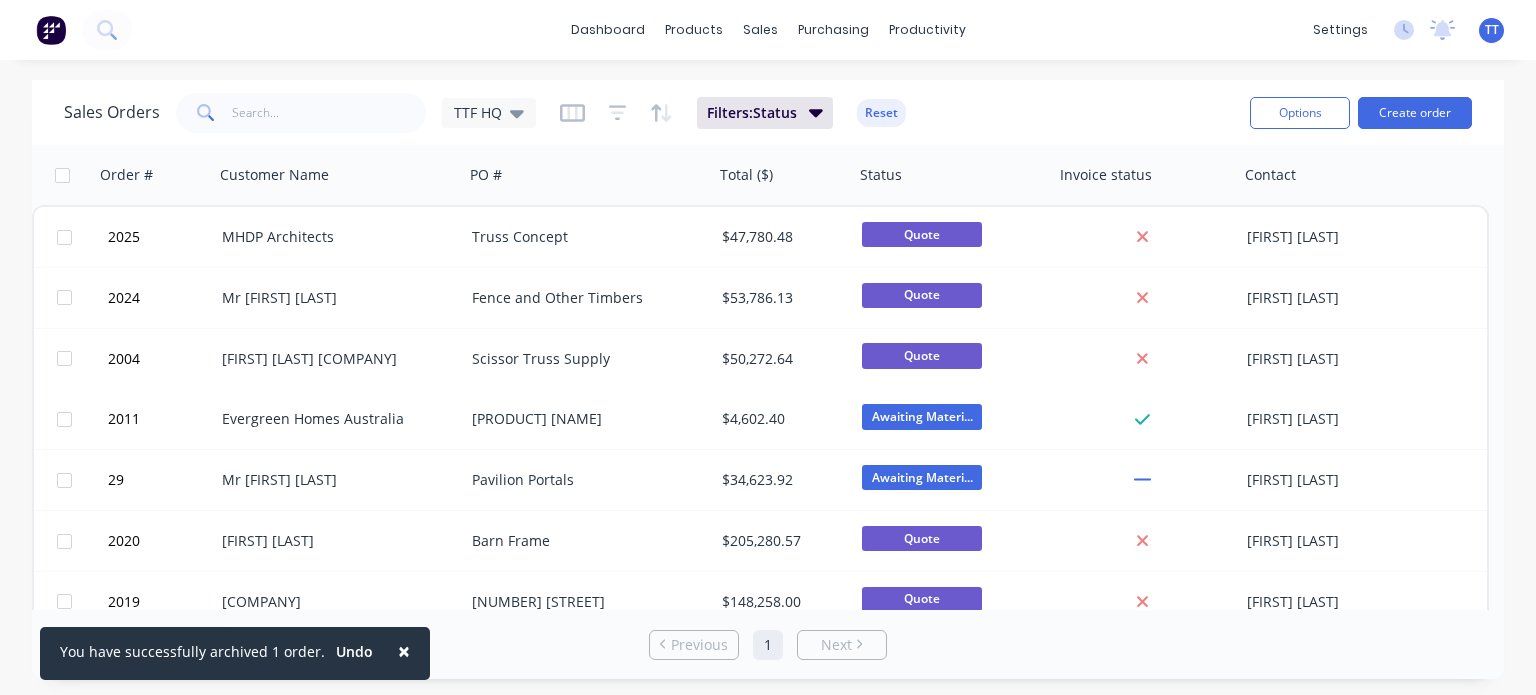 click on "Sales Orders TTF HQ Filters:  Status Reset" at bounding box center [649, 112] 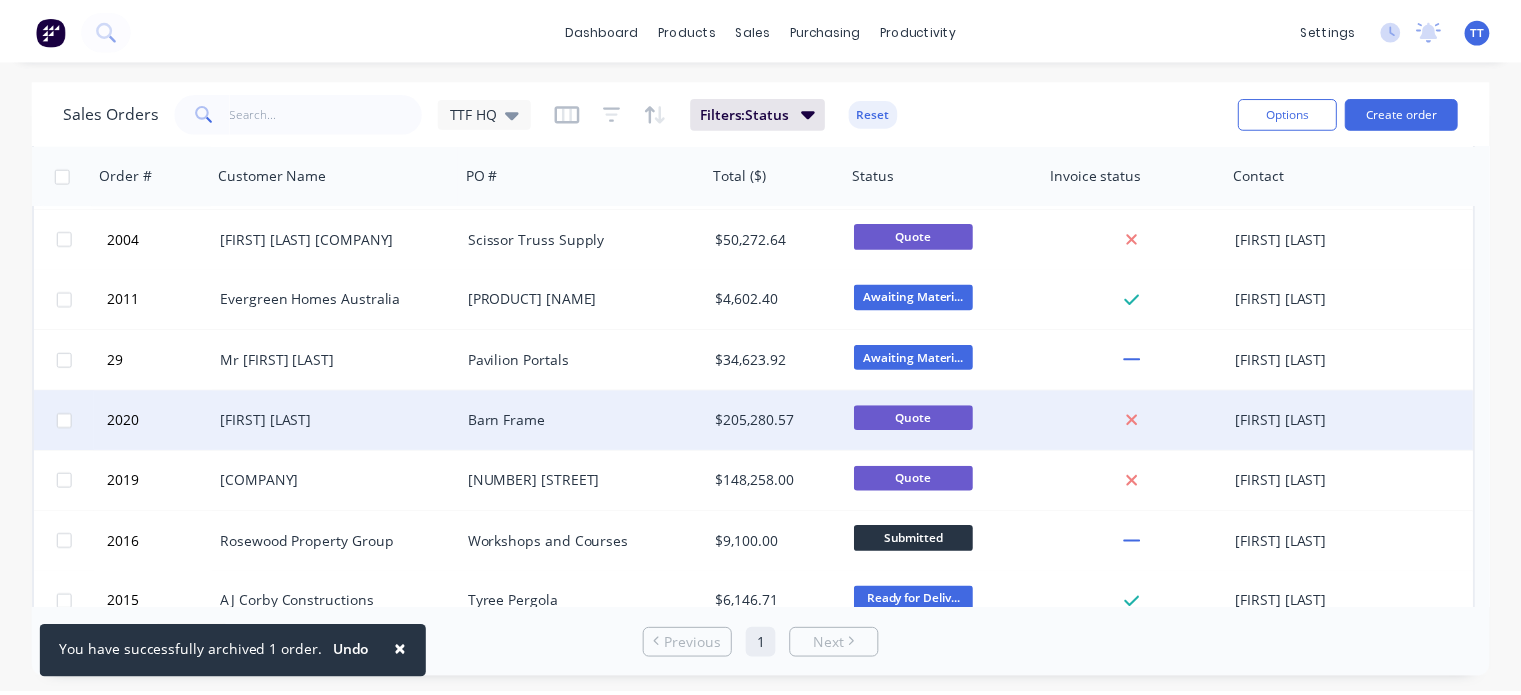 scroll, scrollTop: 200, scrollLeft: 0, axis: vertical 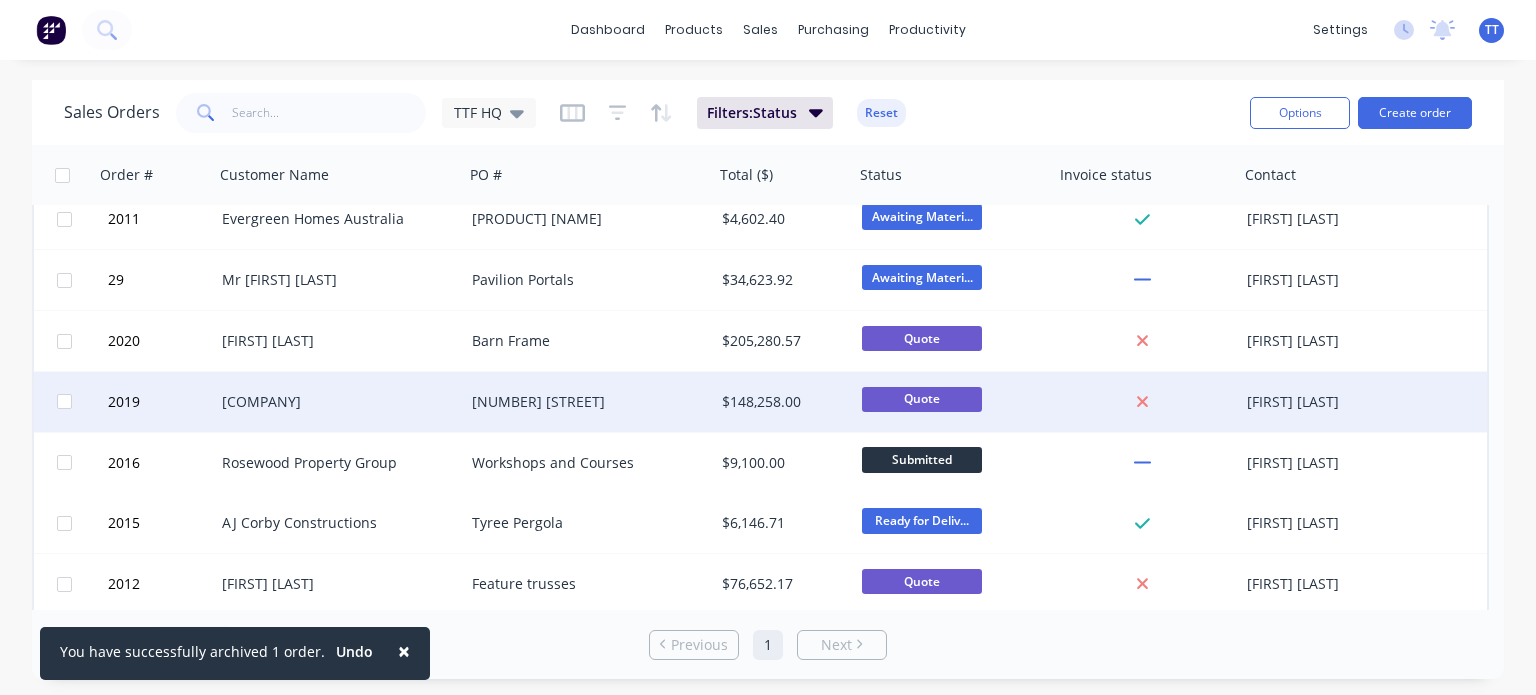 click on "[NUMBER] [STREET]" at bounding box center (583, 402) 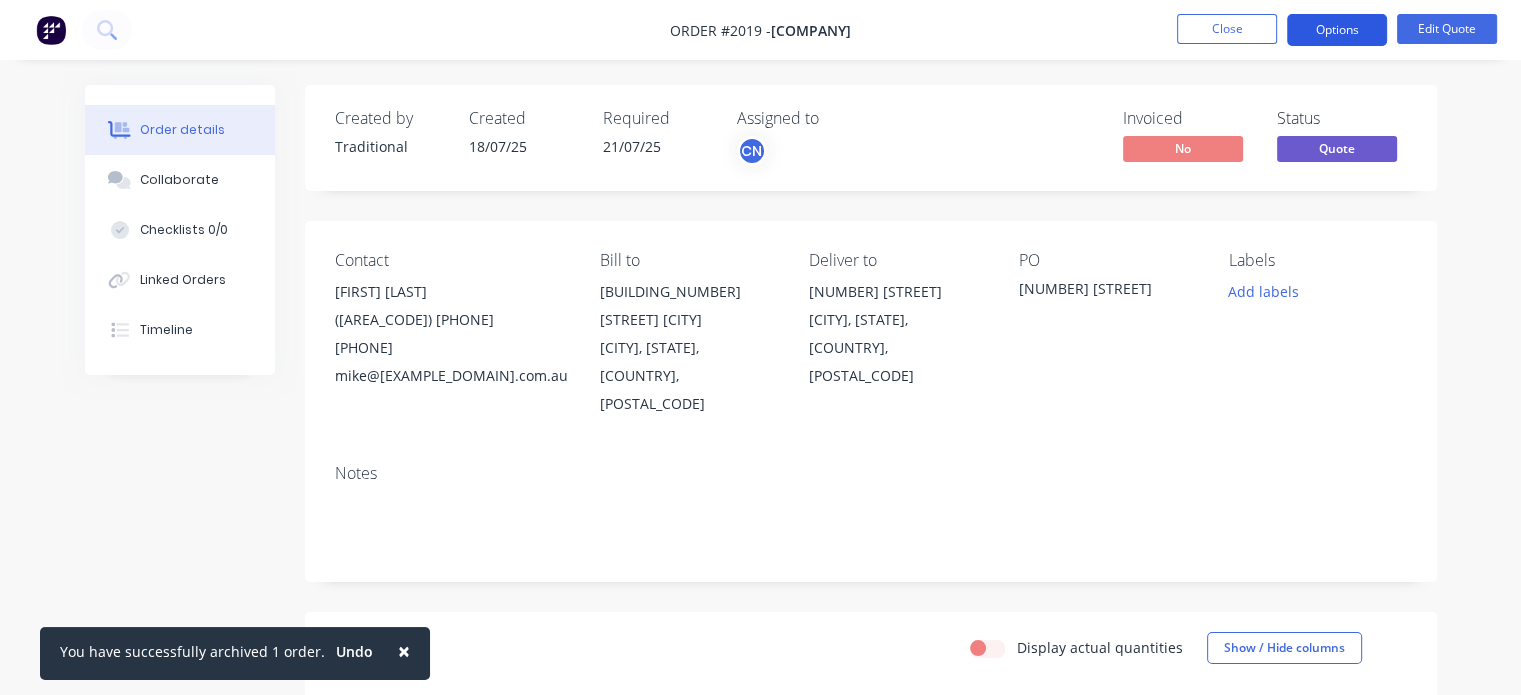 click on "Options" at bounding box center [1337, 30] 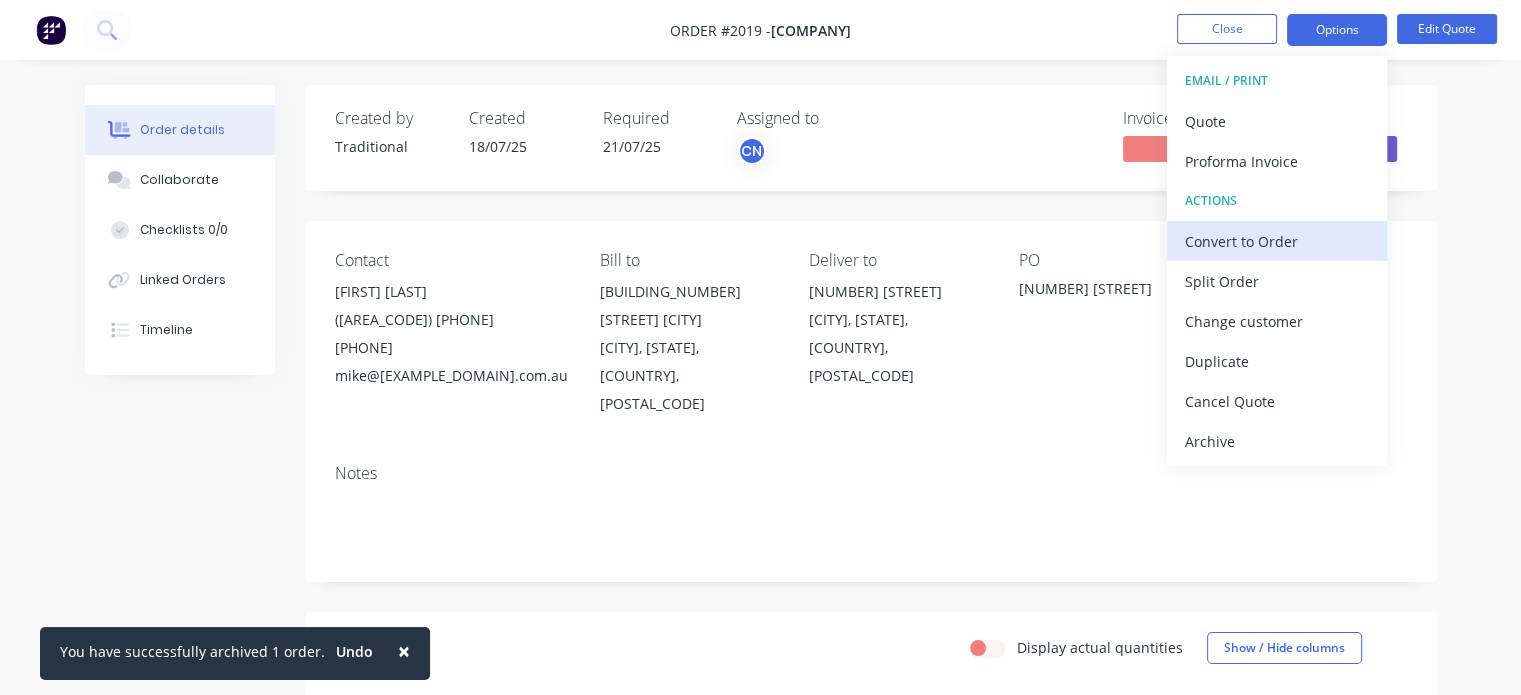 click on "Convert to Order" at bounding box center [1277, 241] 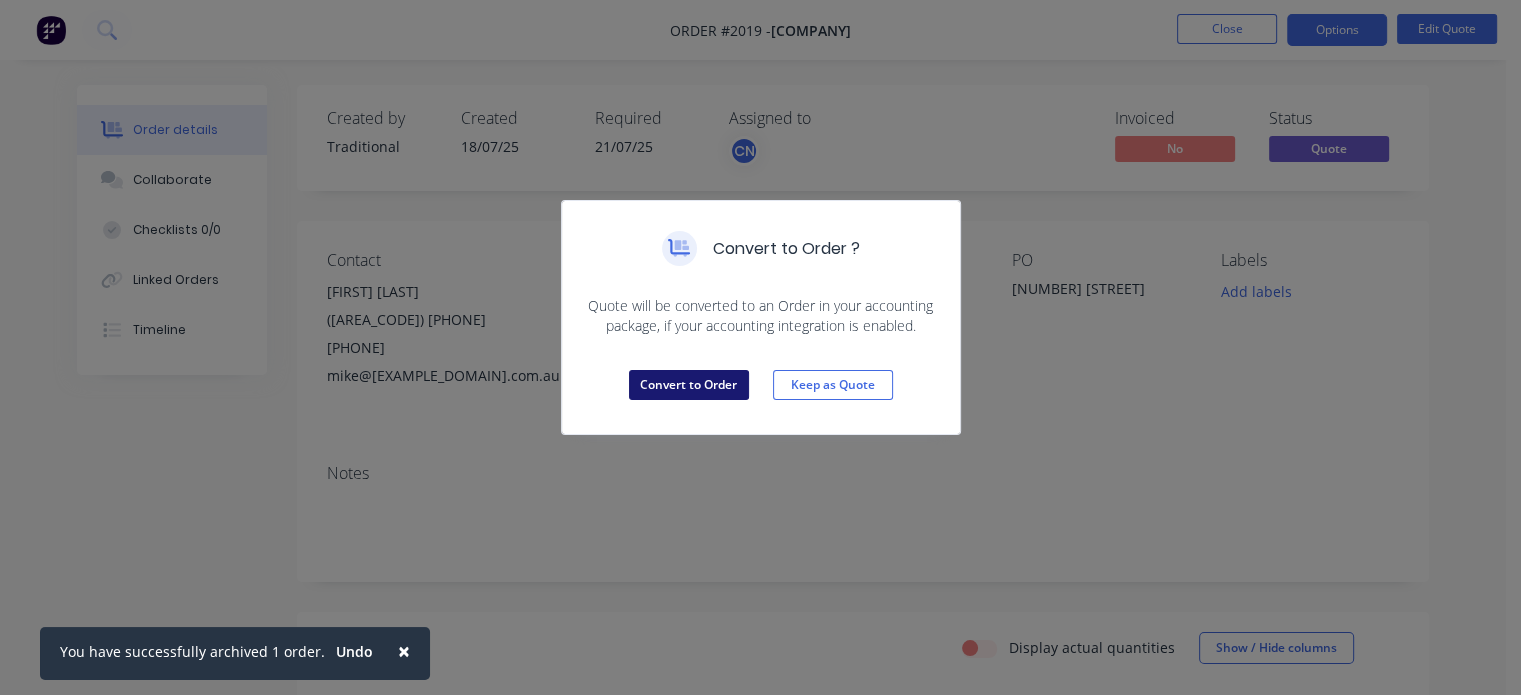 click on "Convert to Order" at bounding box center (689, 385) 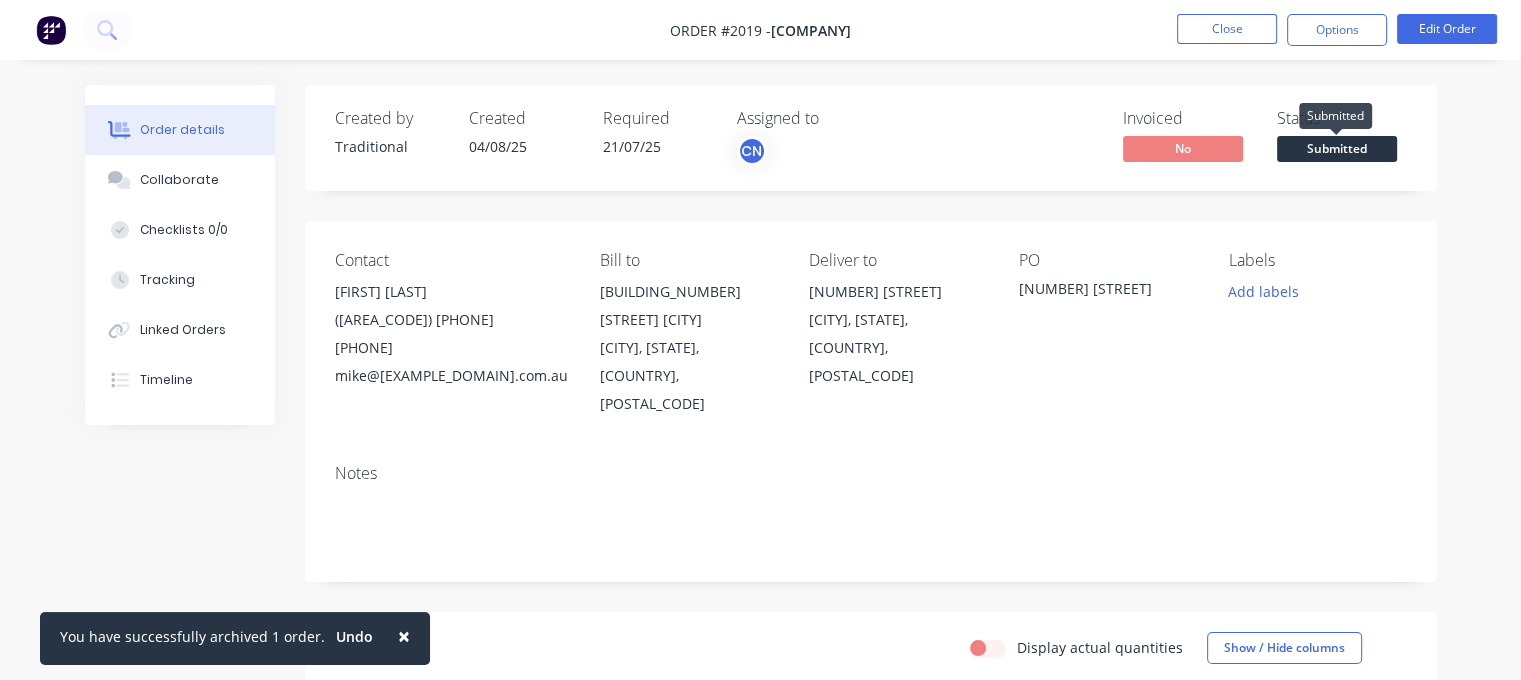click on "Submitted" at bounding box center [1337, 148] 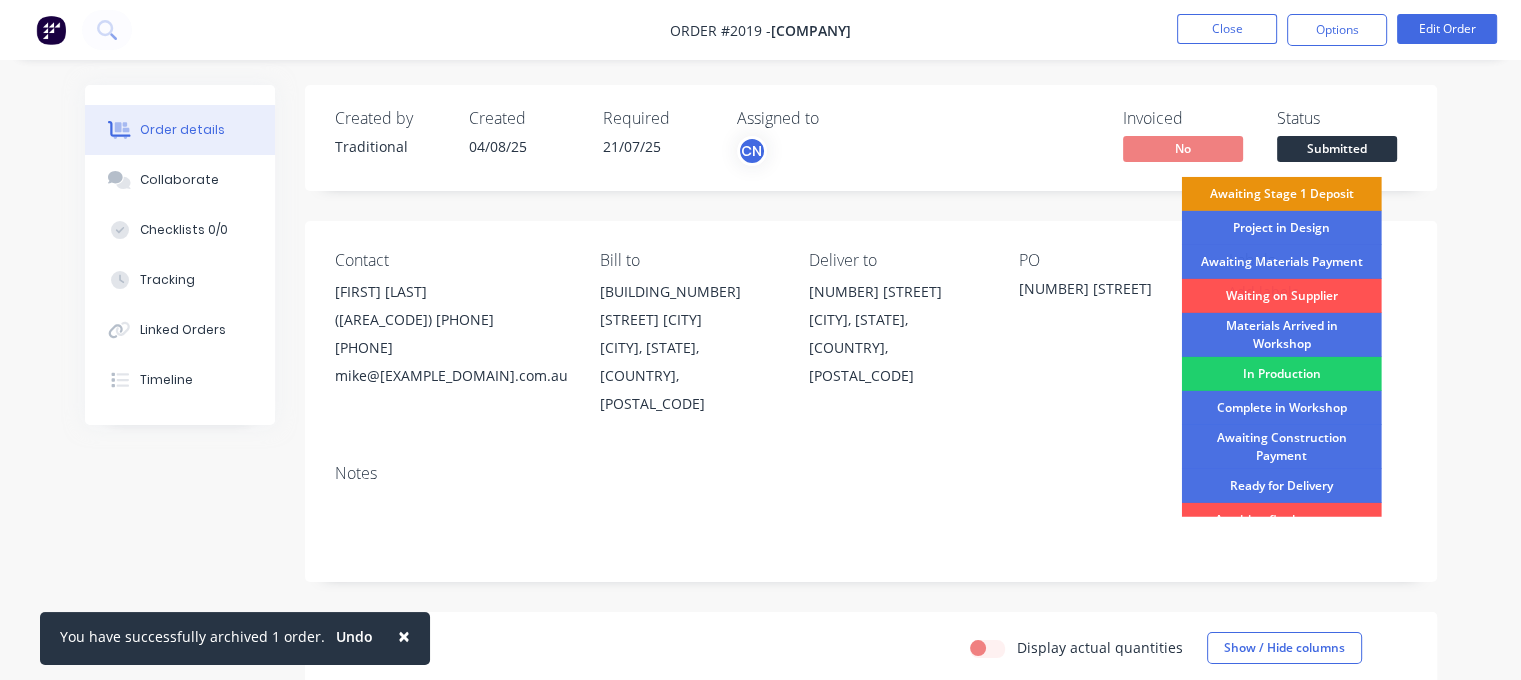 click on "Awaiting Stage 1 Deposit" at bounding box center [1282, 194] 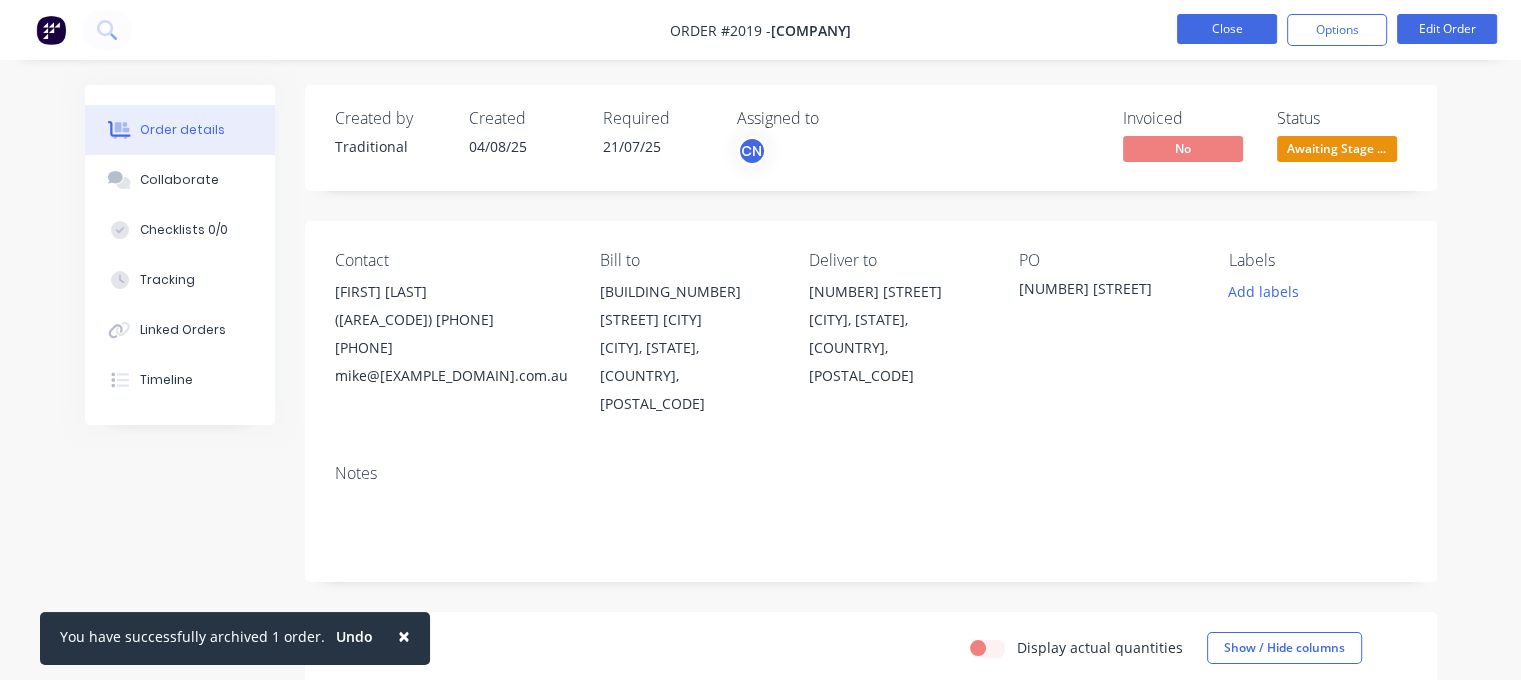 click on "Close" at bounding box center (1227, 29) 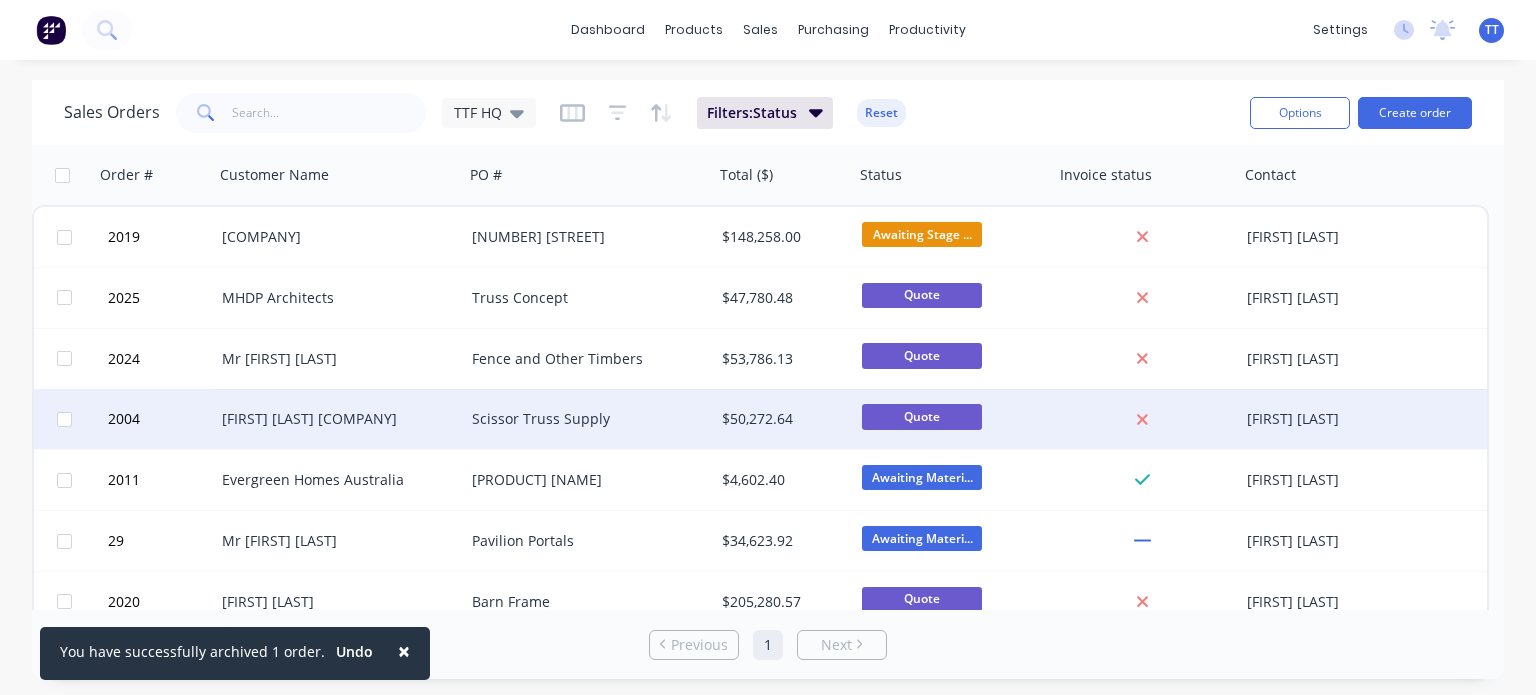 click on "[FIRST] [LAST] [COMPANY]" at bounding box center [339, 419] 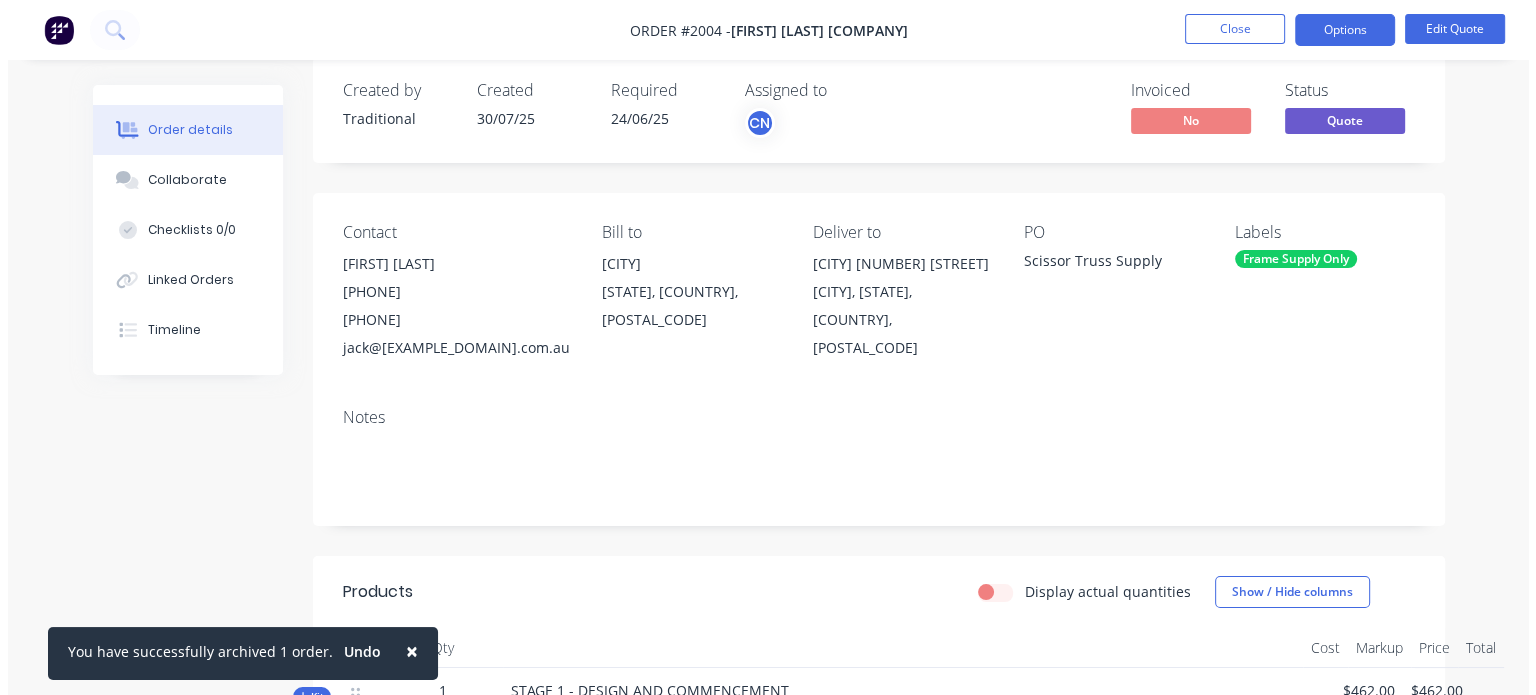 scroll, scrollTop: 0, scrollLeft: 0, axis: both 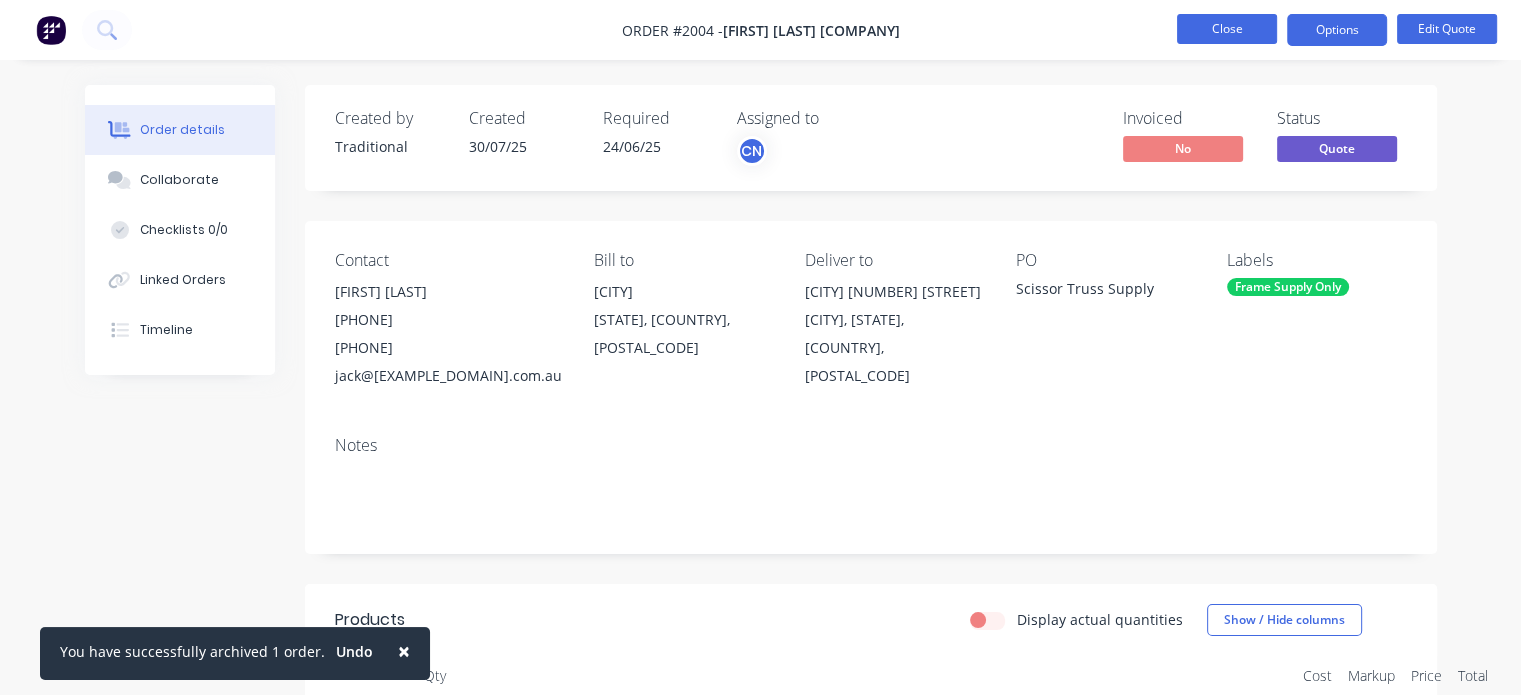 click on "Close" at bounding box center (1227, 29) 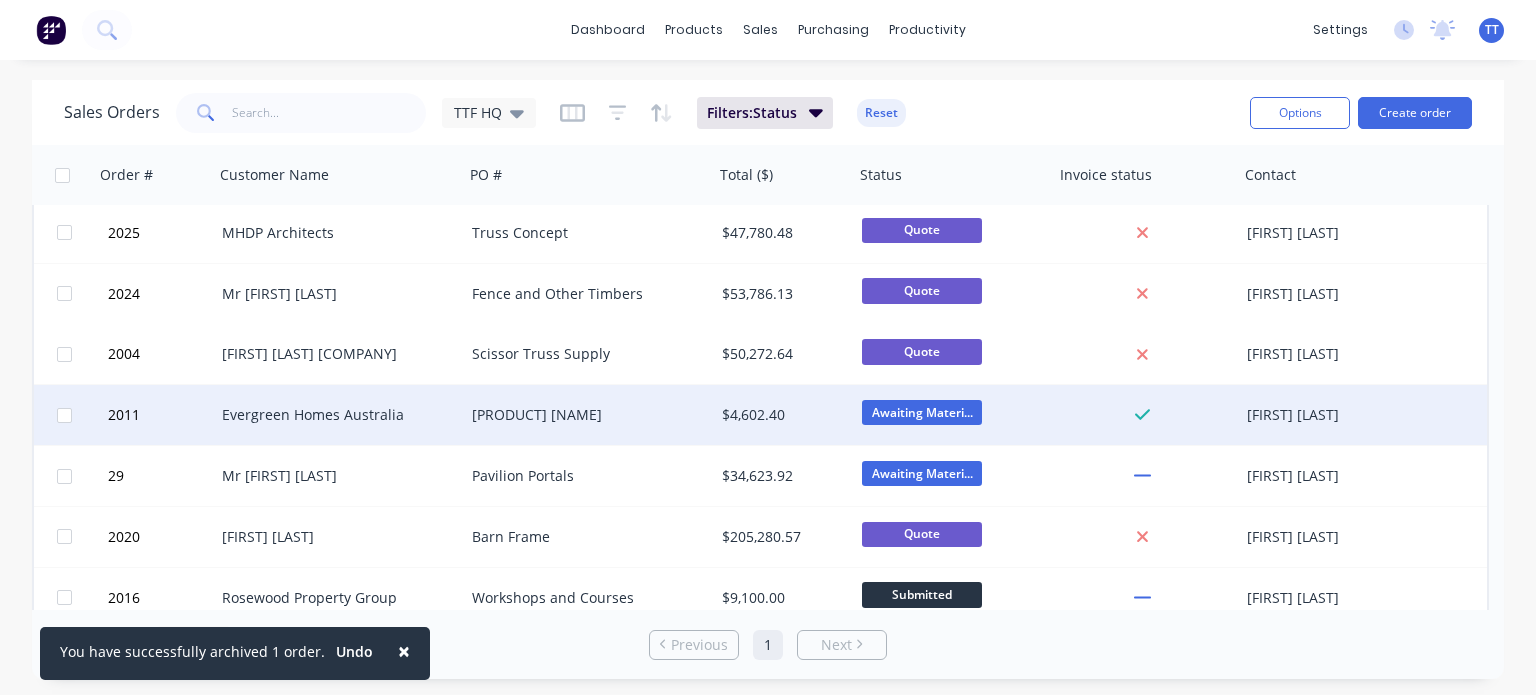 scroll, scrollTop: 100, scrollLeft: 0, axis: vertical 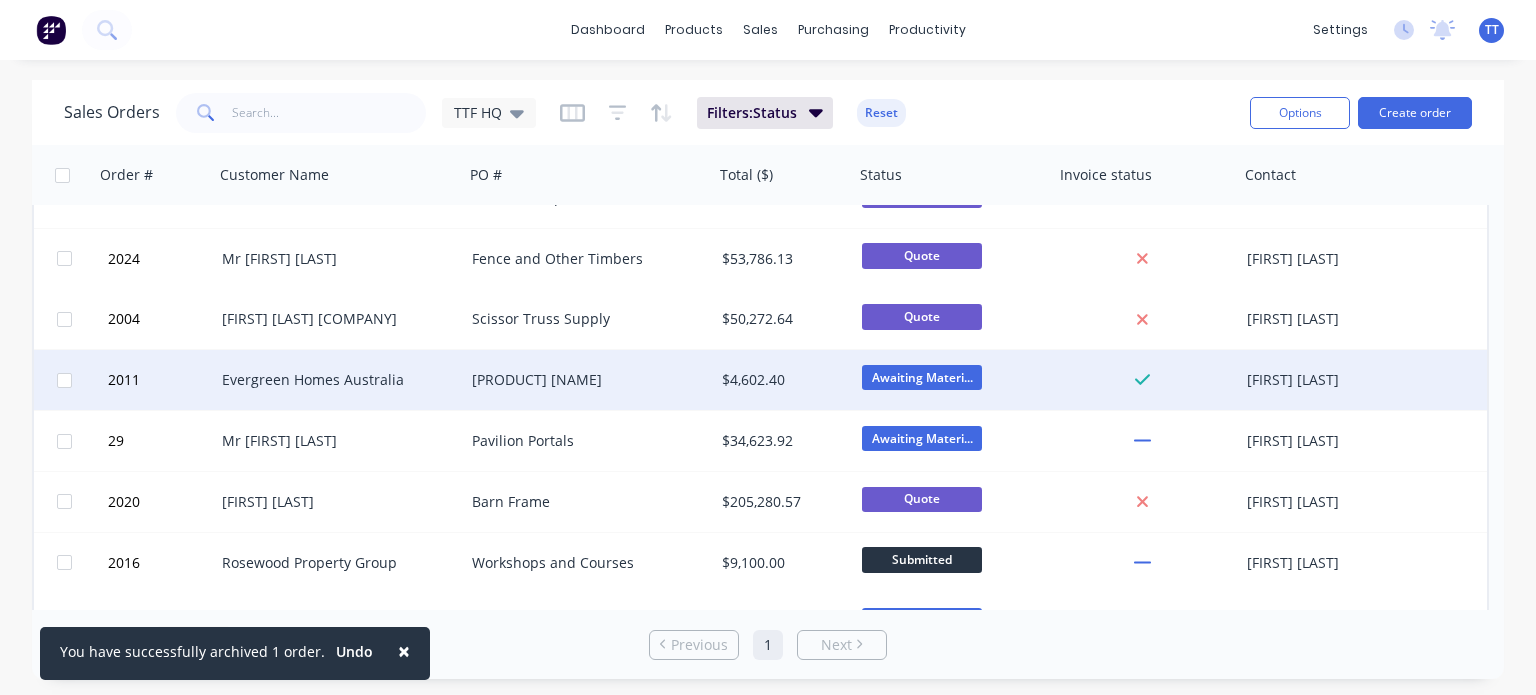 click on "Awaiting Materi..." at bounding box center (922, 377) 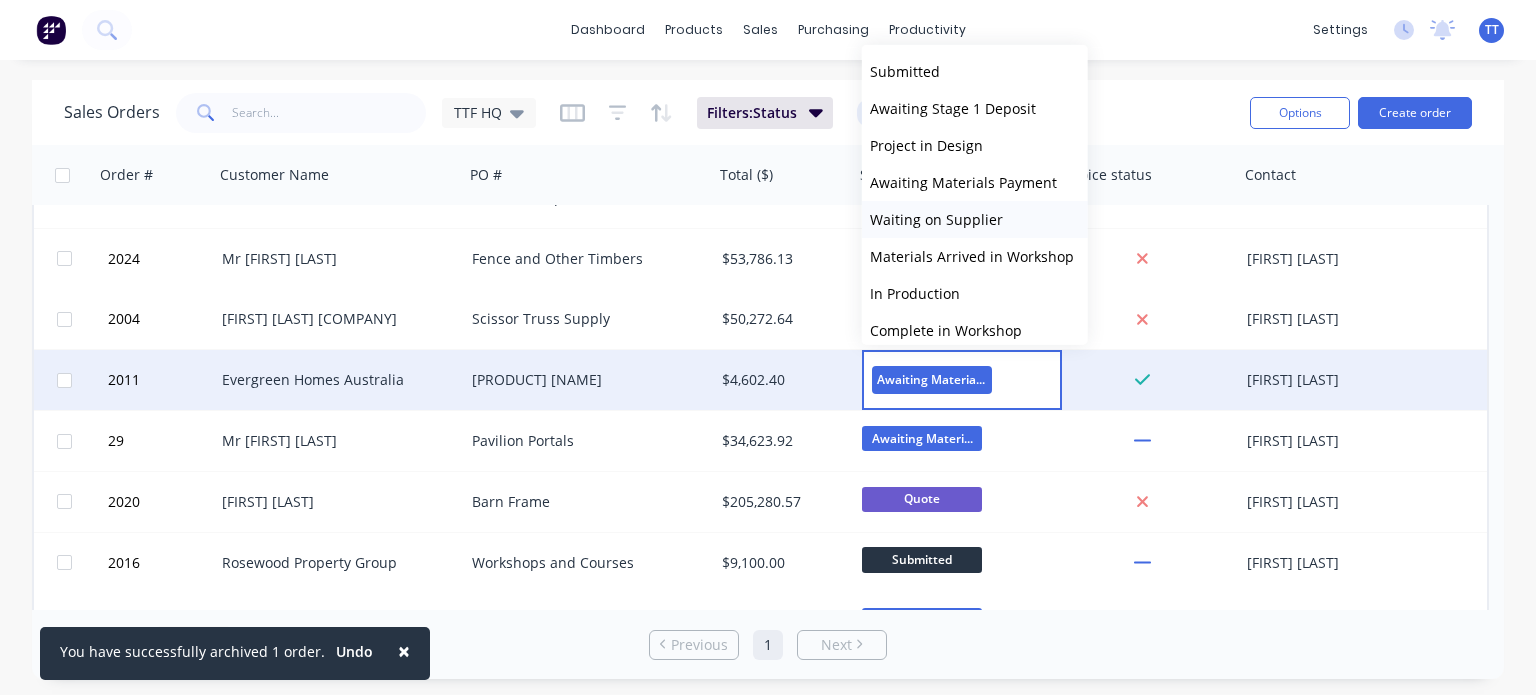 click on "Waiting on Supplier" at bounding box center (936, 219) 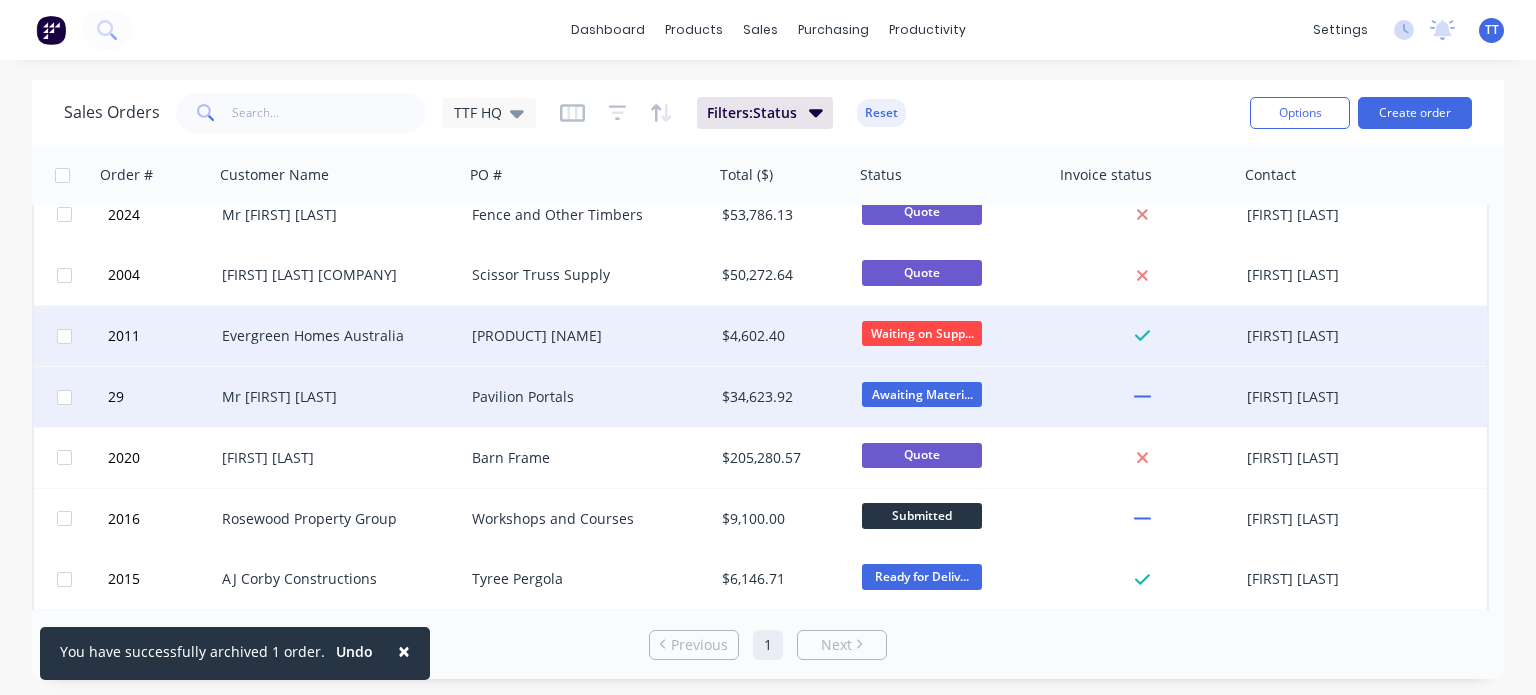 scroll, scrollTop: 100, scrollLeft: 0, axis: vertical 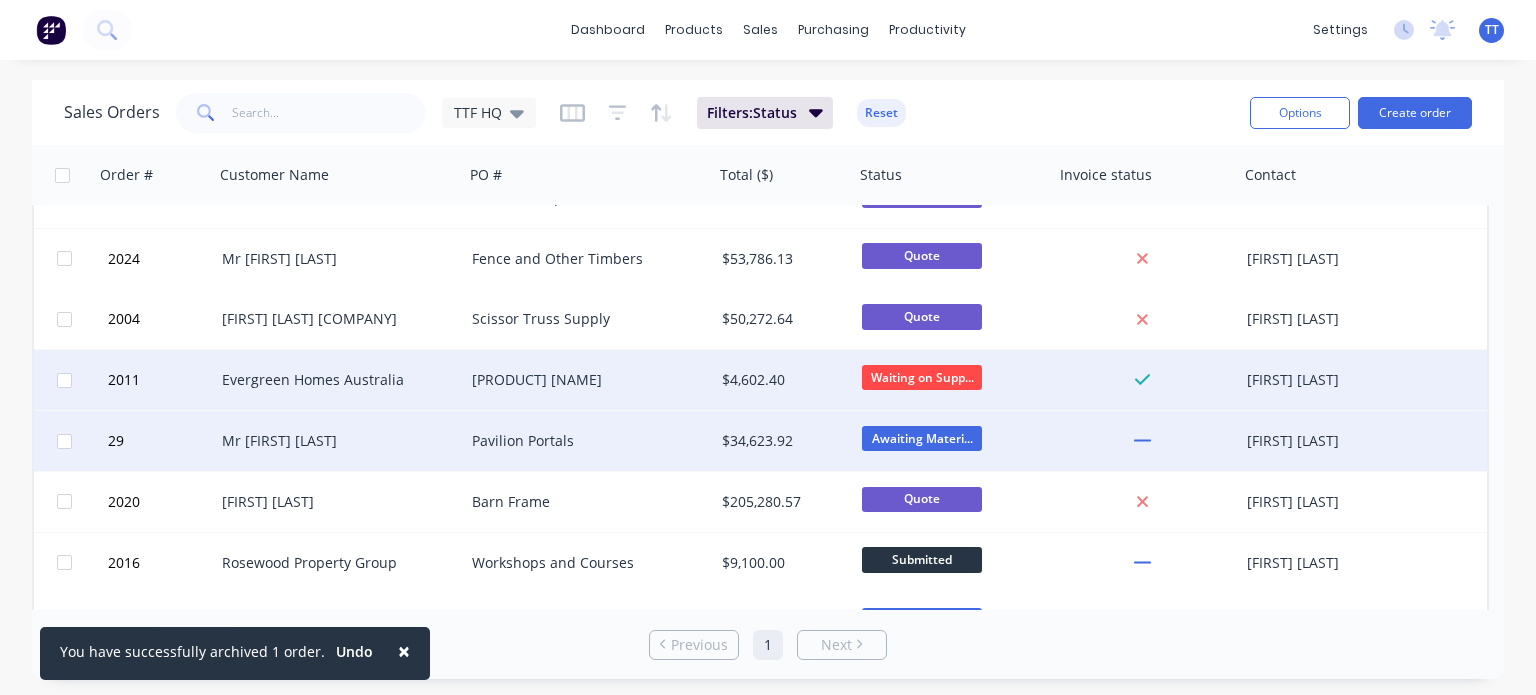 click on "Awaiting Materi..." at bounding box center (922, 438) 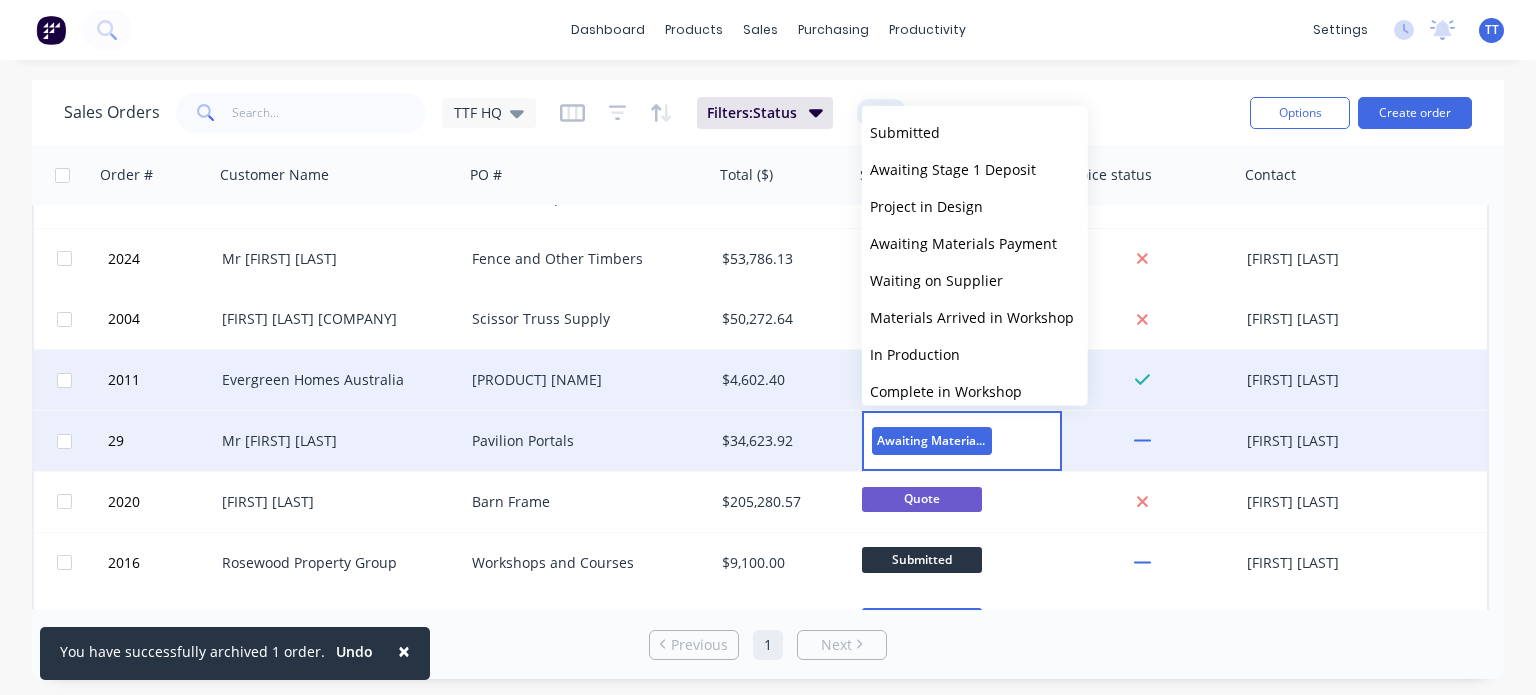 click on "Awaiting Materials Payment" at bounding box center [932, 440] 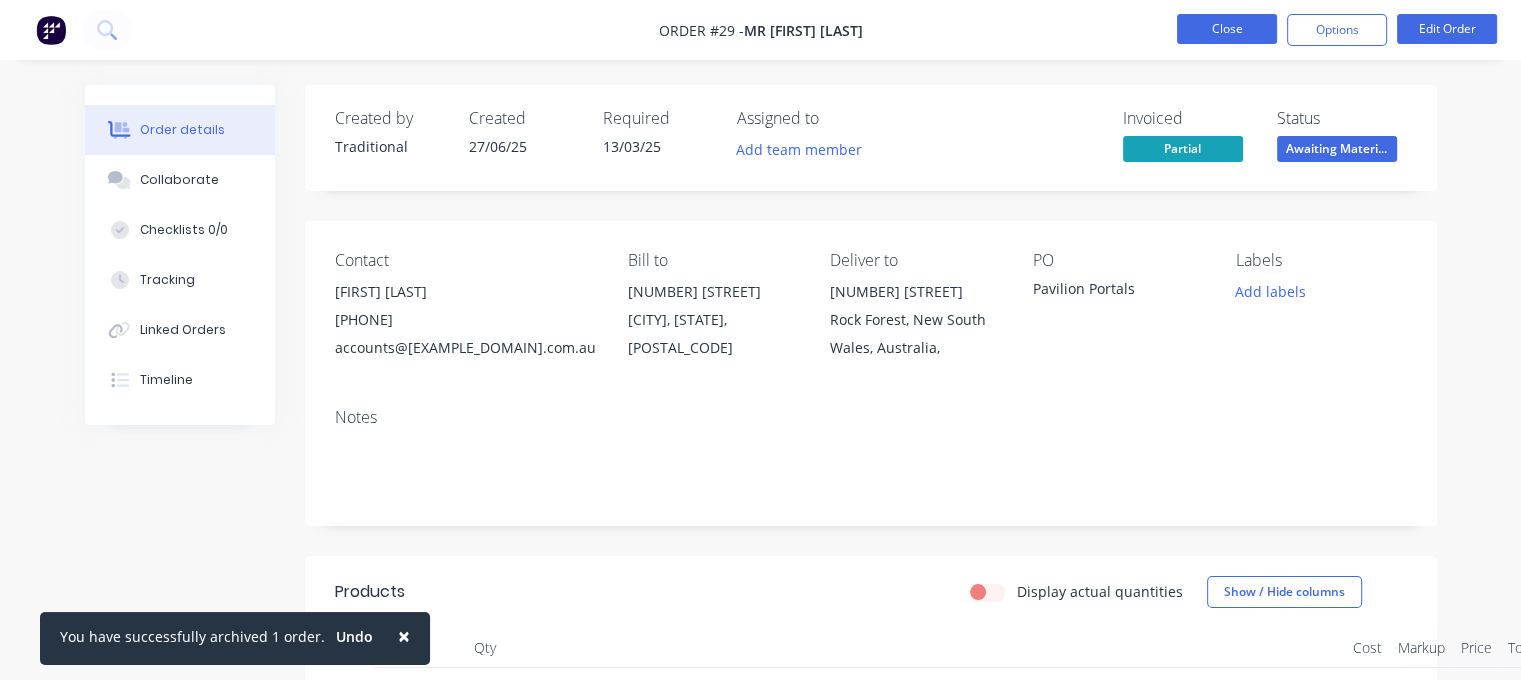 click on "Close" at bounding box center (1227, 29) 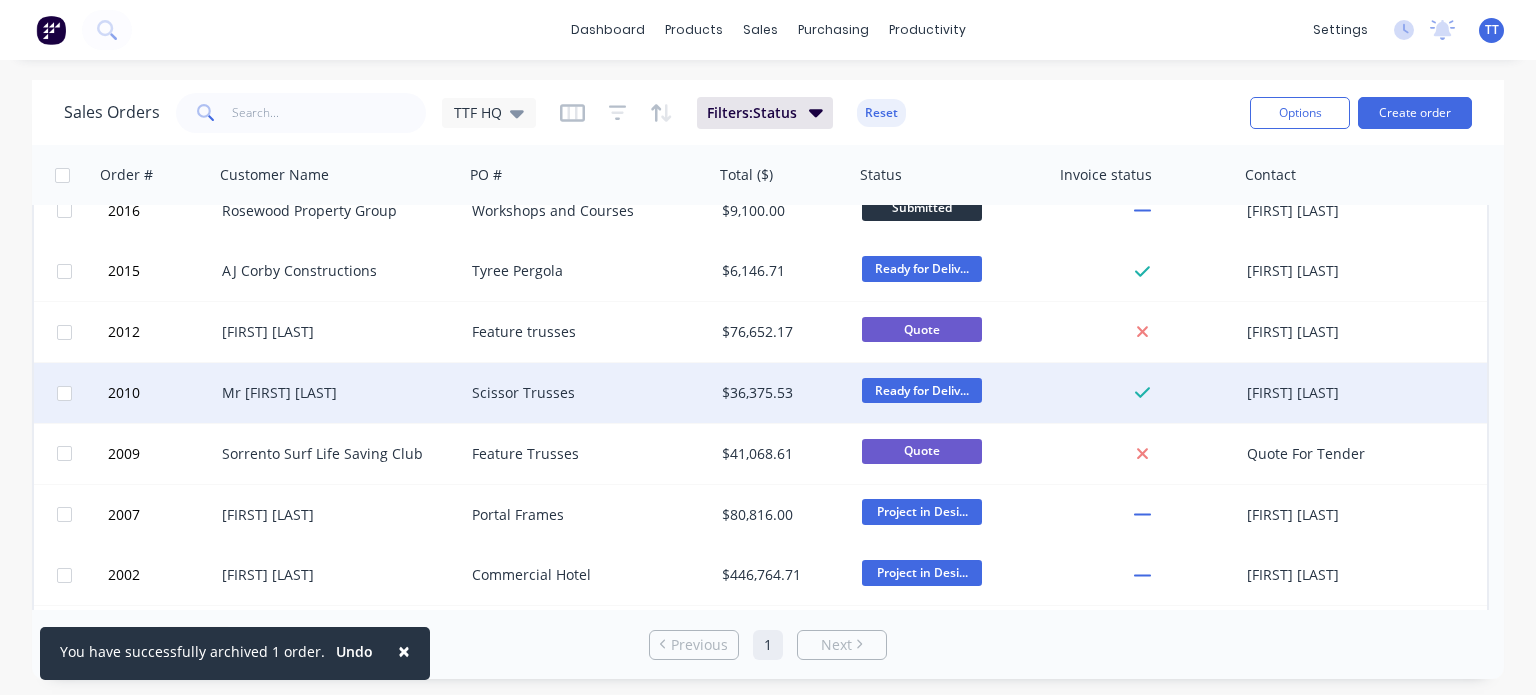 scroll, scrollTop: 500, scrollLeft: 0, axis: vertical 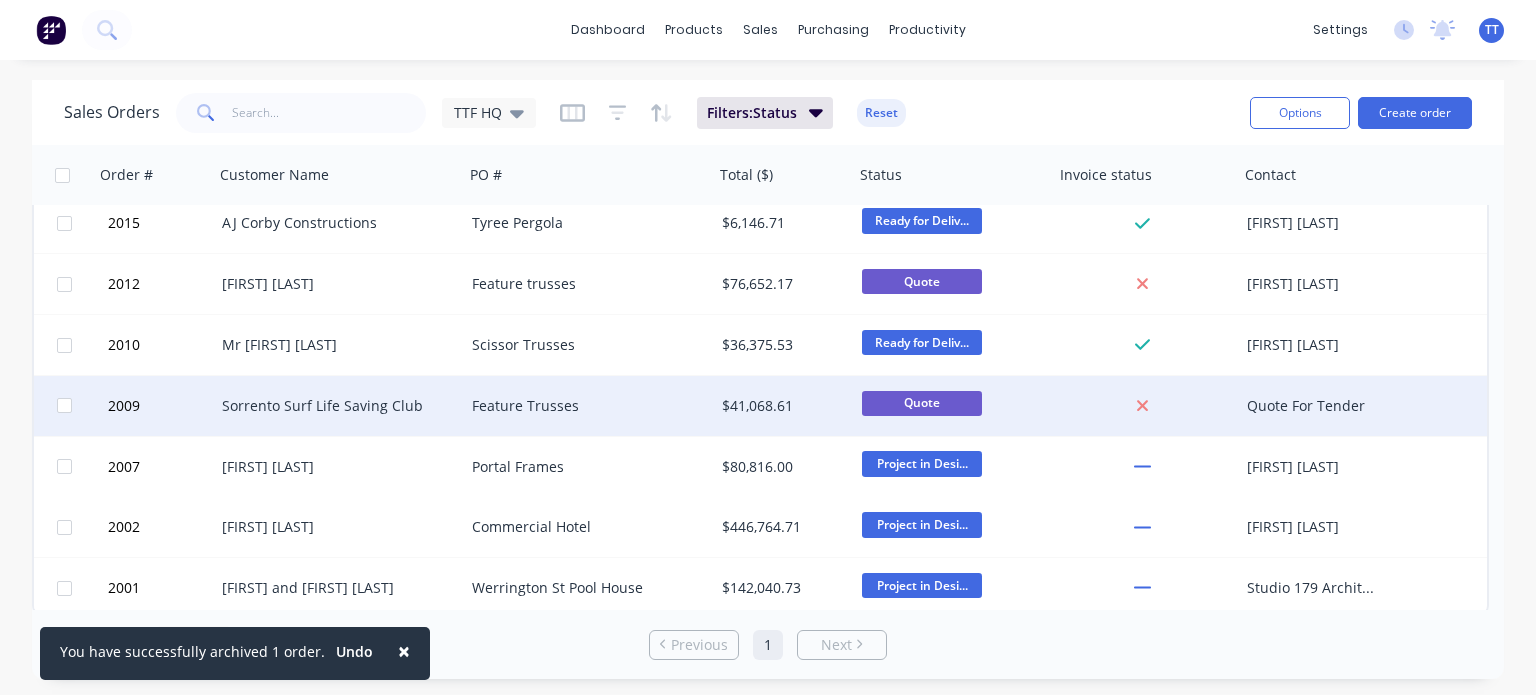 click at bounding box center [64, 405] 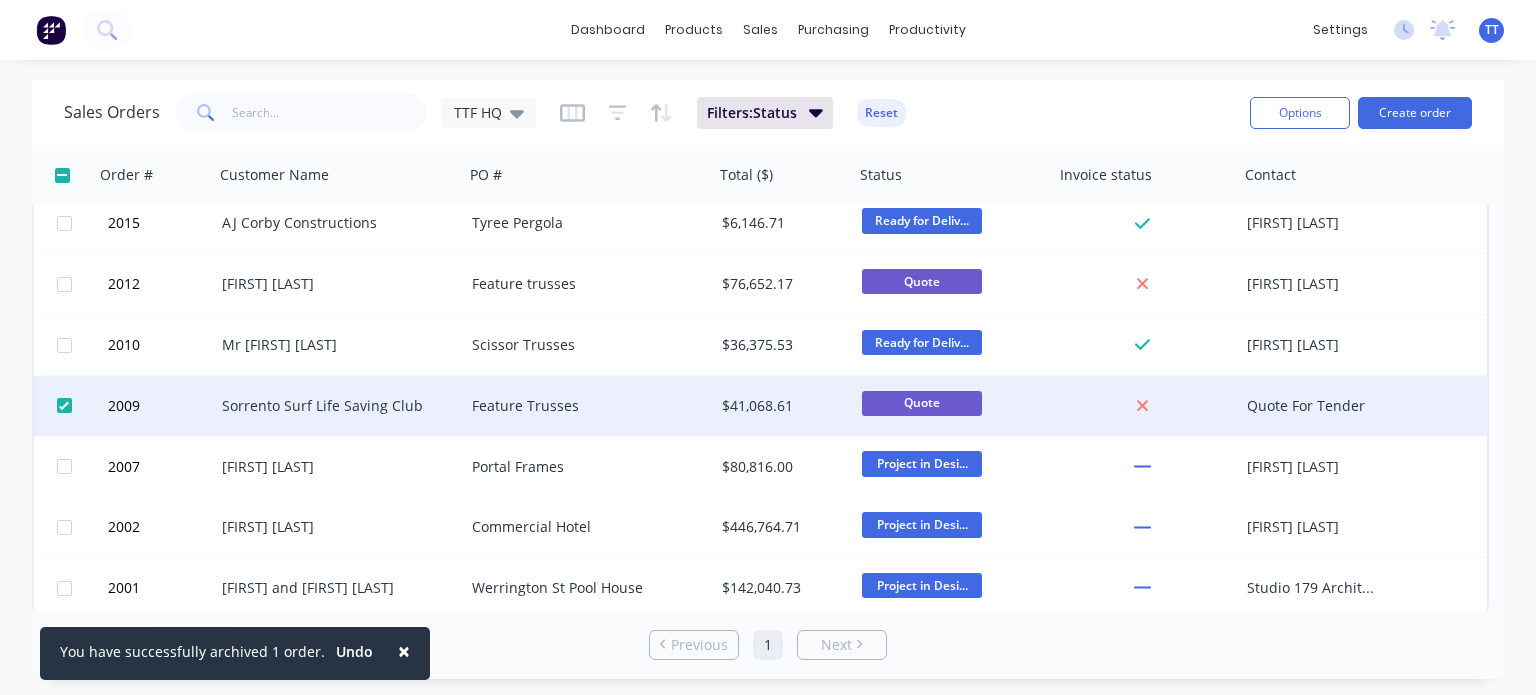 checkbox on "true" 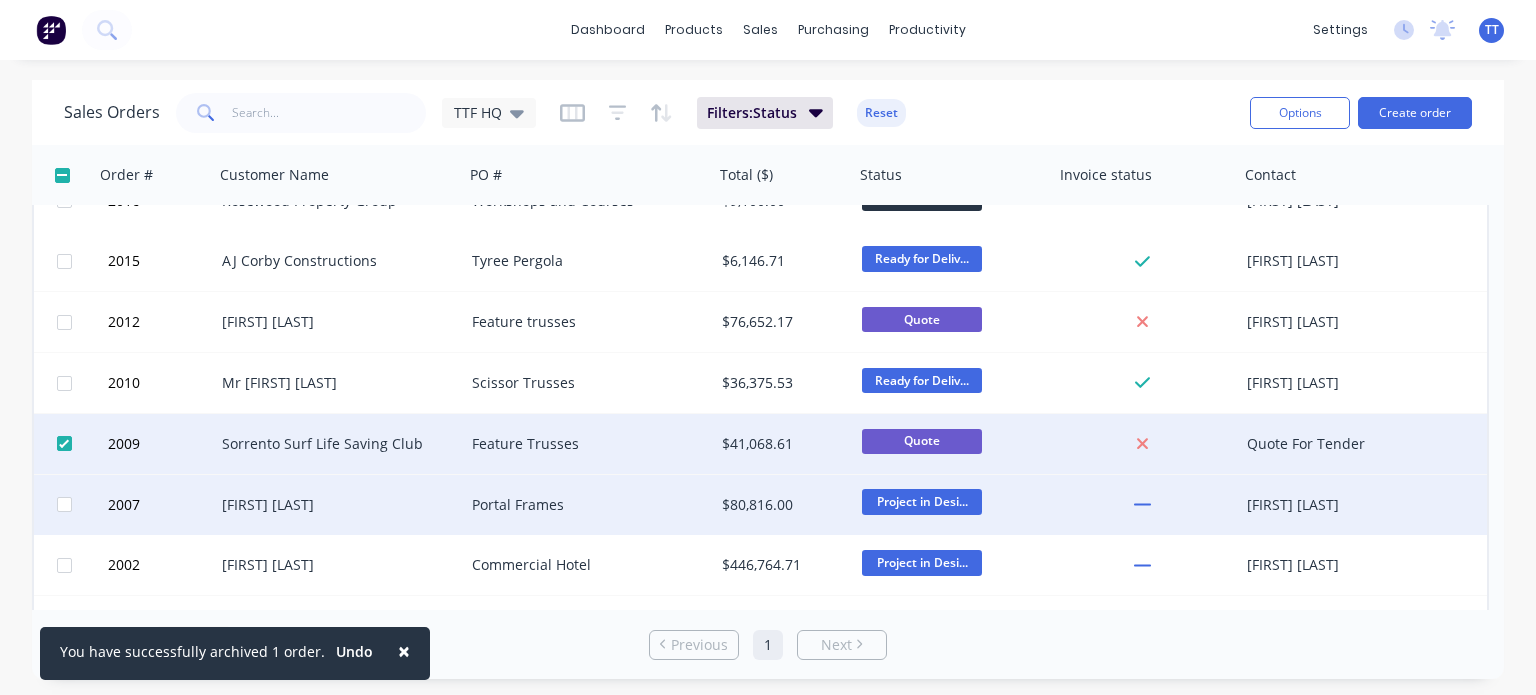 scroll, scrollTop: 506, scrollLeft: 0, axis: vertical 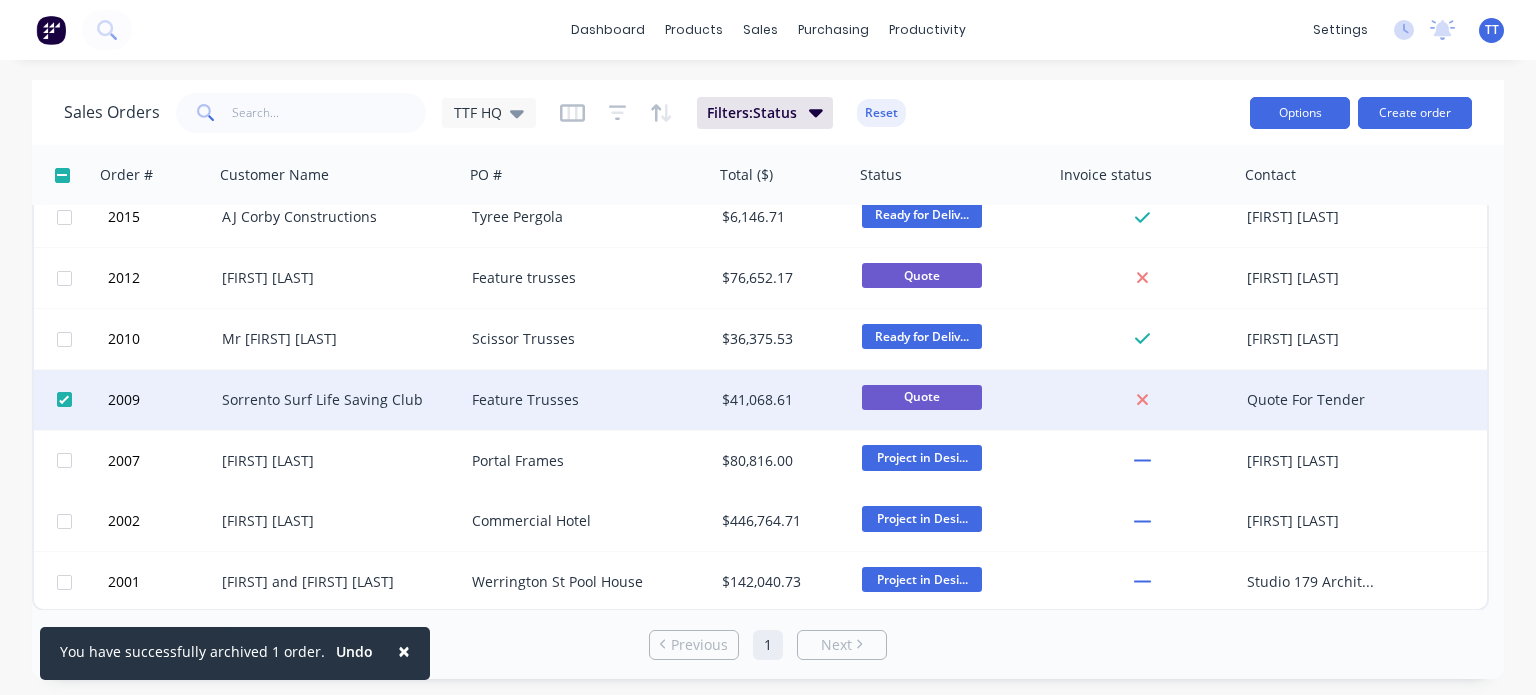 click on "Options" at bounding box center [1300, 113] 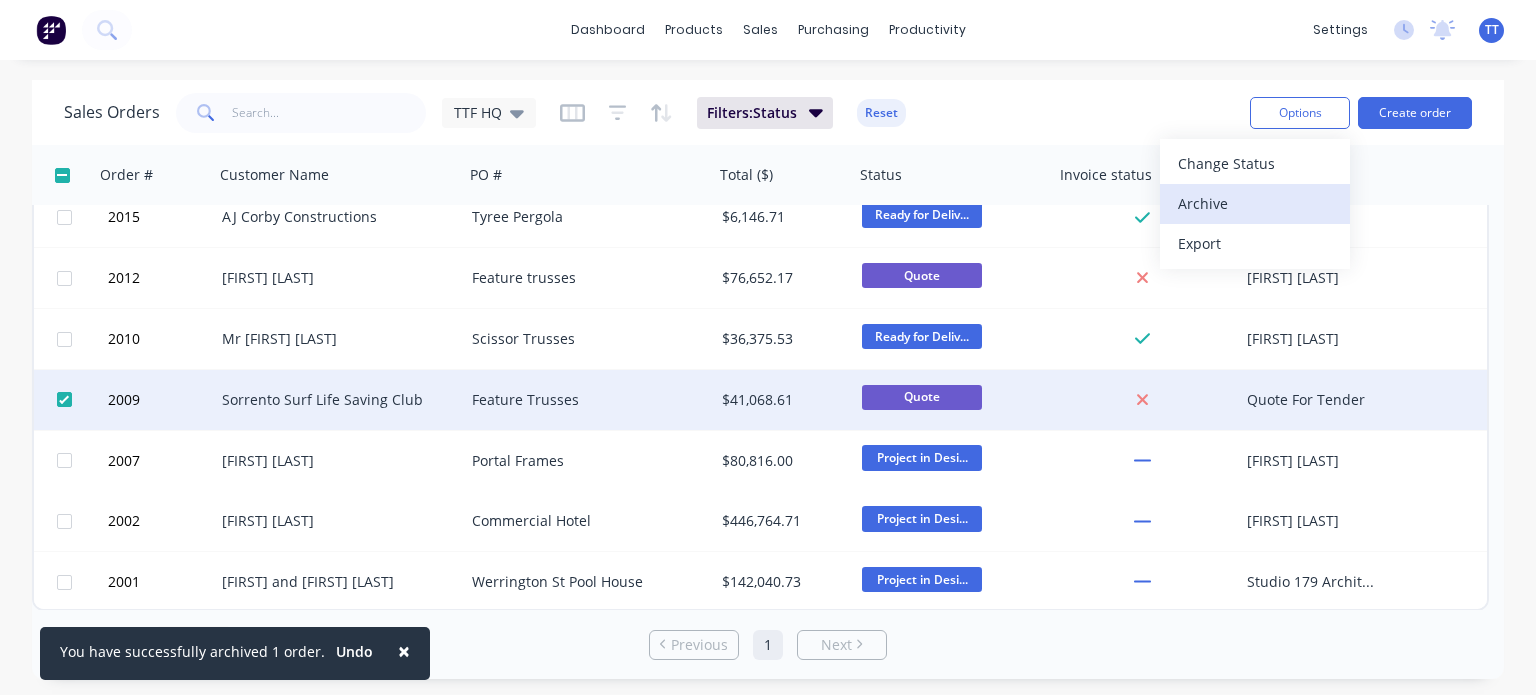 click on "Archive" at bounding box center [1255, 203] 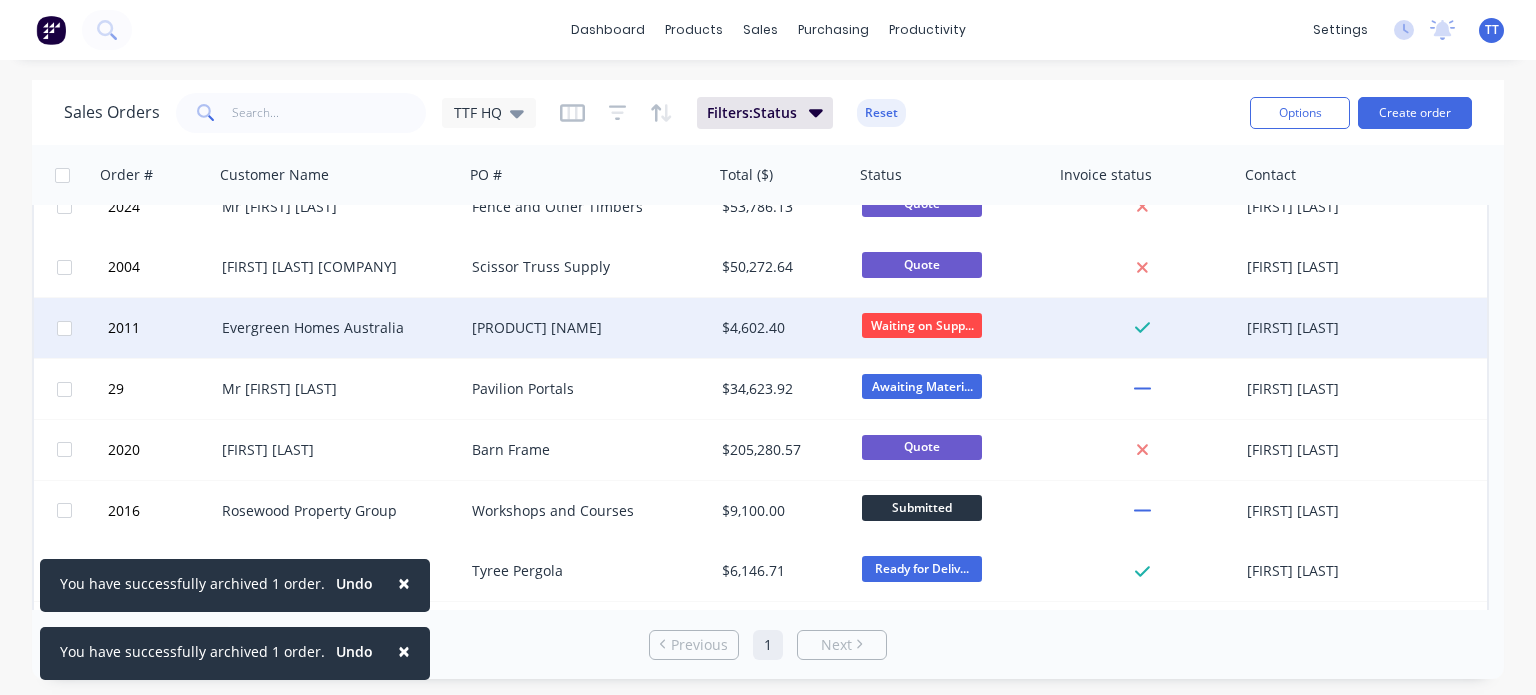 scroll, scrollTop: 200, scrollLeft: 0, axis: vertical 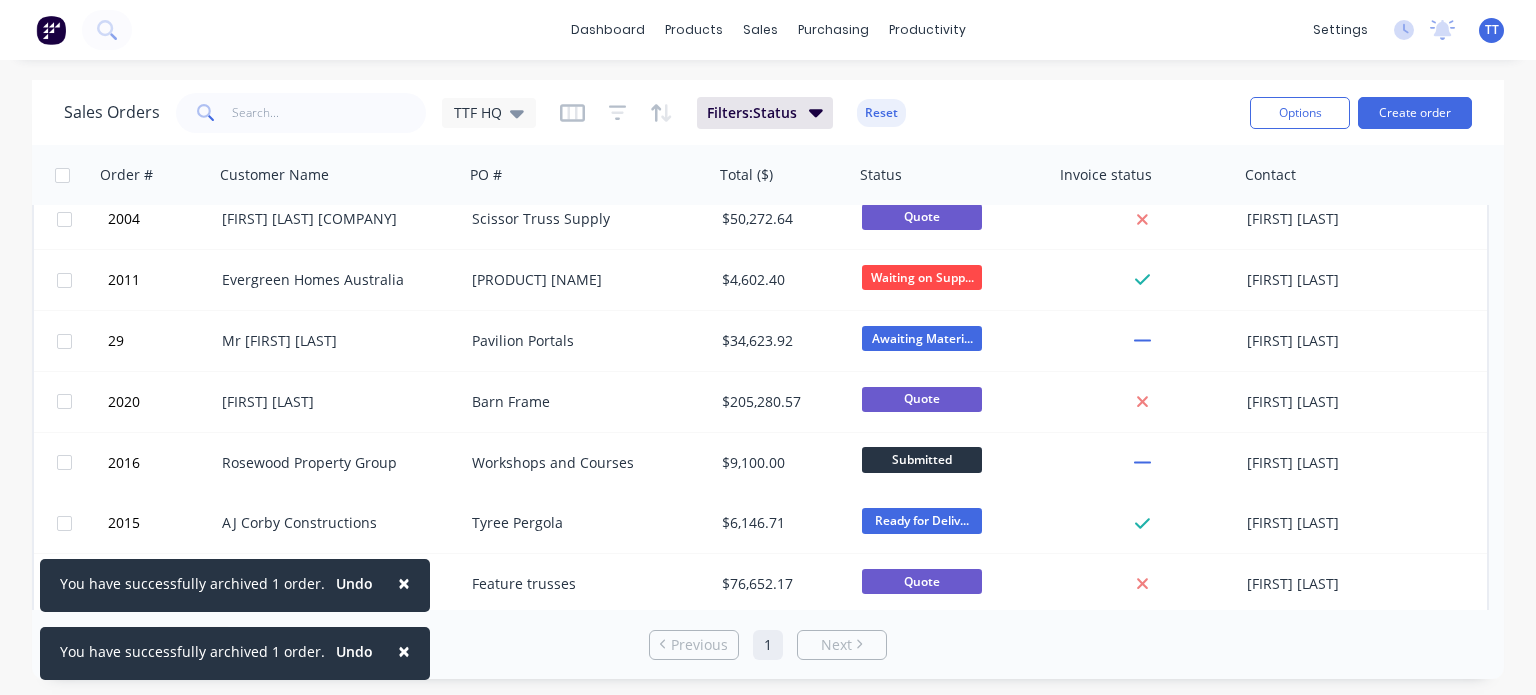 click on "×" at bounding box center [404, 583] 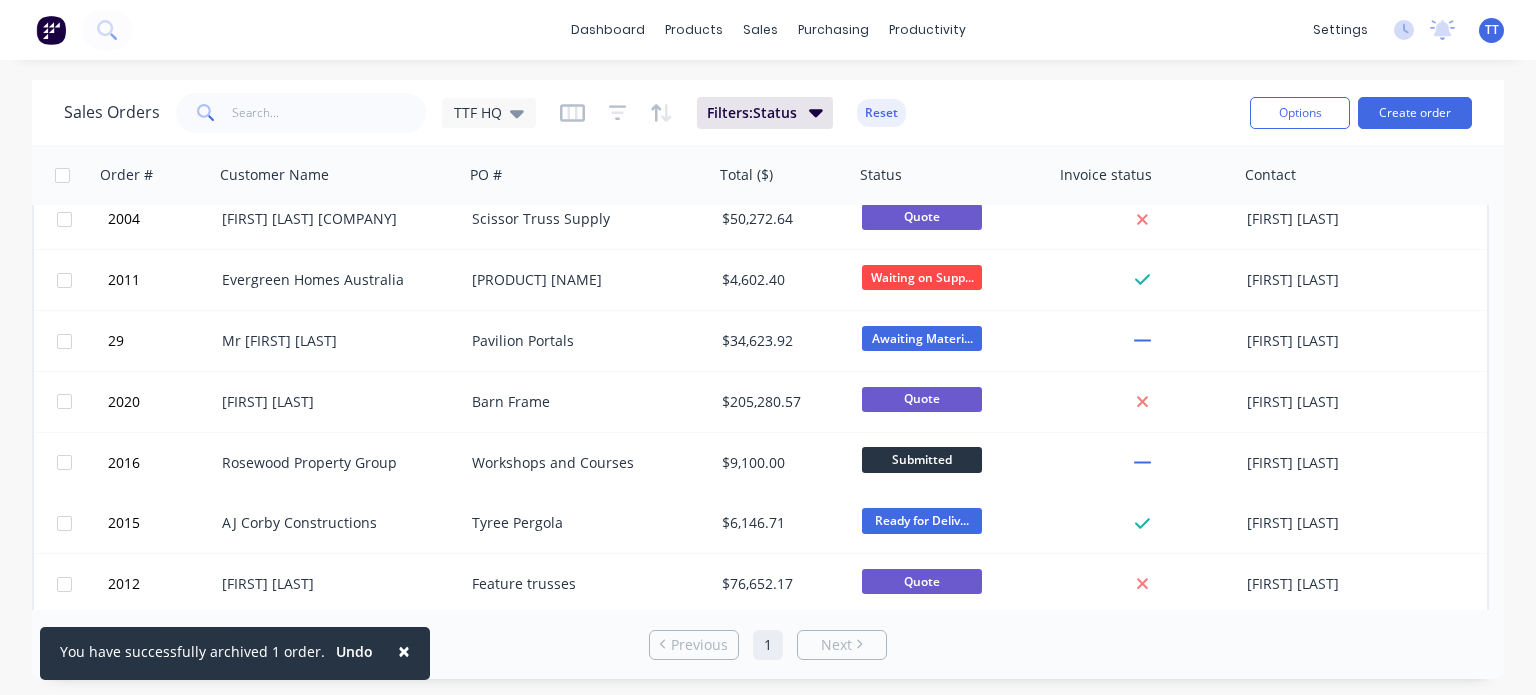 click on "×" at bounding box center [404, 651] 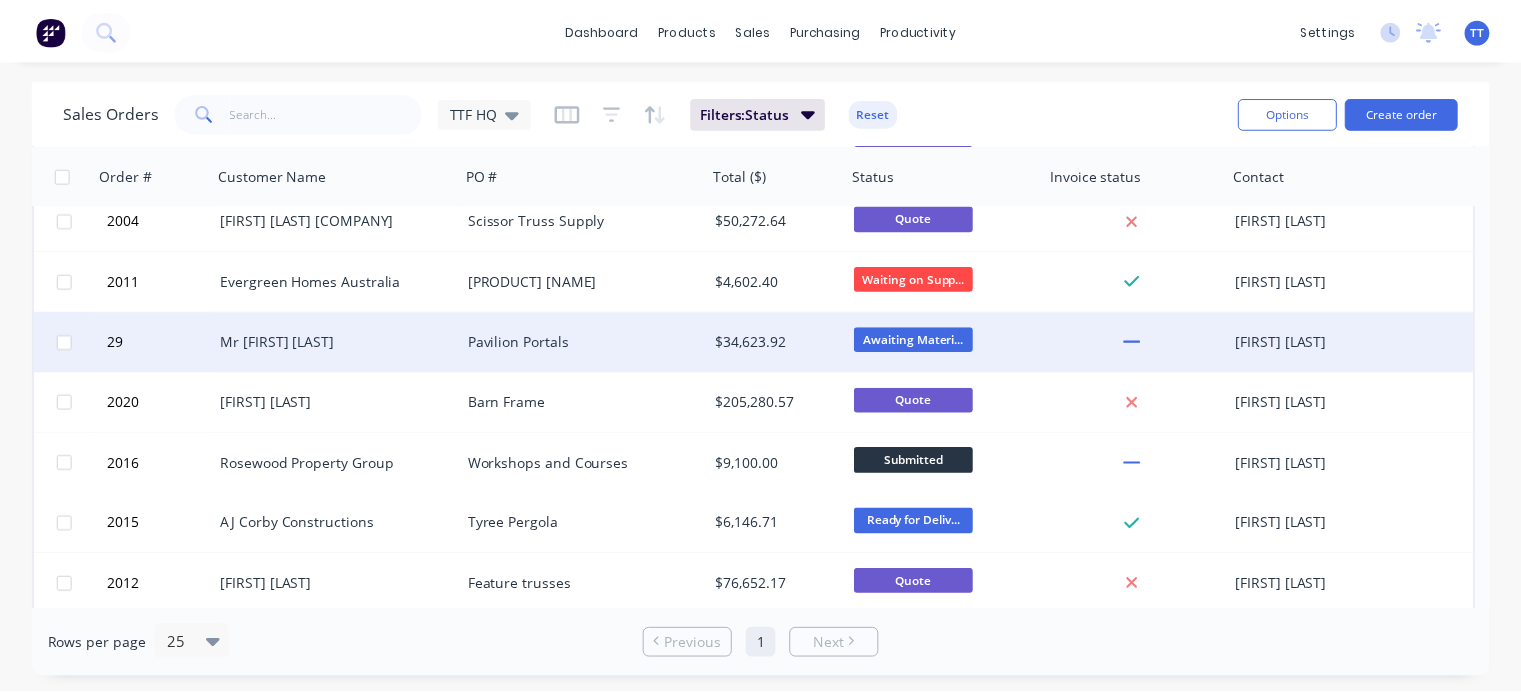 scroll, scrollTop: 300, scrollLeft: 0, axis: vertical 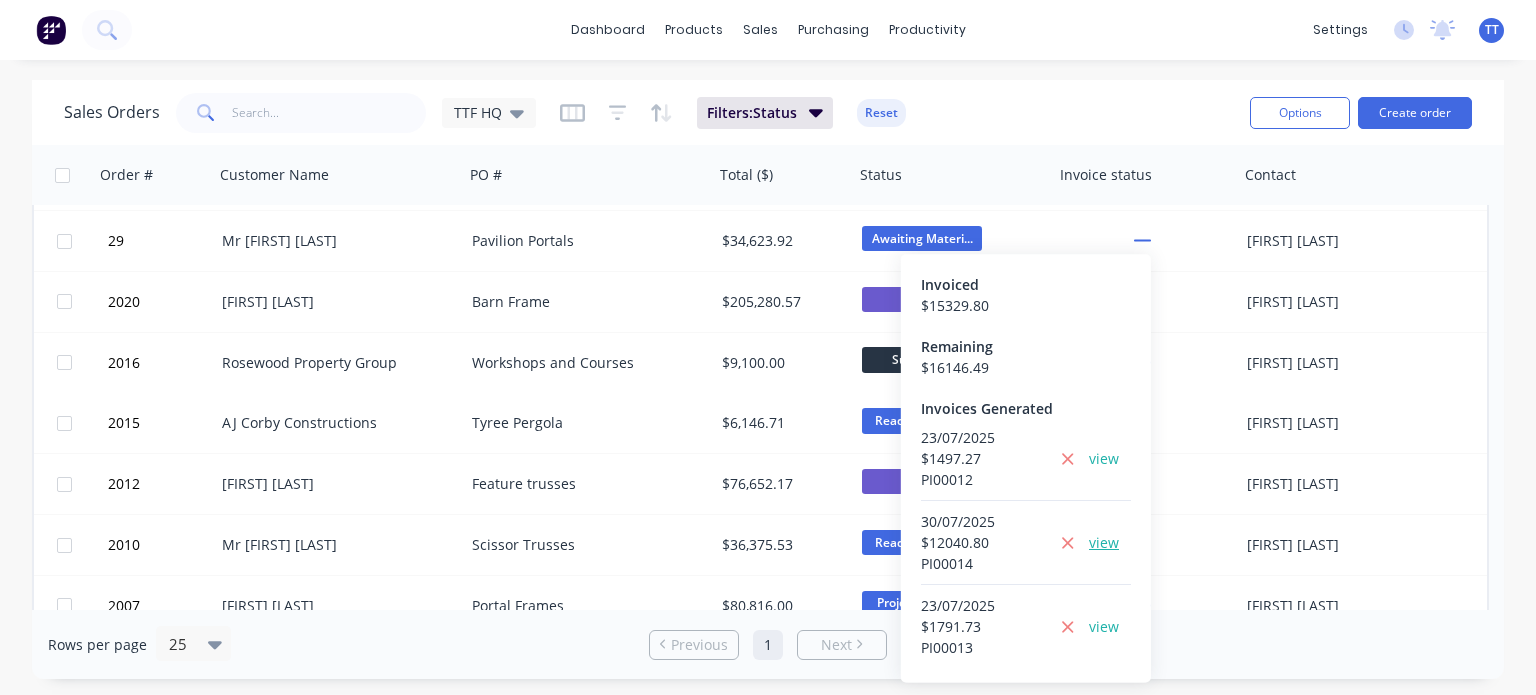 click on "view" at bounding box center [1104, 542] 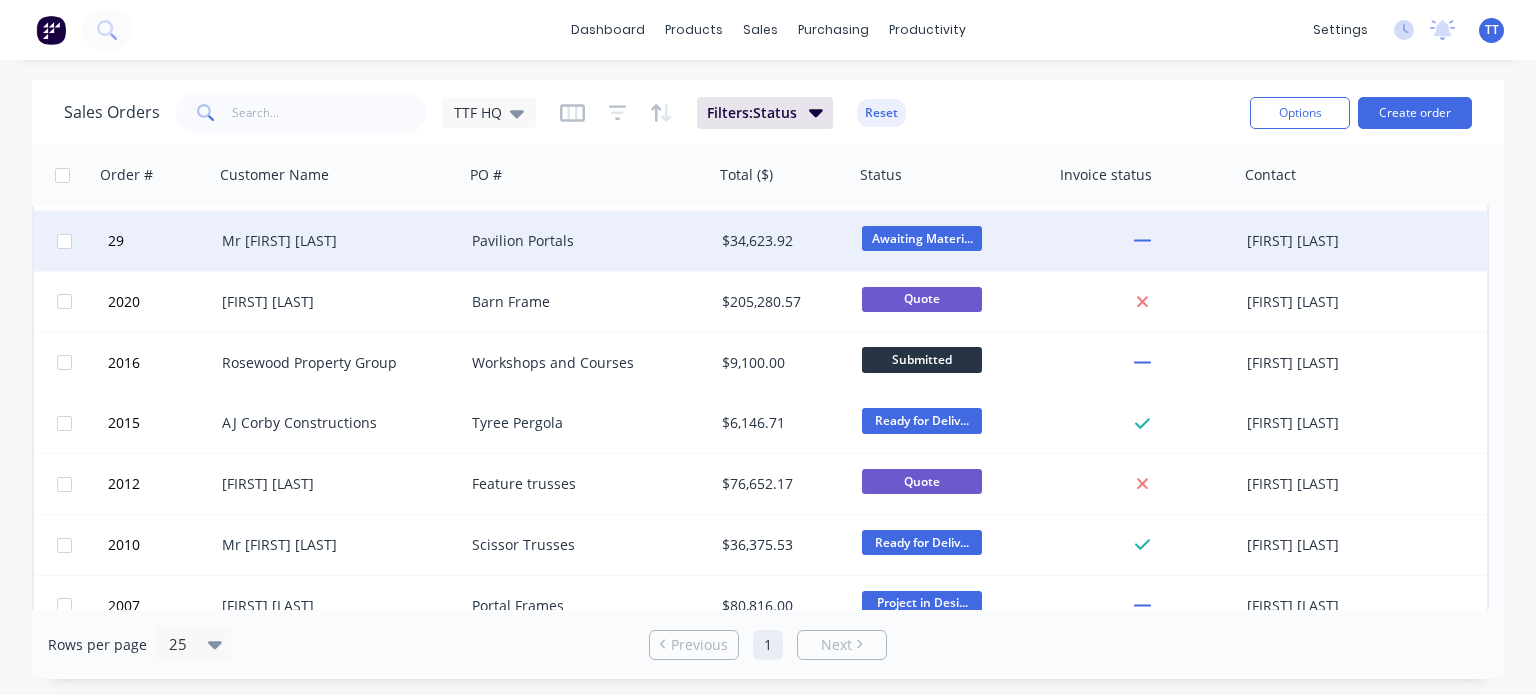 click on "Mr [FIRST] [LAST]" at bounding box center (333, 241) 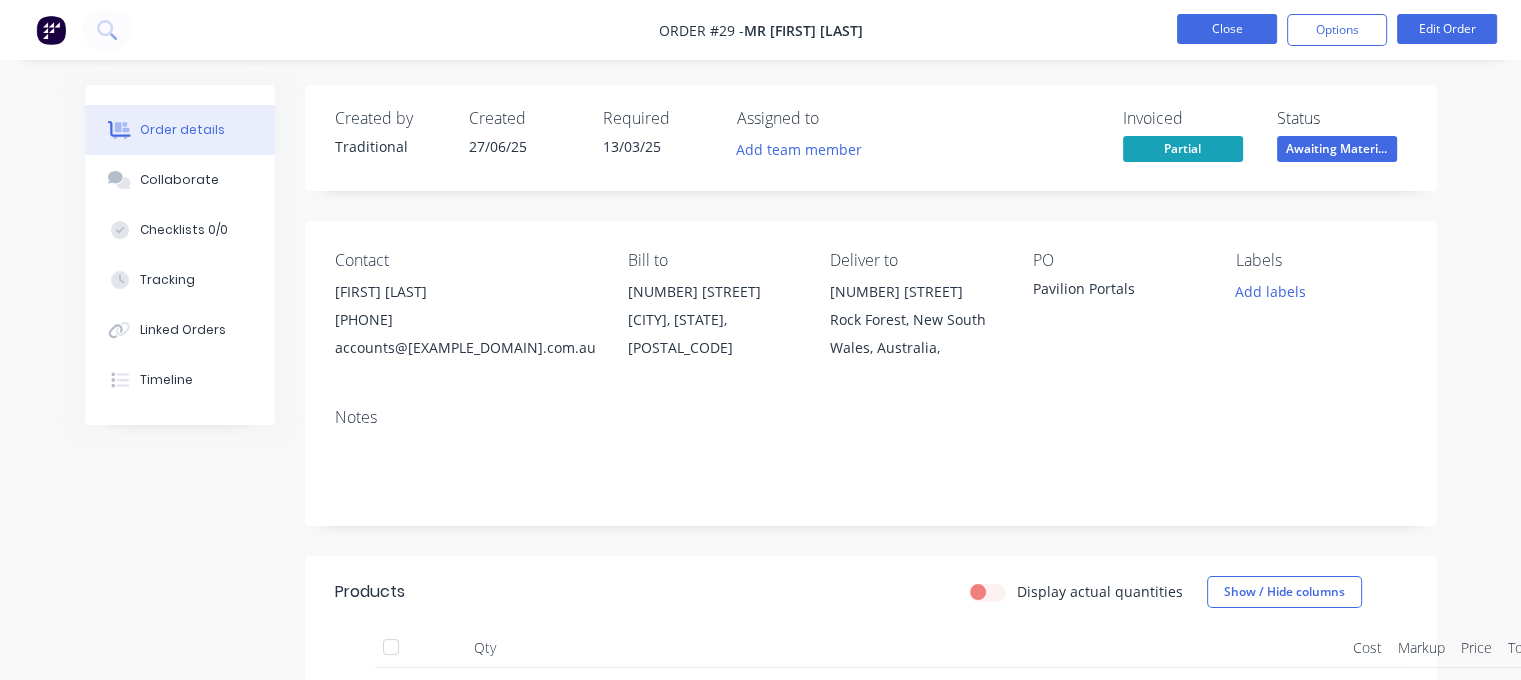 click on "Close" at bounding box center [1227, 29] 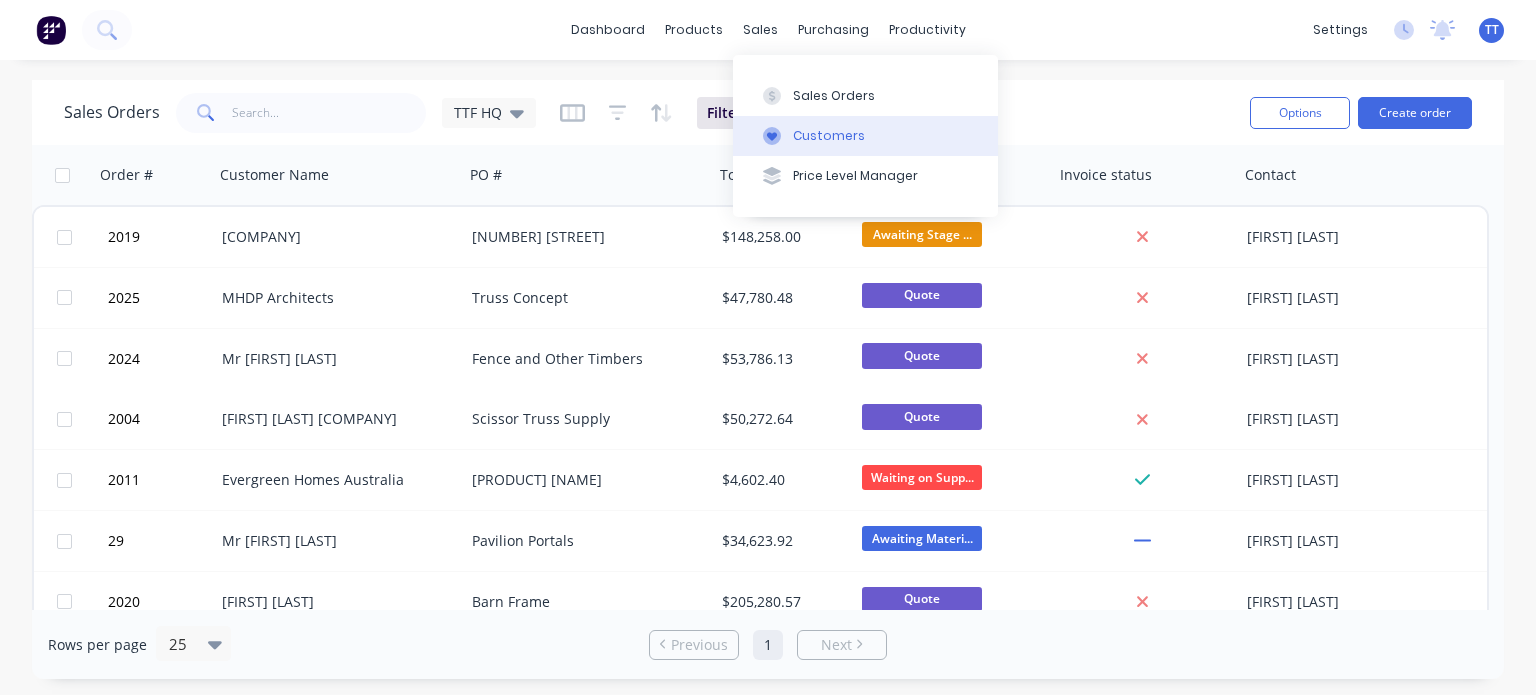 click on "Customers" at bounding box center (829, 136) 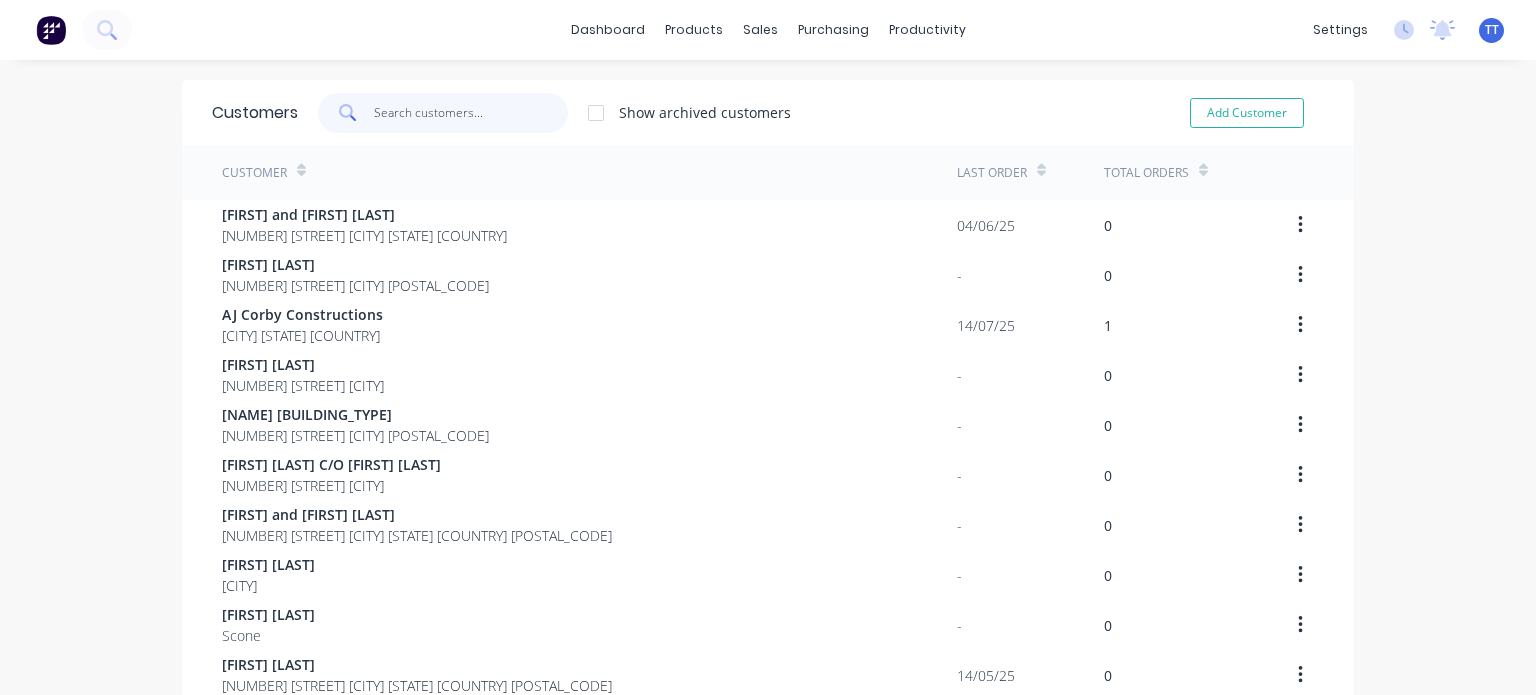click at bounding box center (471, 113) 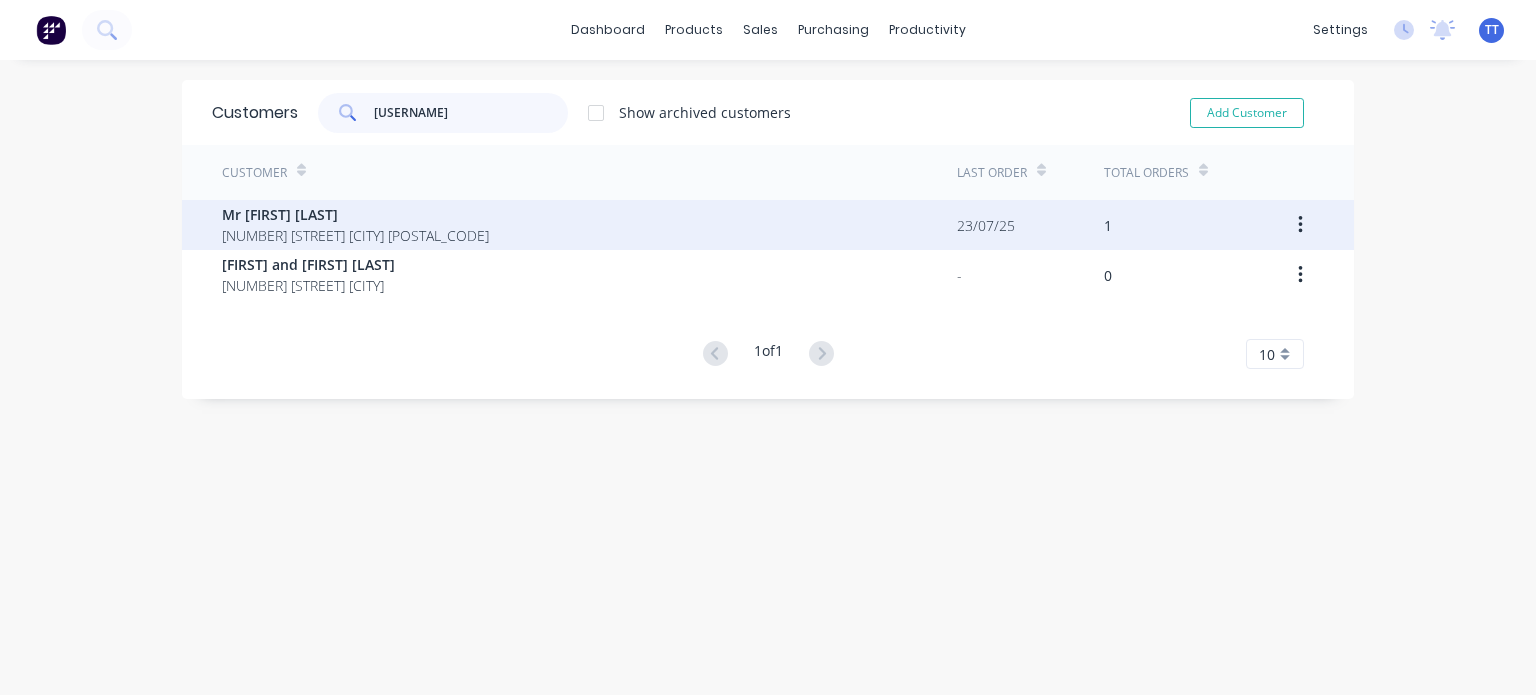 type on "[USERNAME]" 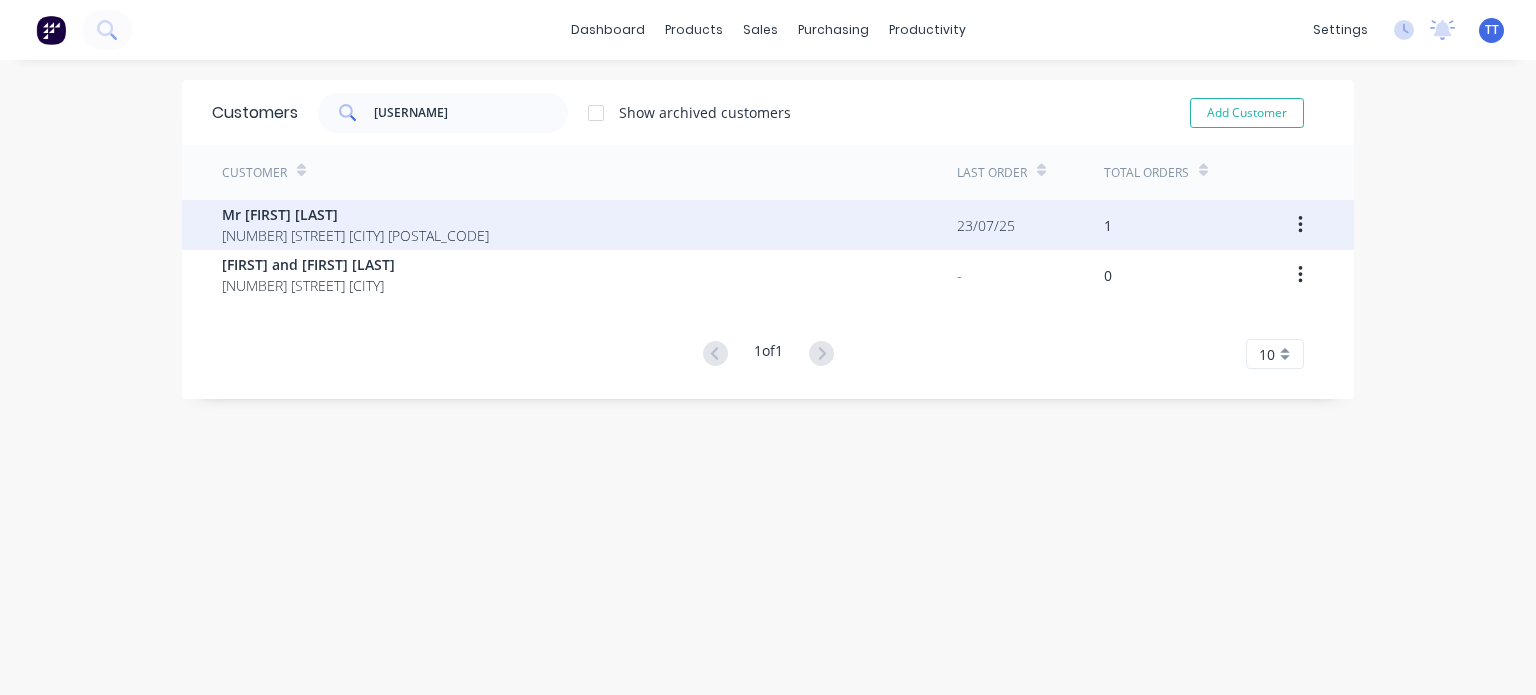 click on "Mr [FIRST] [LAST]" at bounding box center (355, 214) 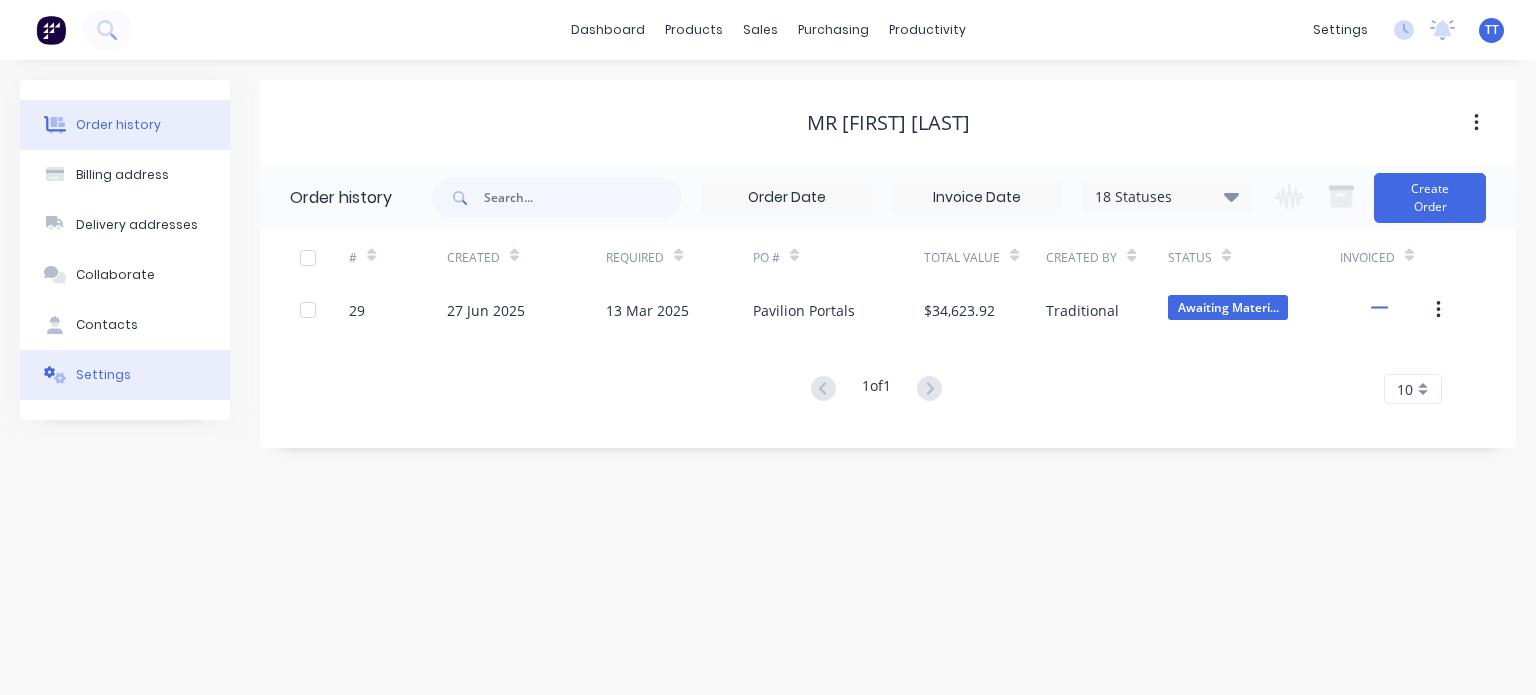 click on "Settings" at bounding box center [103, 375] 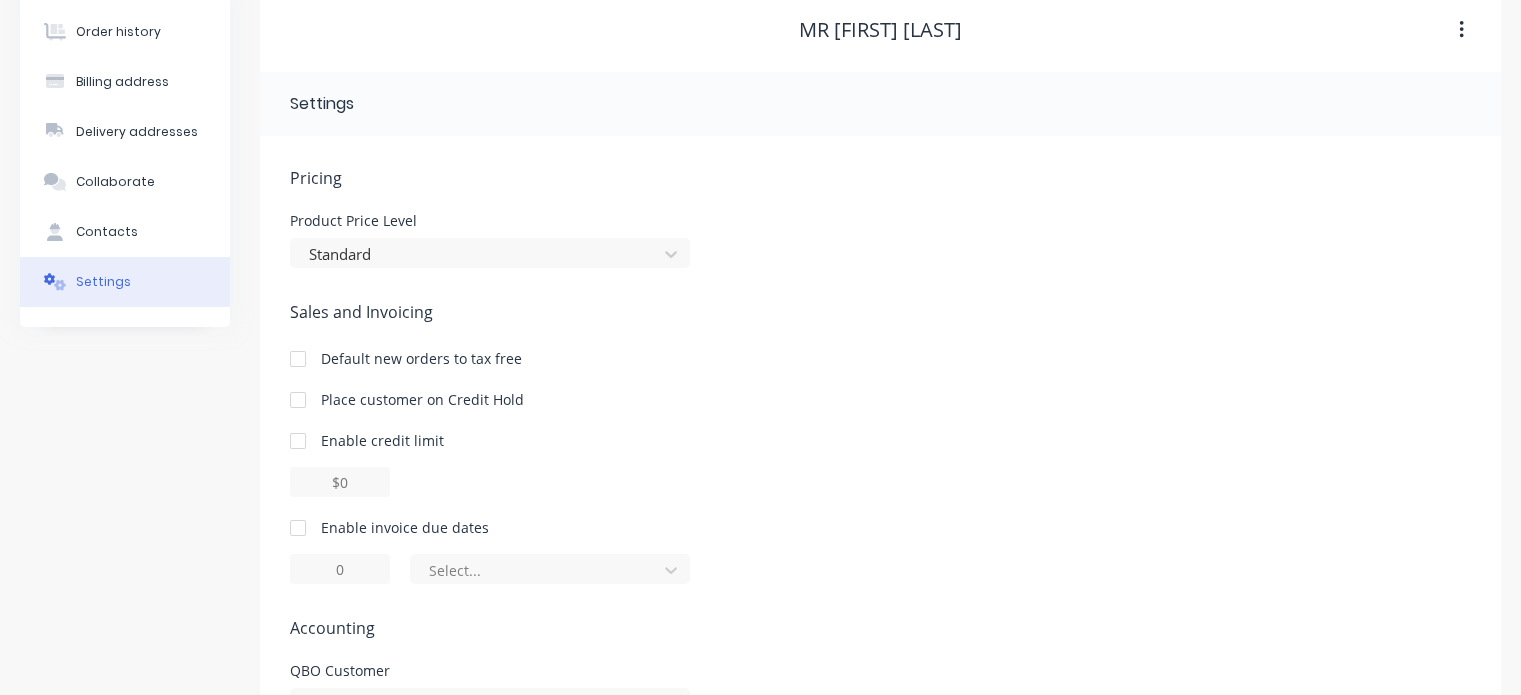 scroll, scrollTop: 217, scrollLeft: 0, axis: vertical 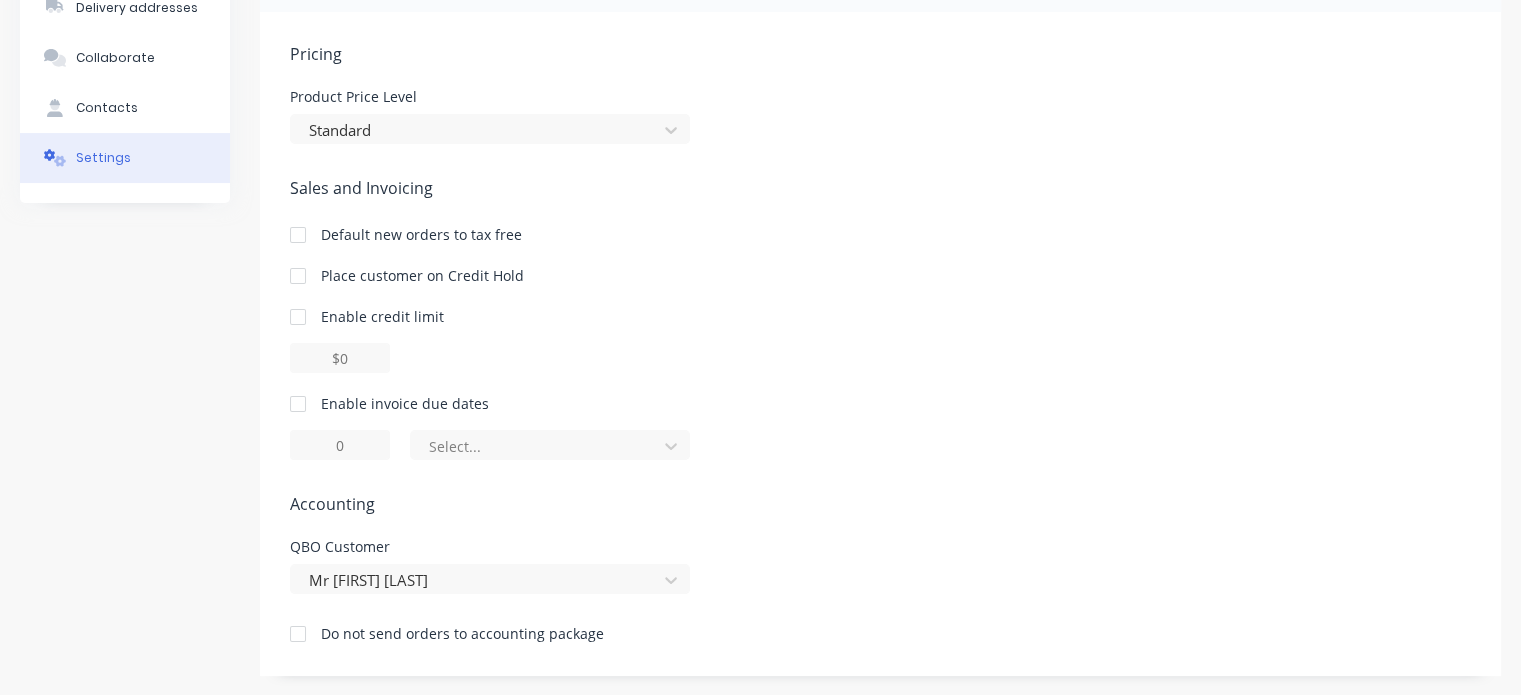 click at bounding box center [298, 404] 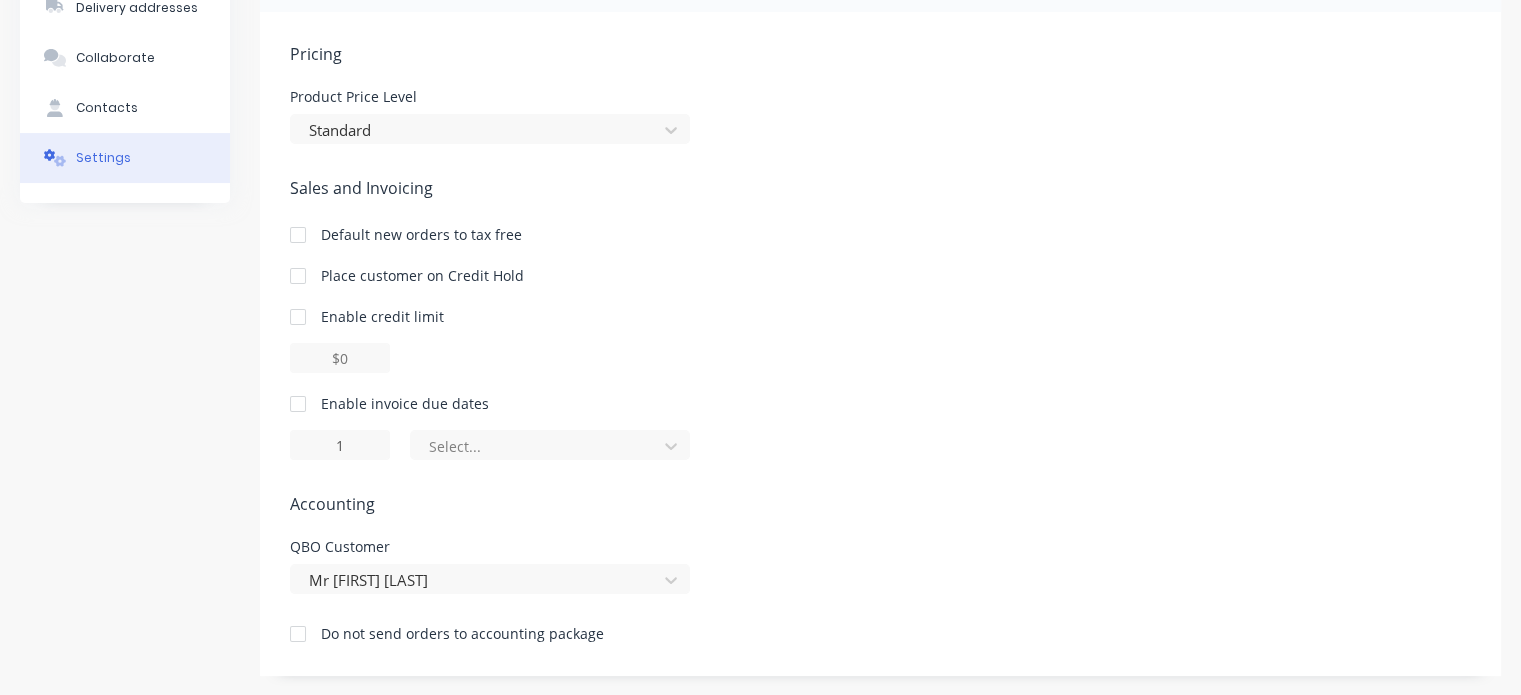 click at bounding box center [298, 404] 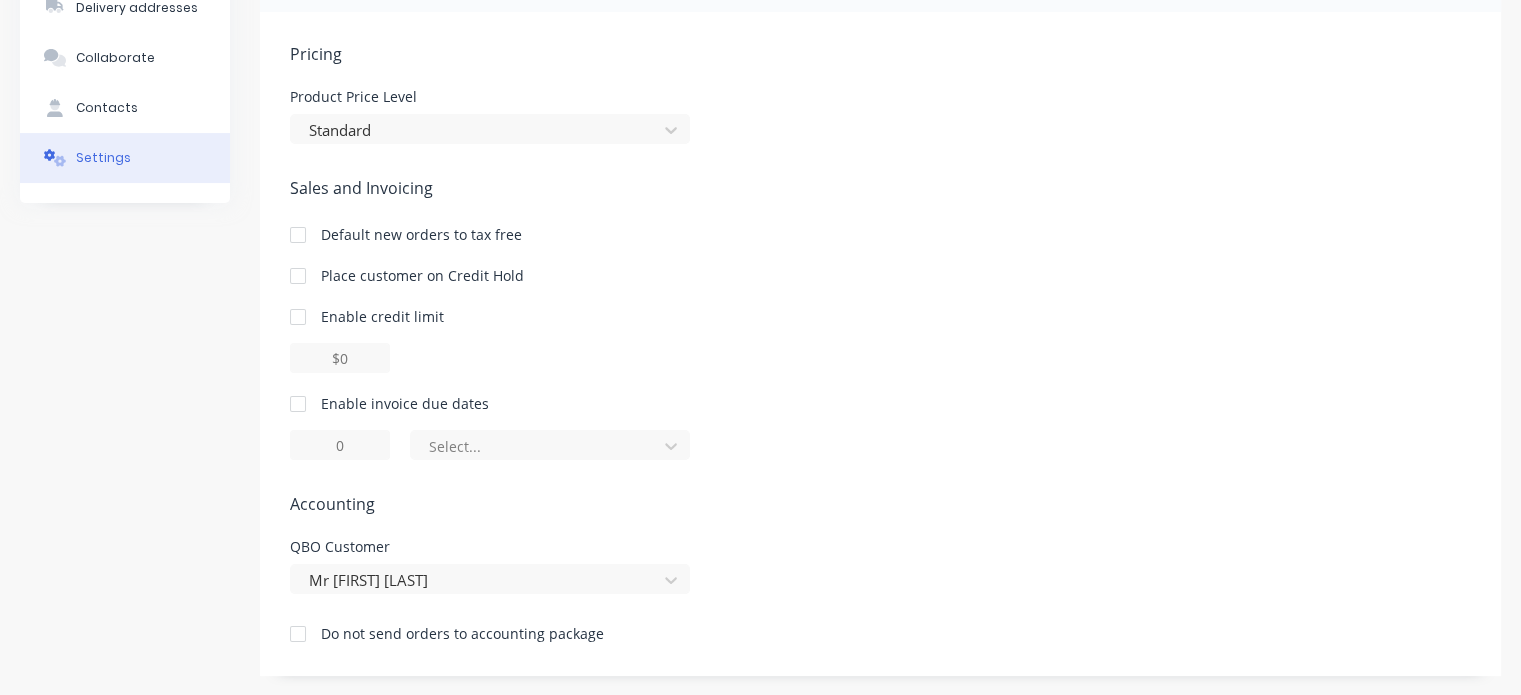 click at bounding box center [298, 404] 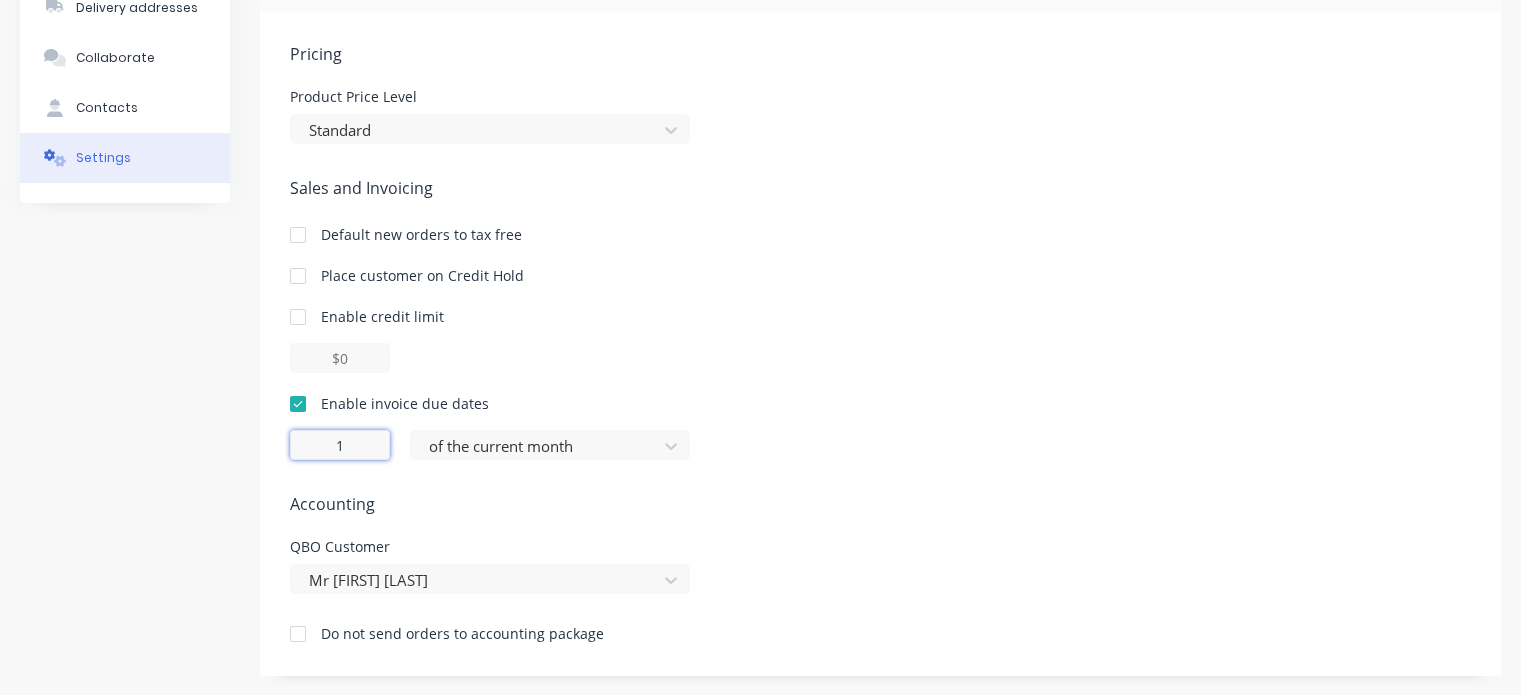 click on "1" at bounding box center [340, 445] 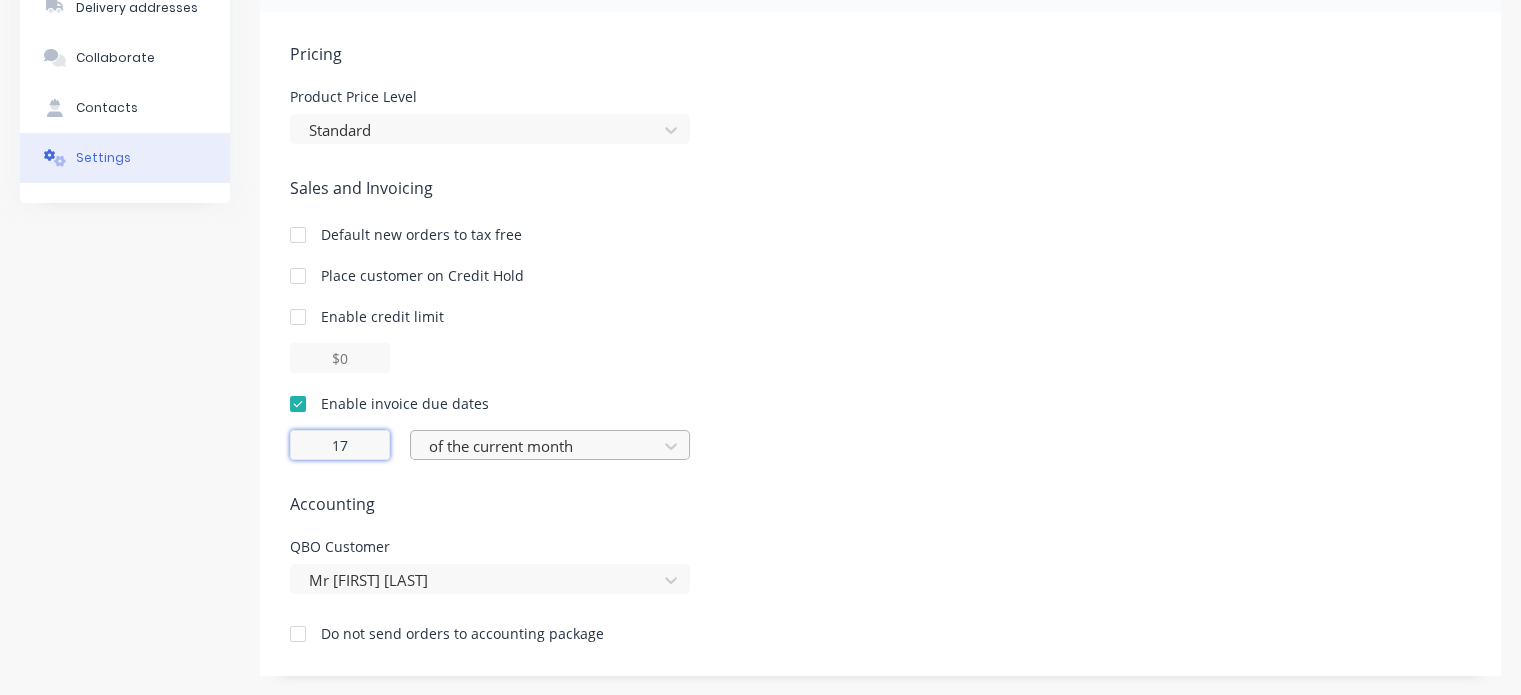 type on "1" 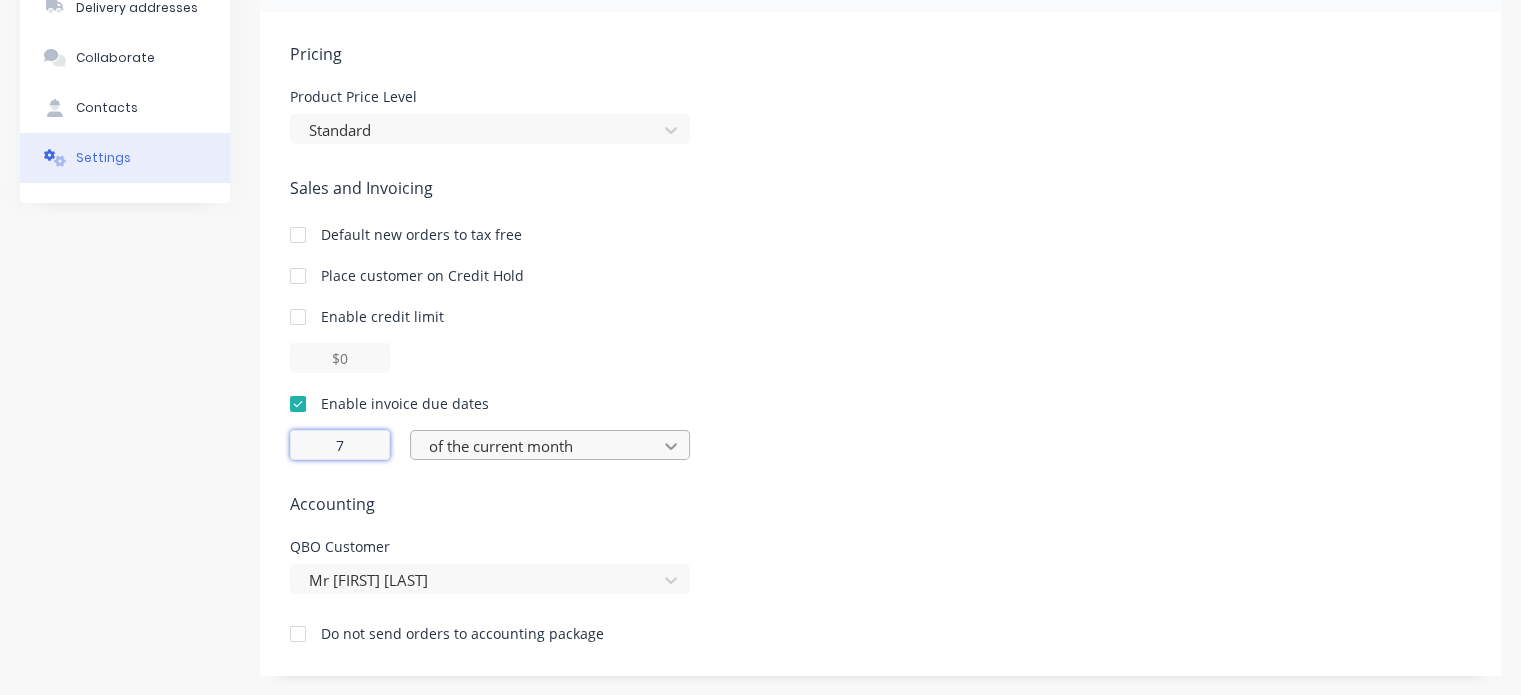 type on "7" 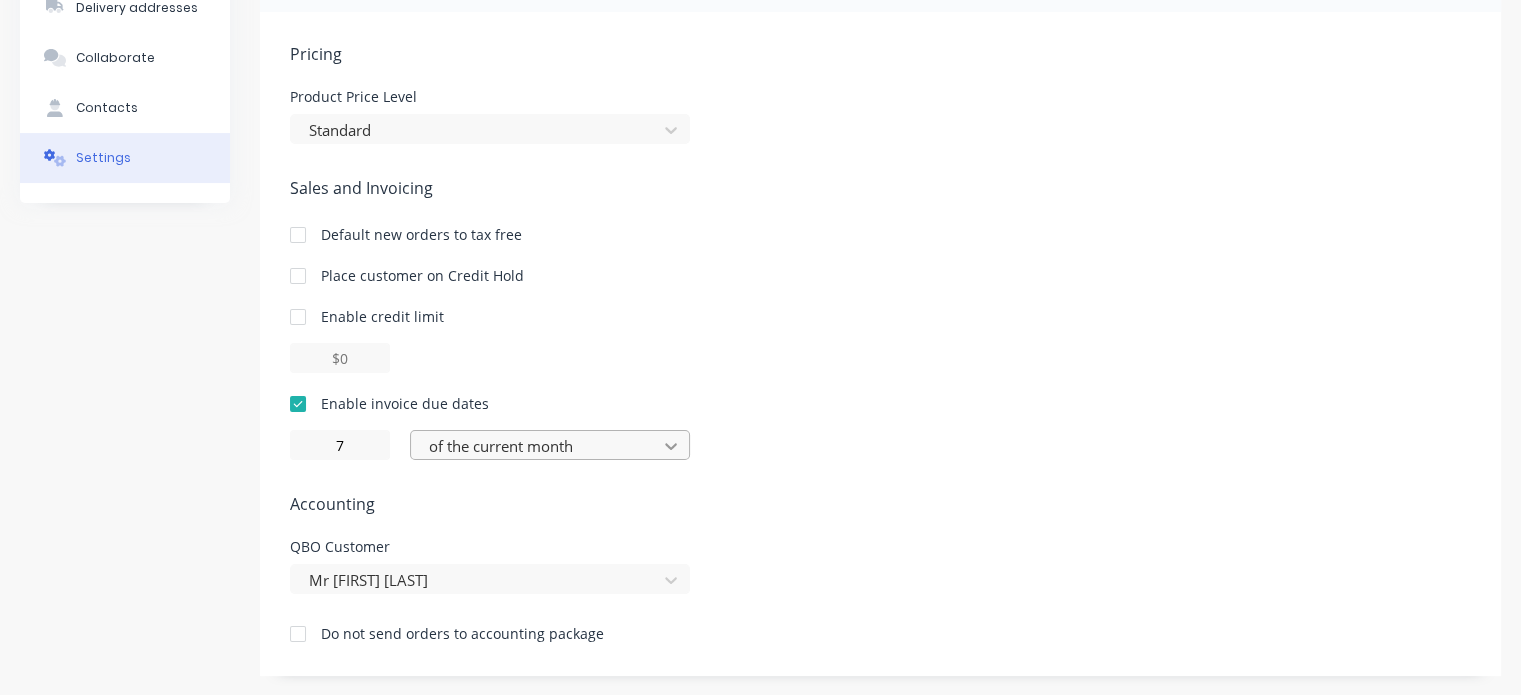 click 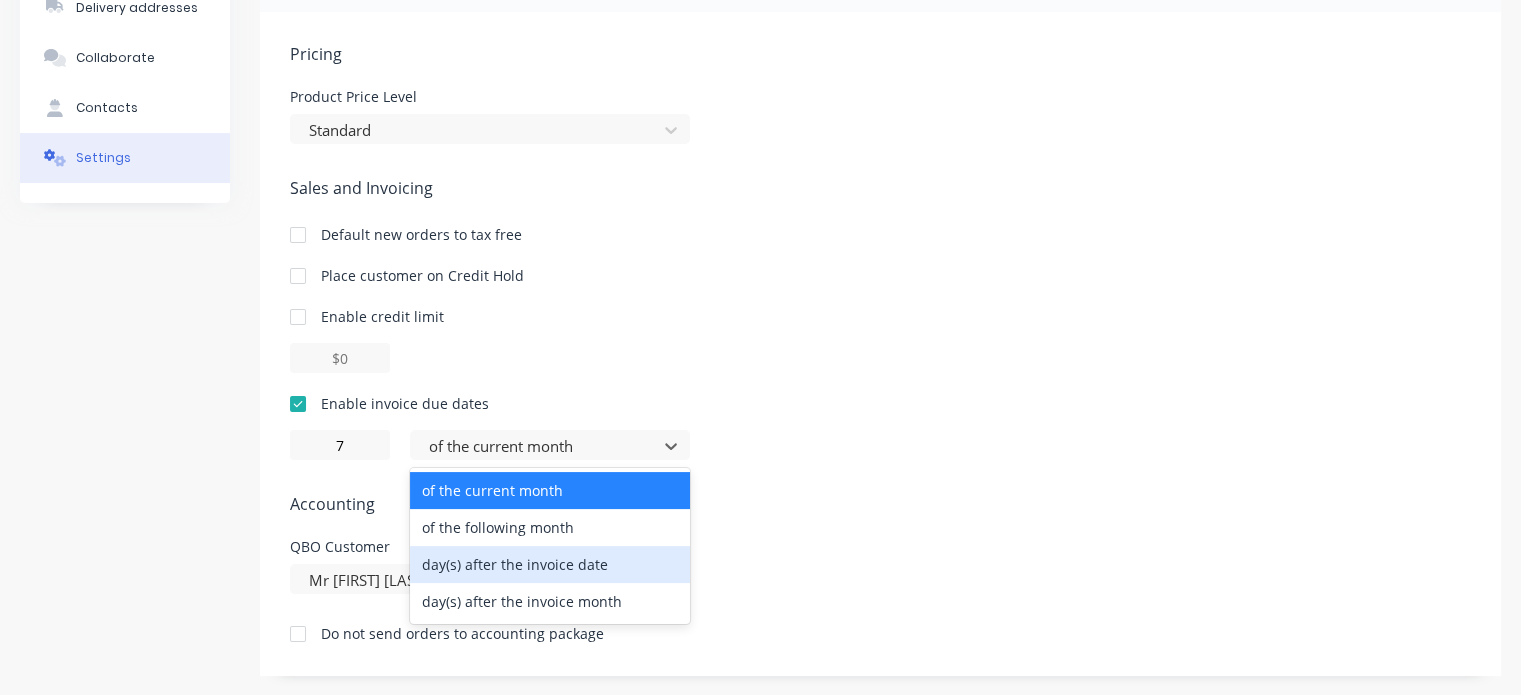 click on "day(s) after the invoice date" at bounding box center [550, 564] 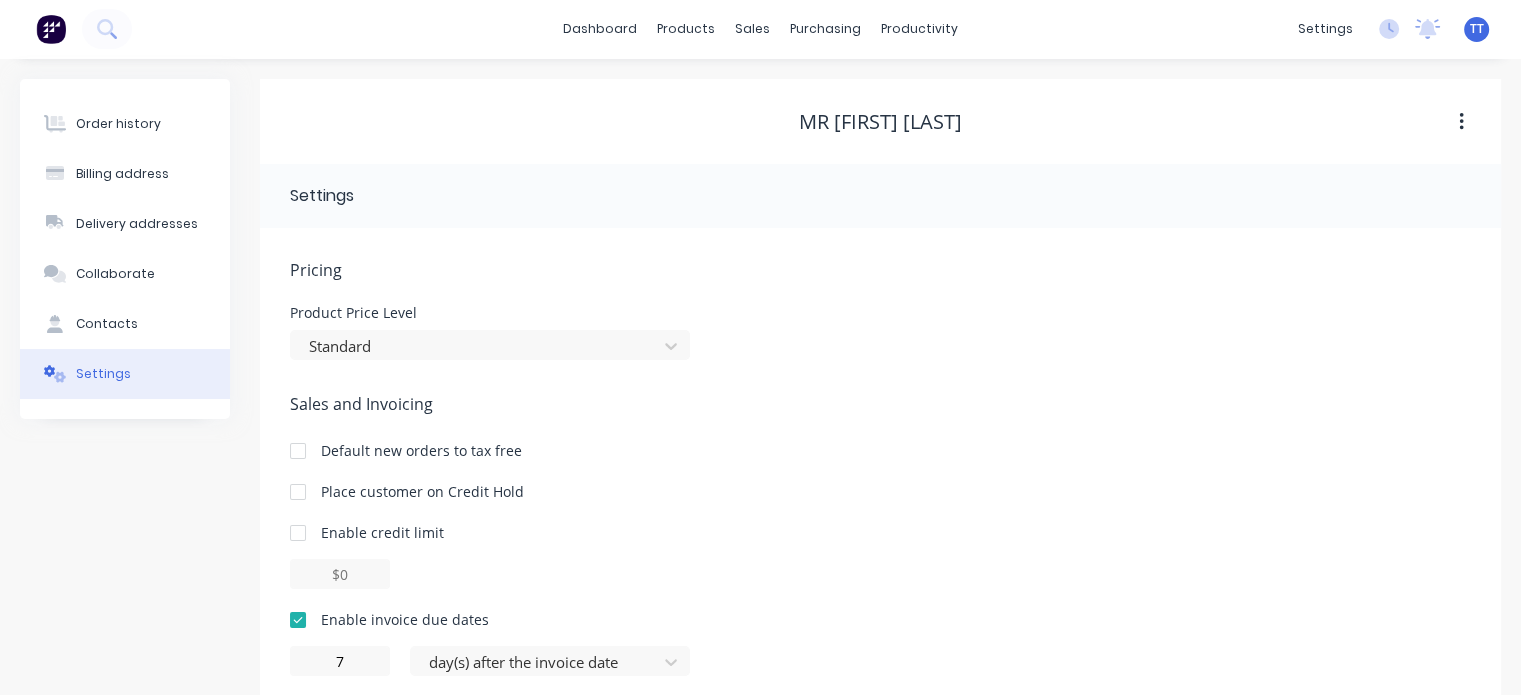 scroll, scrollTop: 0, scrollLeft: 0, axis: both 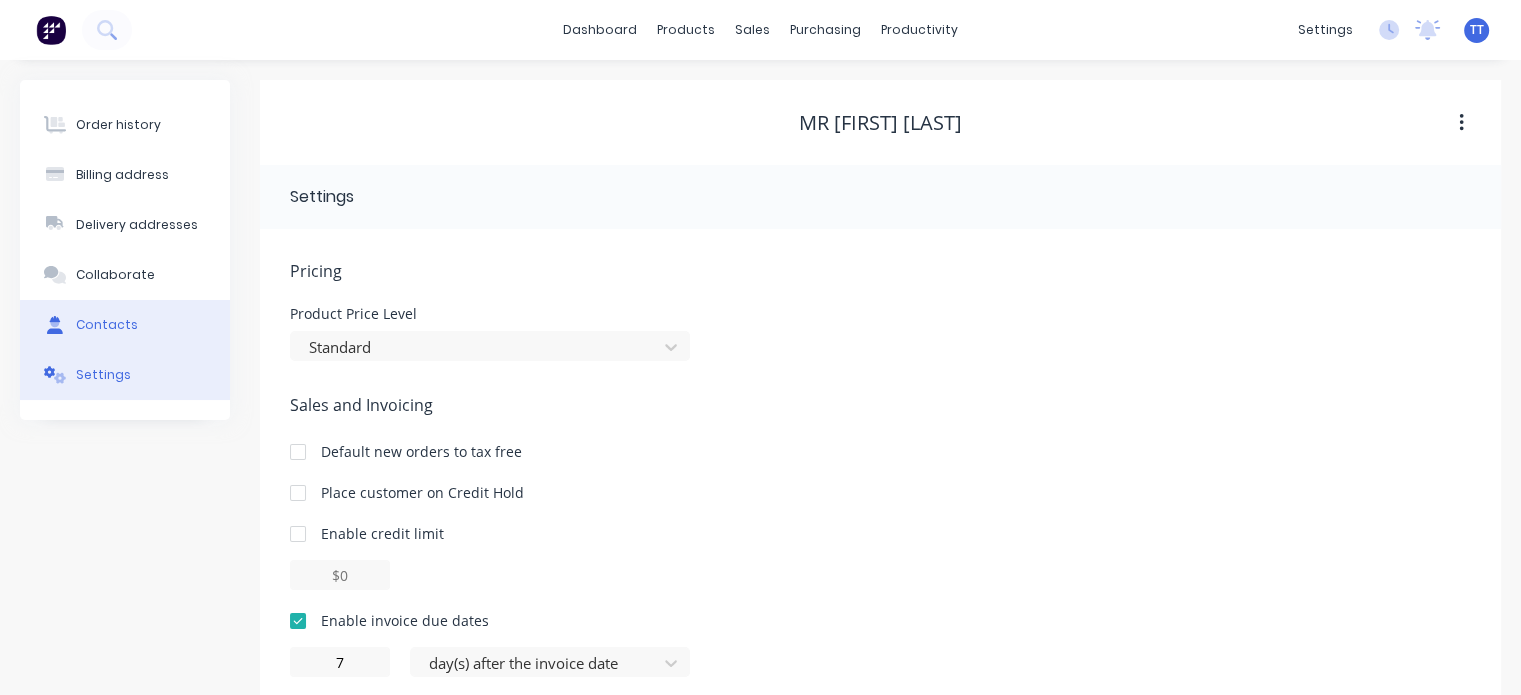 click on "Contacts" at bounding box center [107, 325] 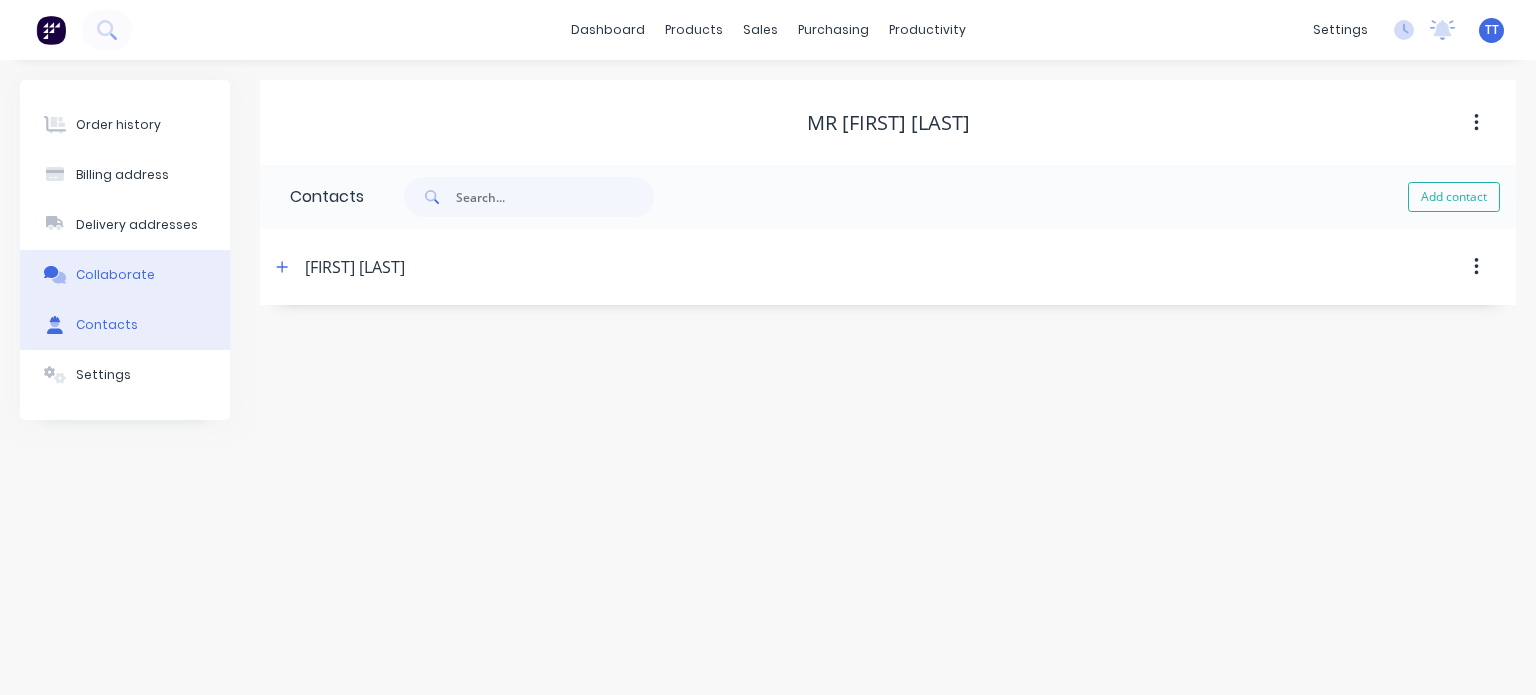 click on "Collaborate" at bounding box center (115, 275) 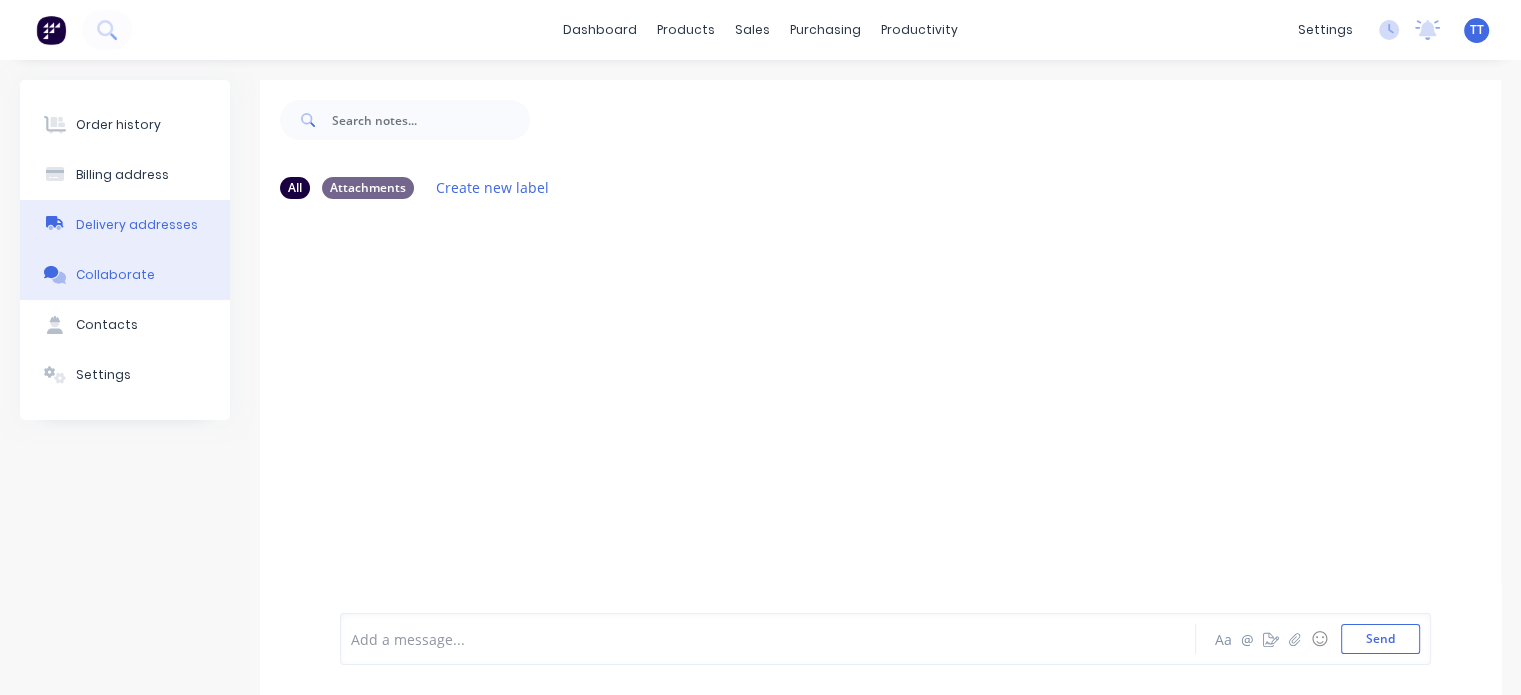 click on "Delivery addresses" at bounding box center [137, 225] 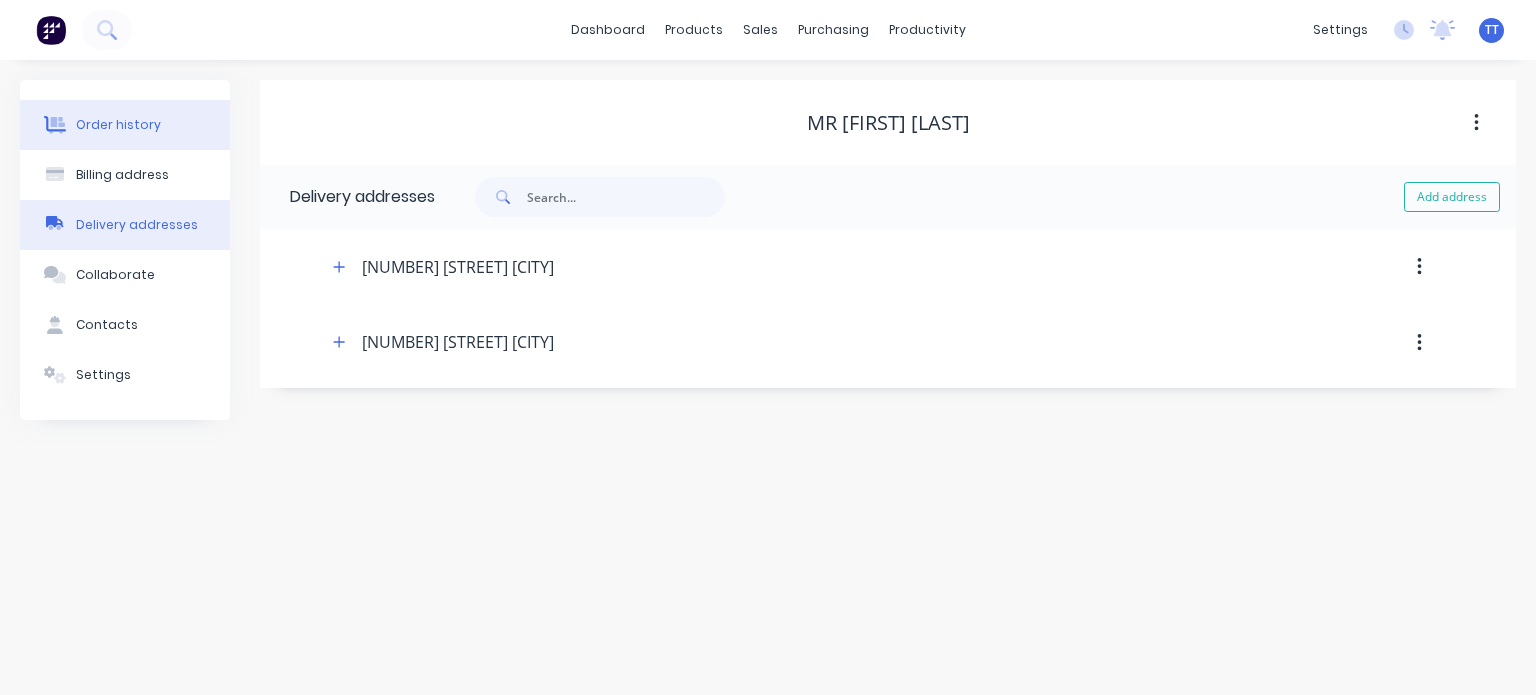 click on "Order history" at bounding box center (118, 125) 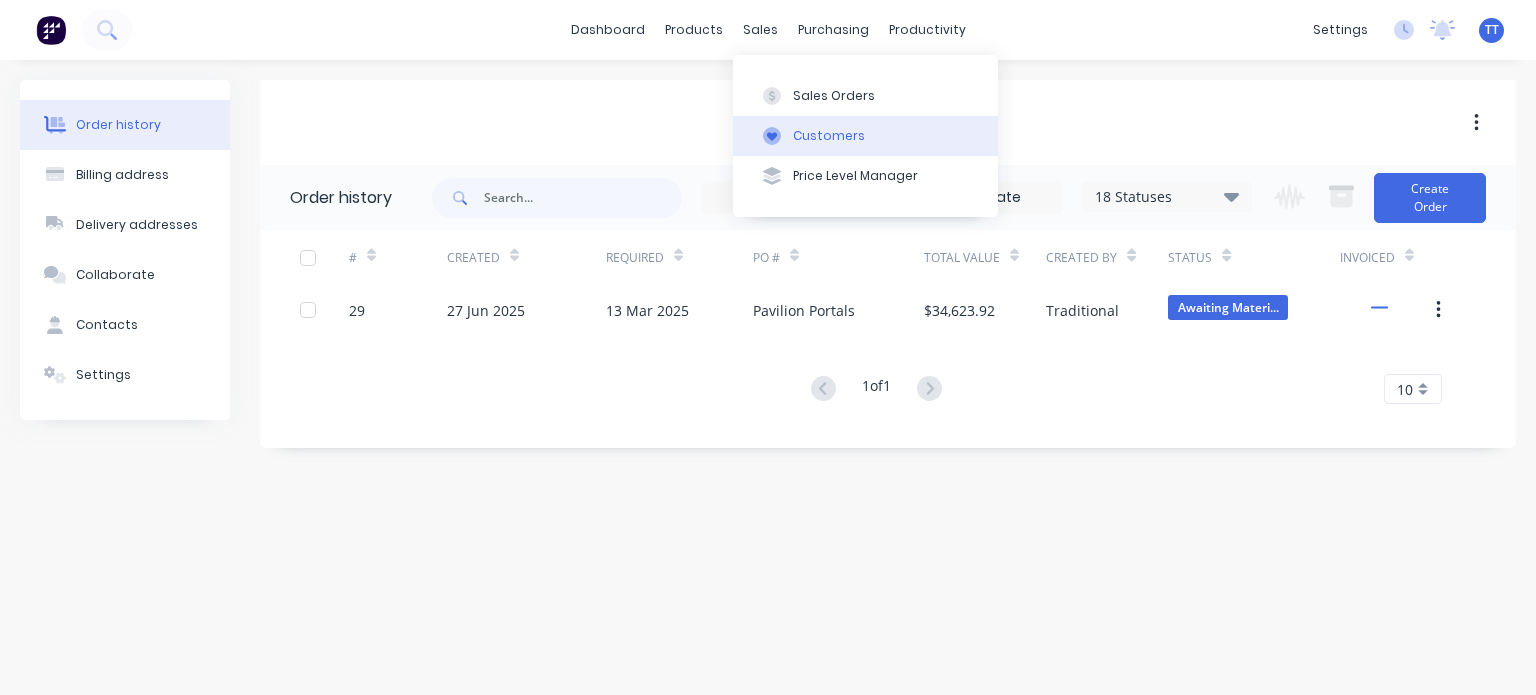 click on "Customers" at bounding box center [829, 136] 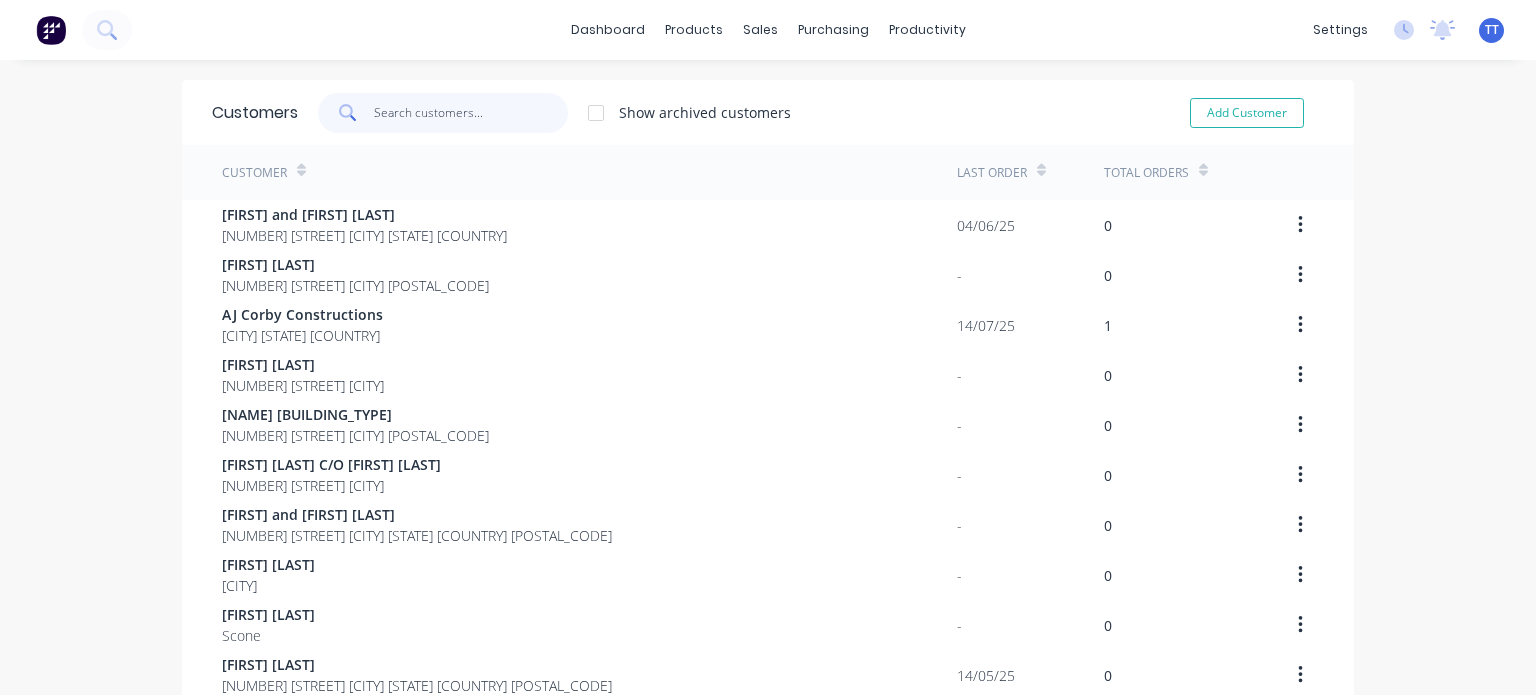 click at bounding box center (471, 113) 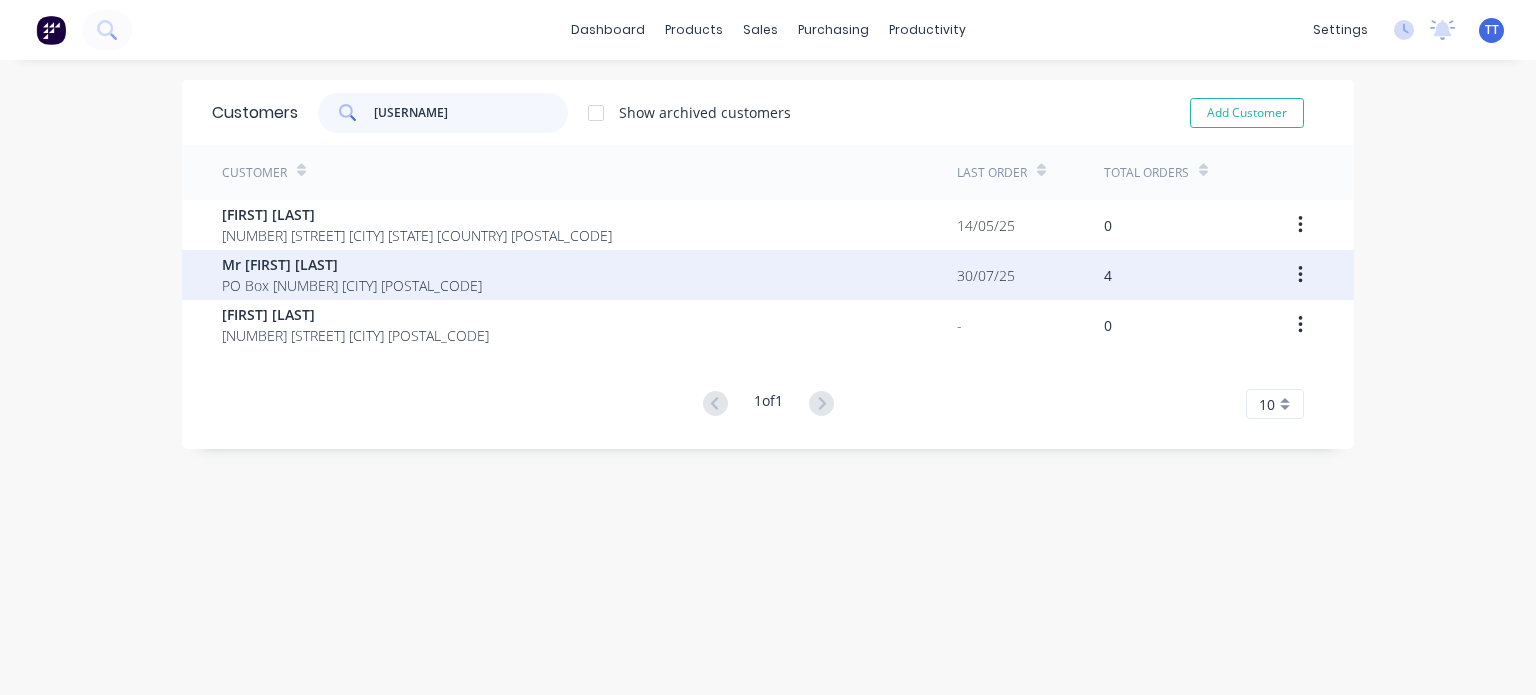 type on "[USERNAME]" 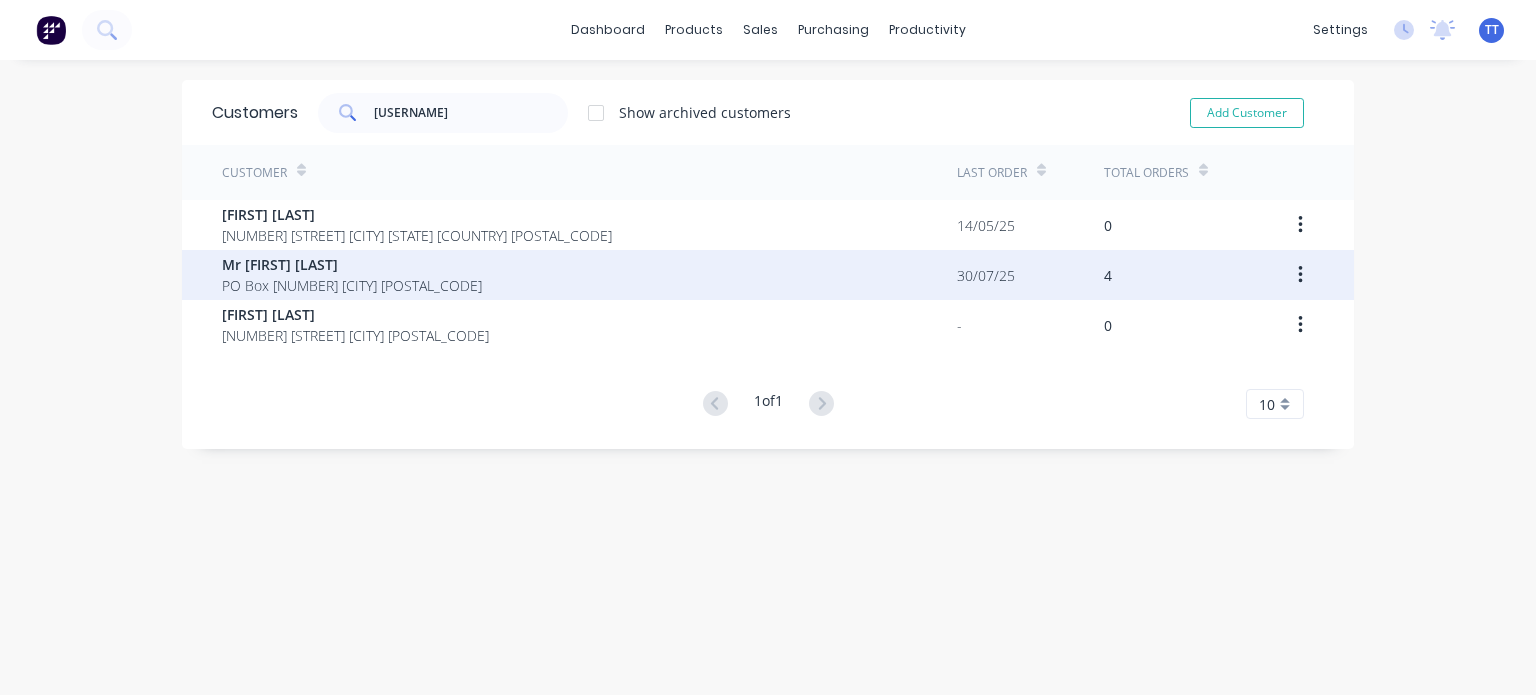click on "Mr [FIRST] [LAST]" at bounding box center [352, 264] 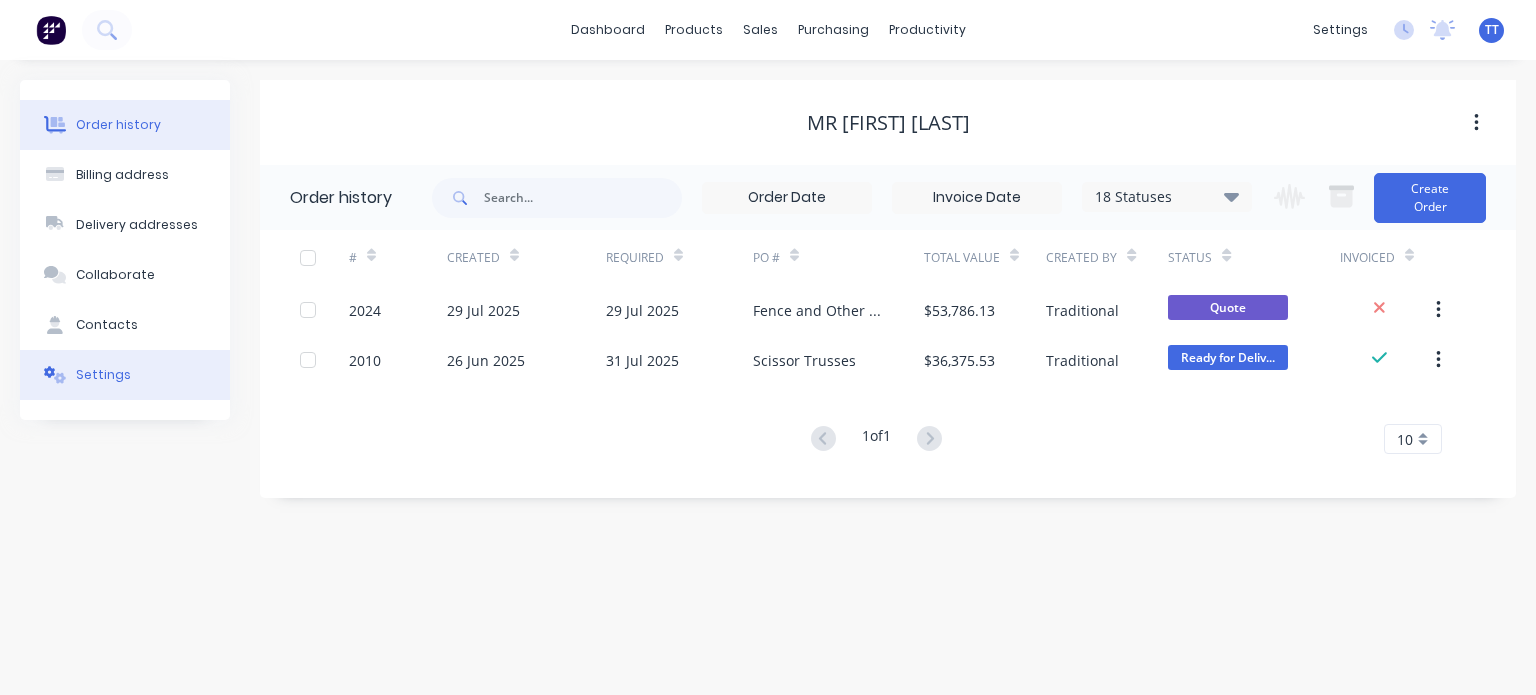 click on "Settings" at bounding box center (103, 375) 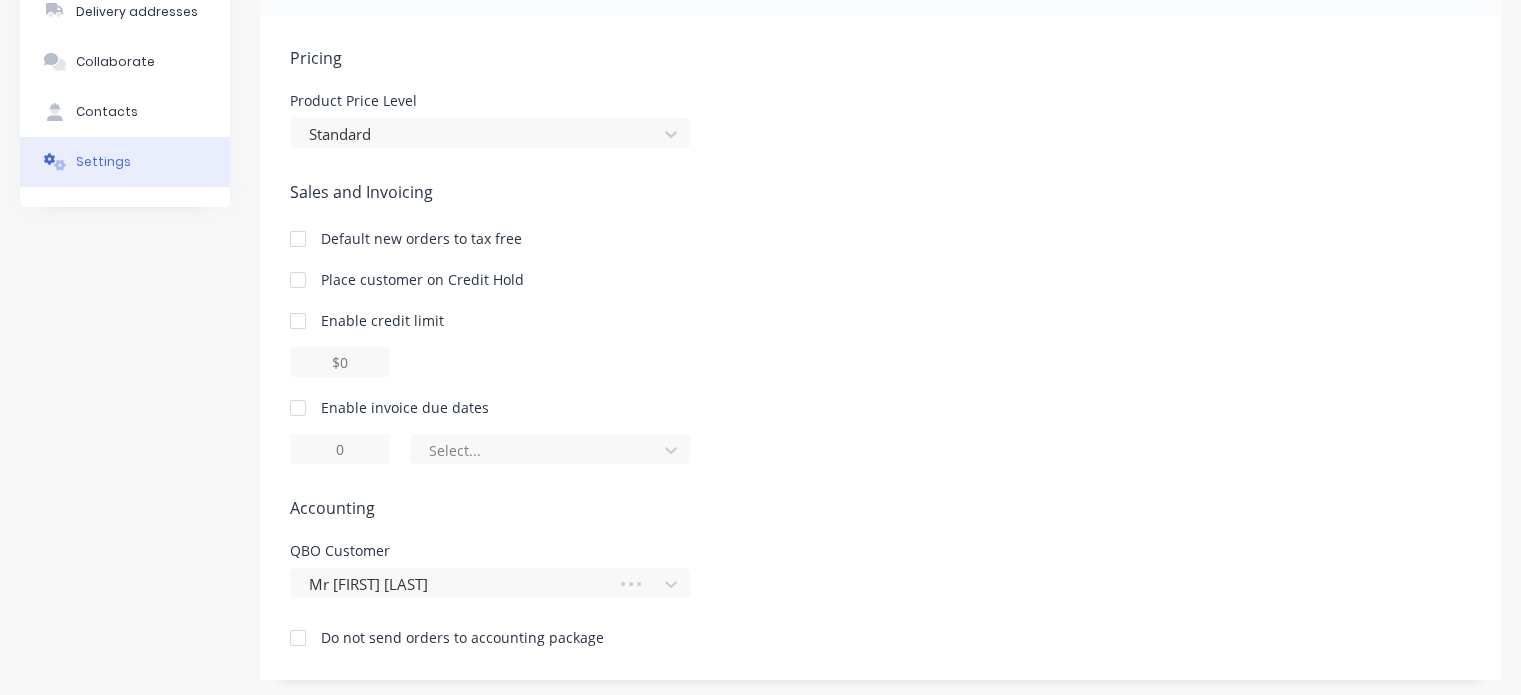 scroll, scrollTop: 217, scrollLeft: 0, axis: vertical 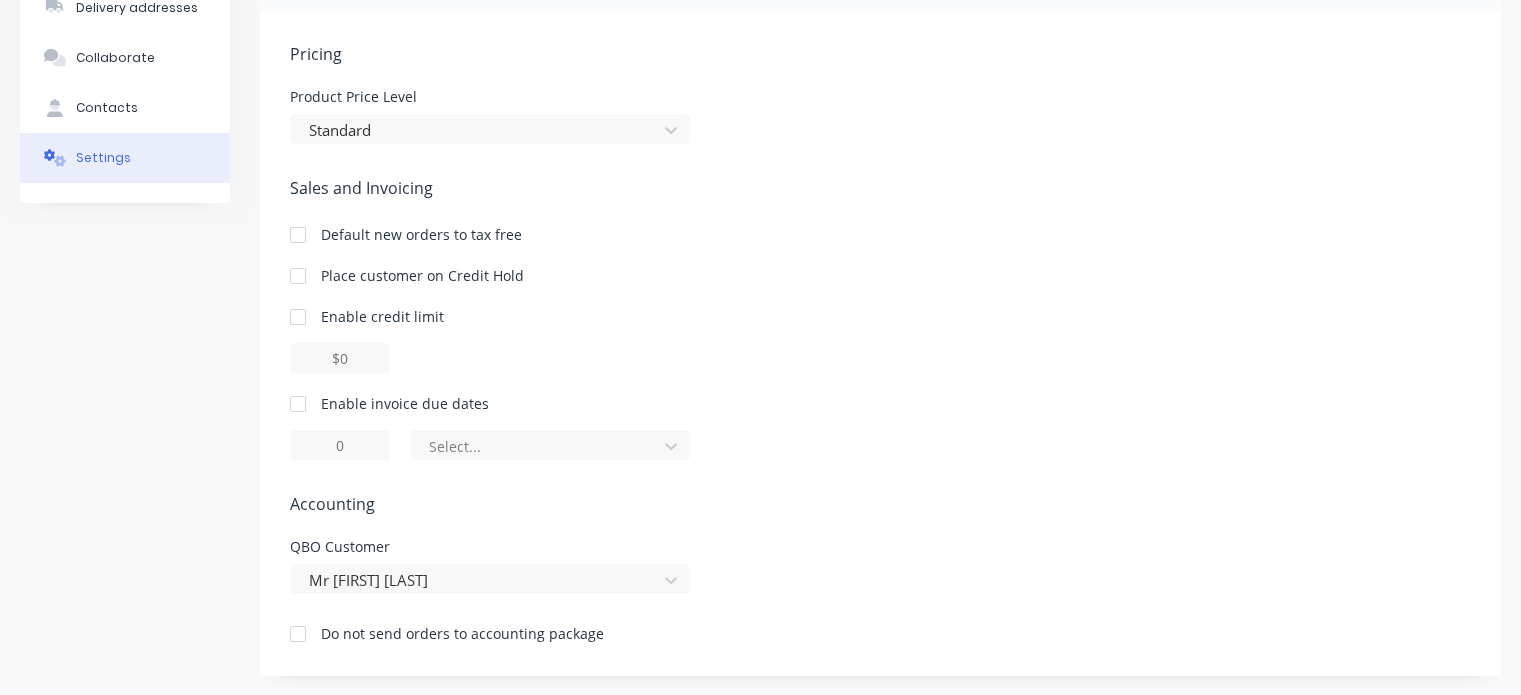 click at bounding box center (298, 404) 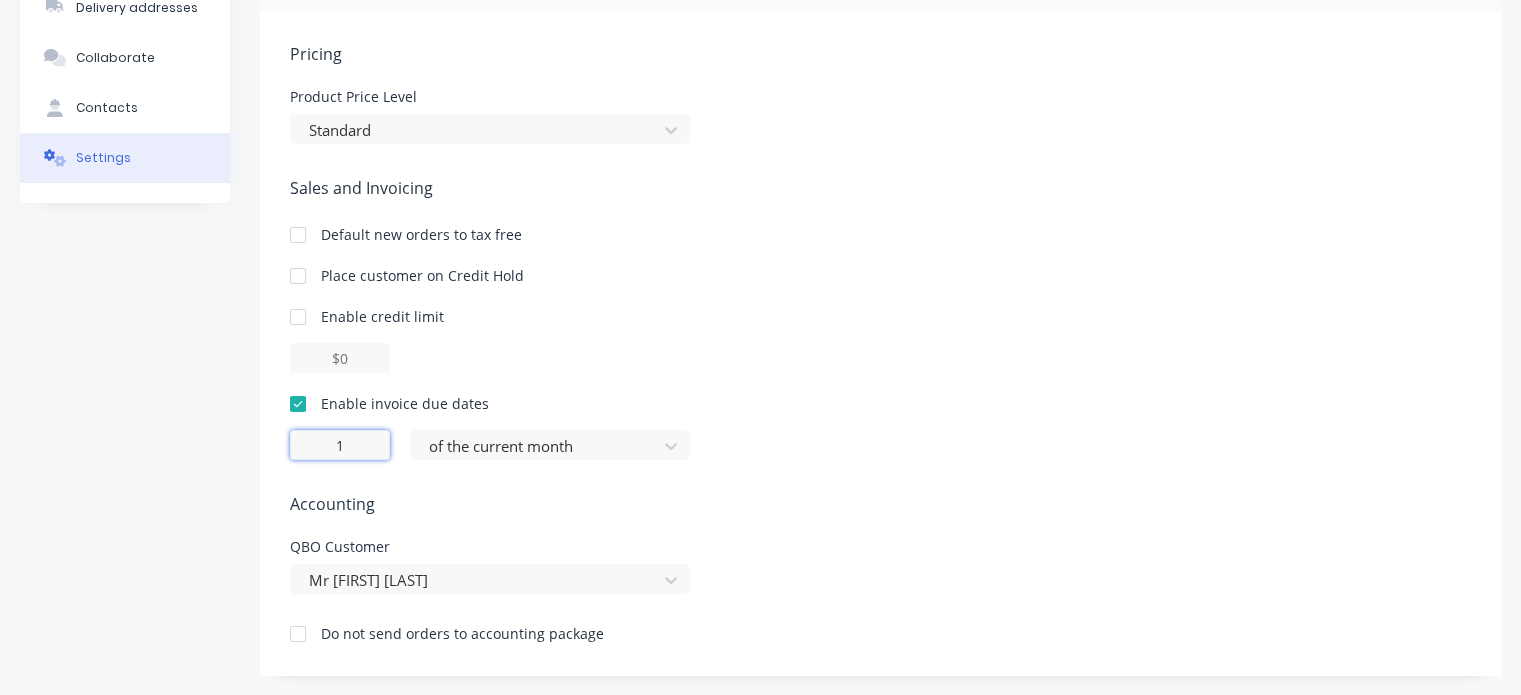 click on "1" at bounding box center [340, 445] 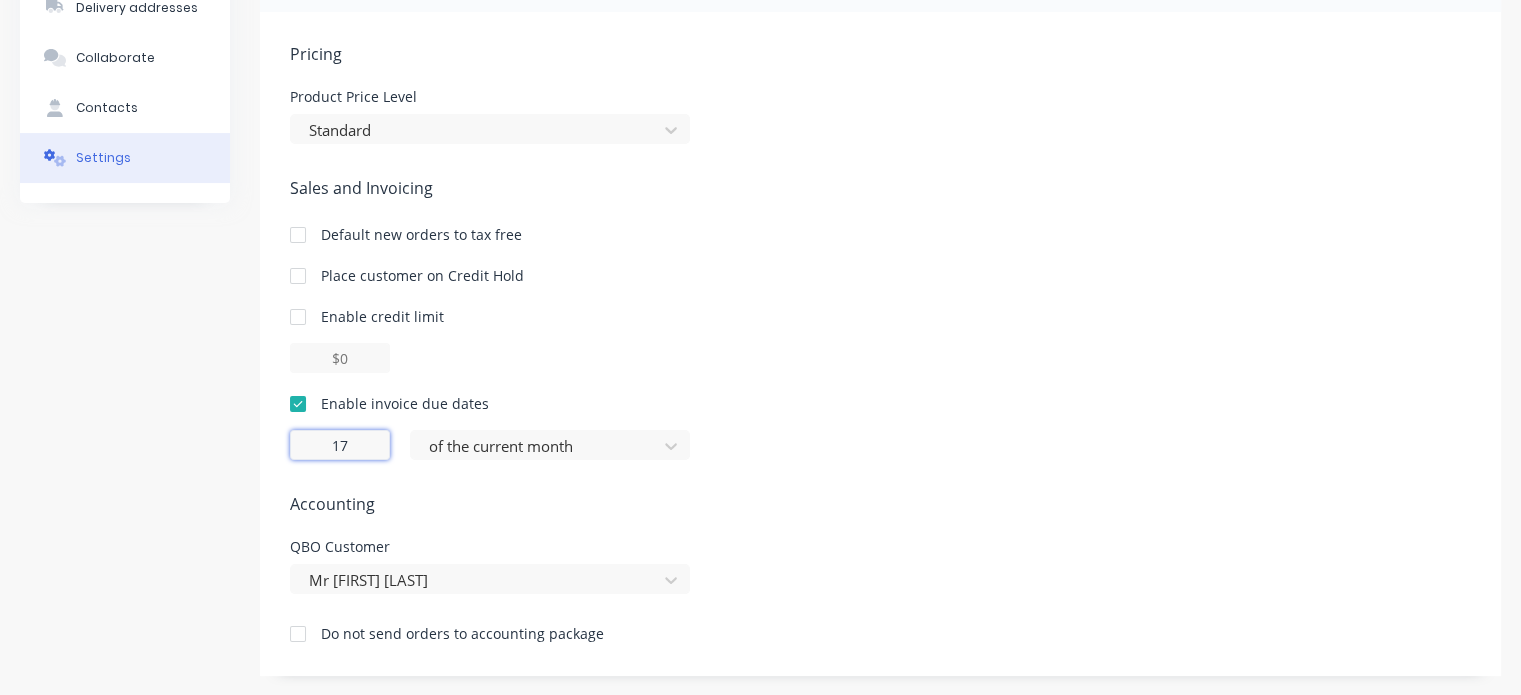 type on "1" 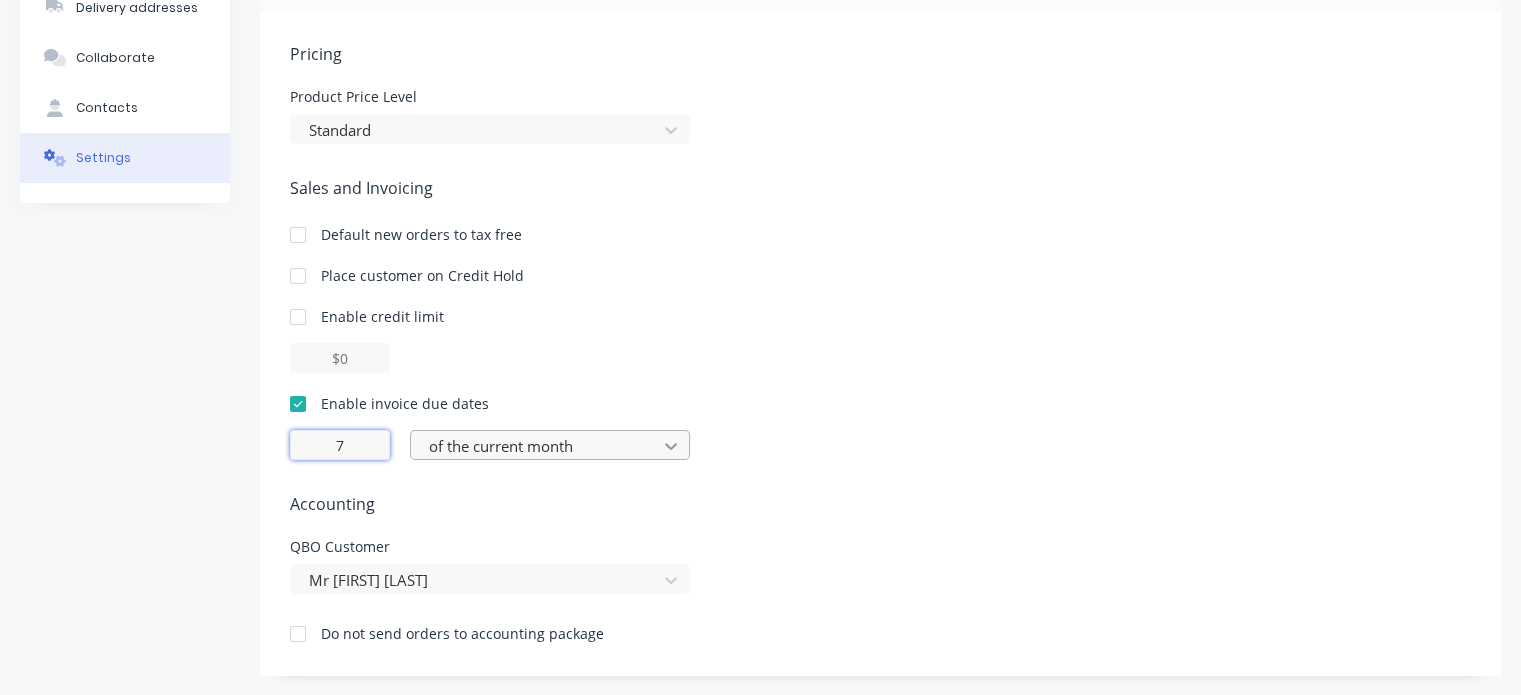 type on "7" 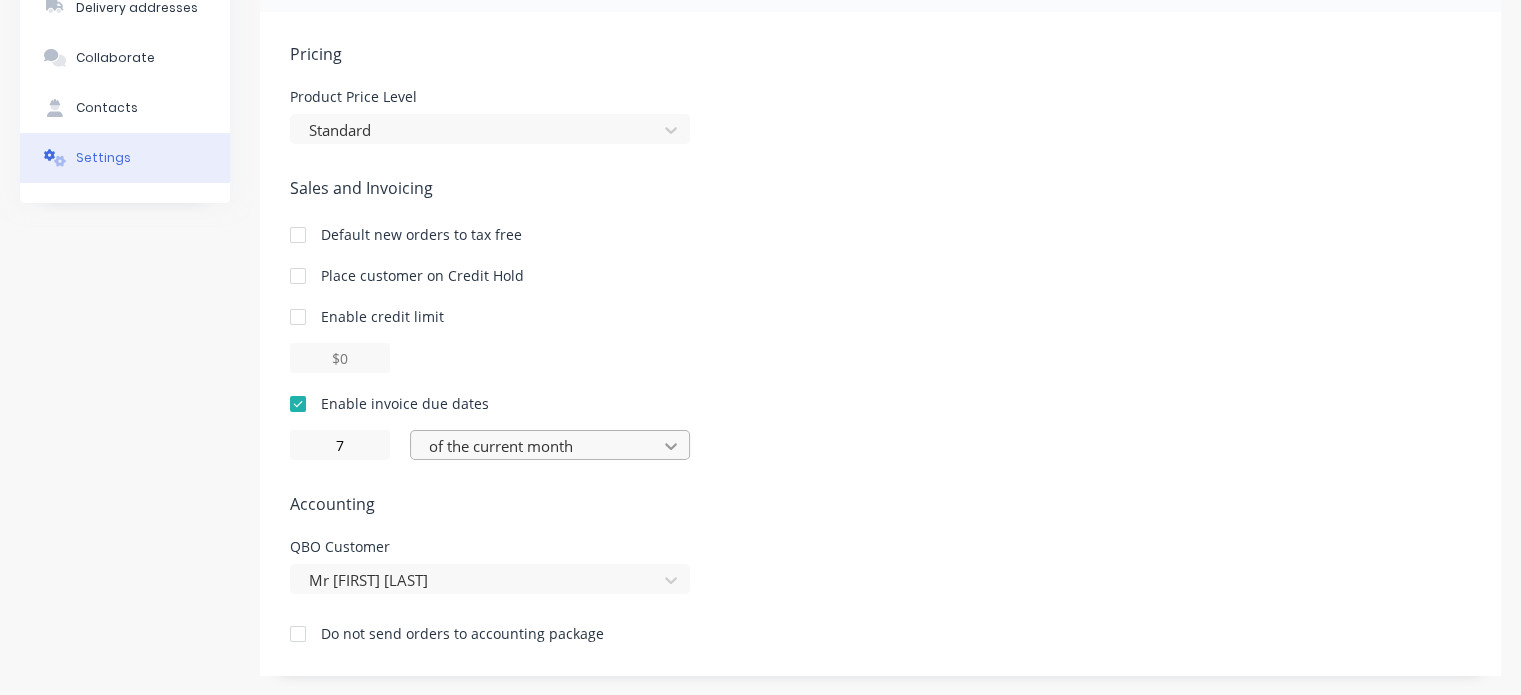 click 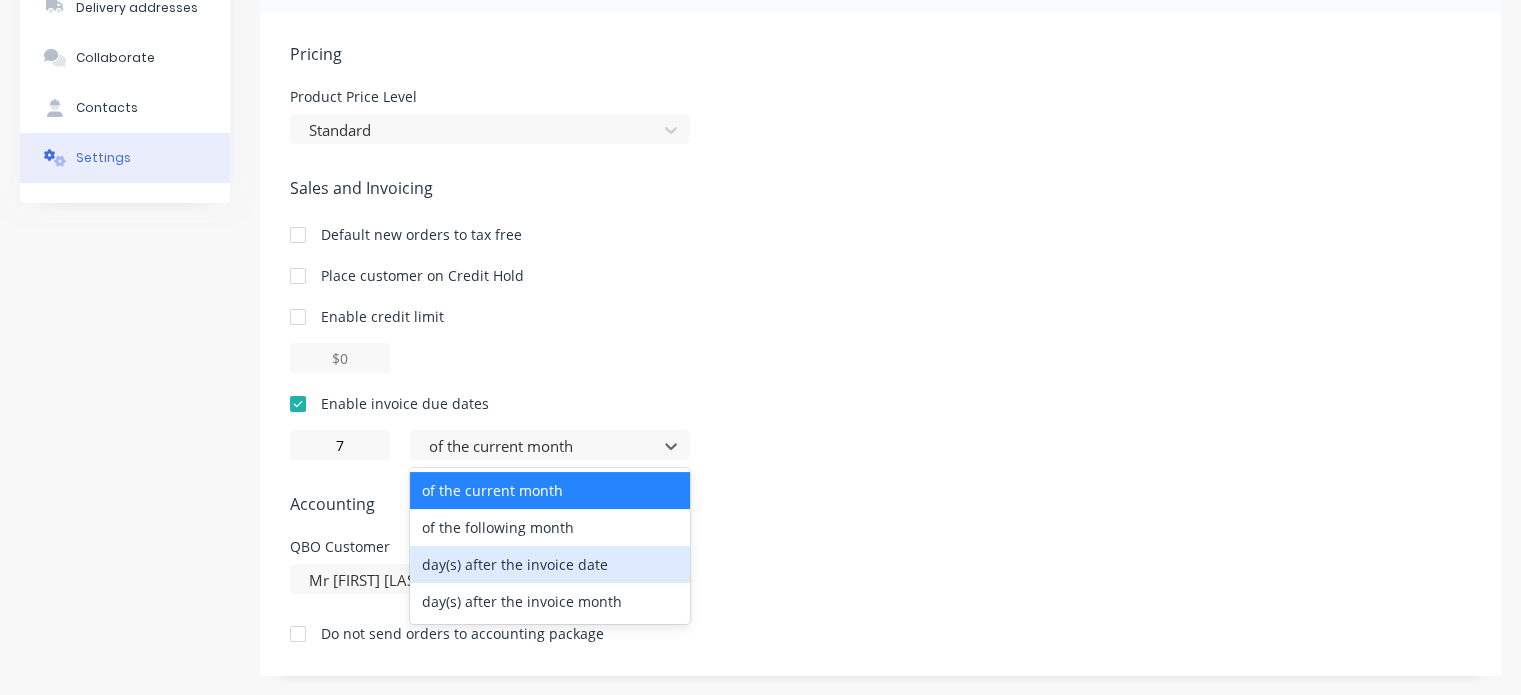 click on "day(s) after the invoice date" at bounding box center [550, 564] 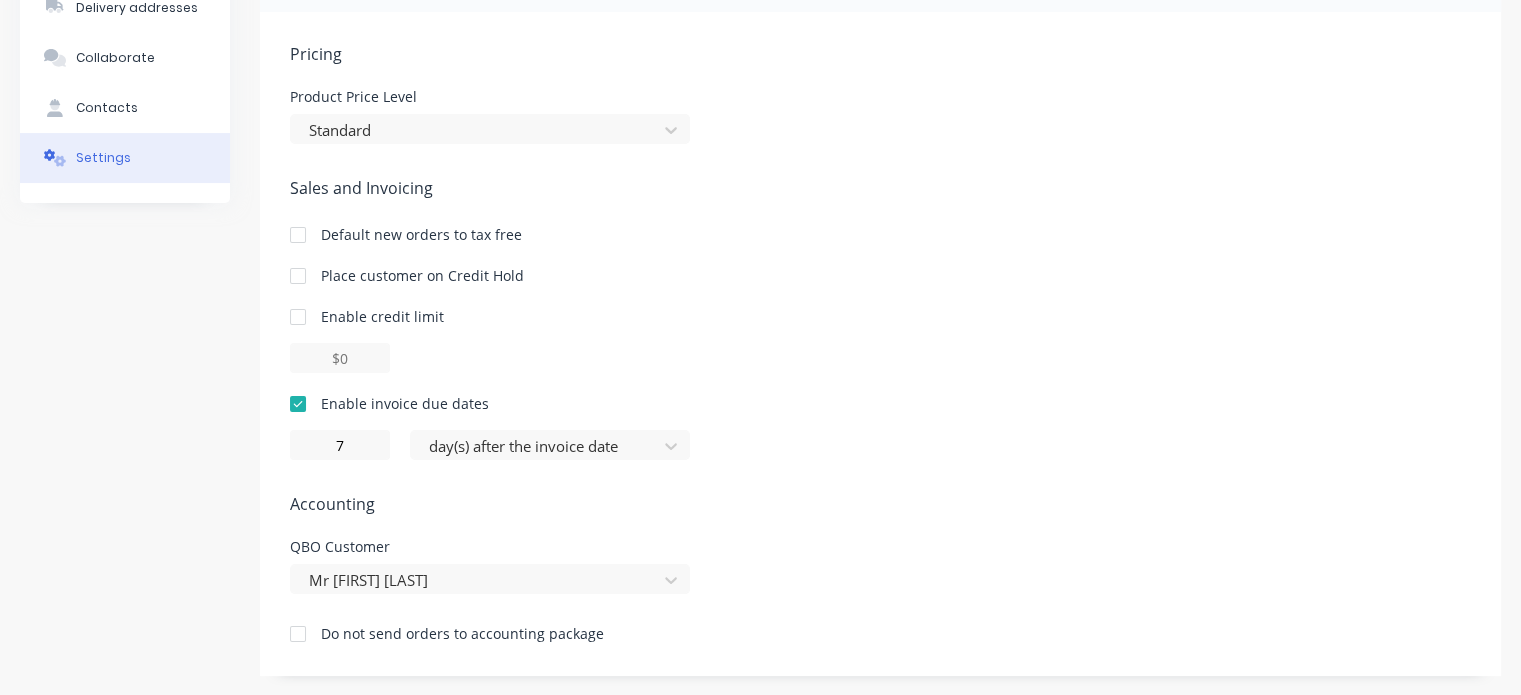 click on "Enable invoice due dates 7 day(s) after the invoice date" at bounding box center [880, 426] 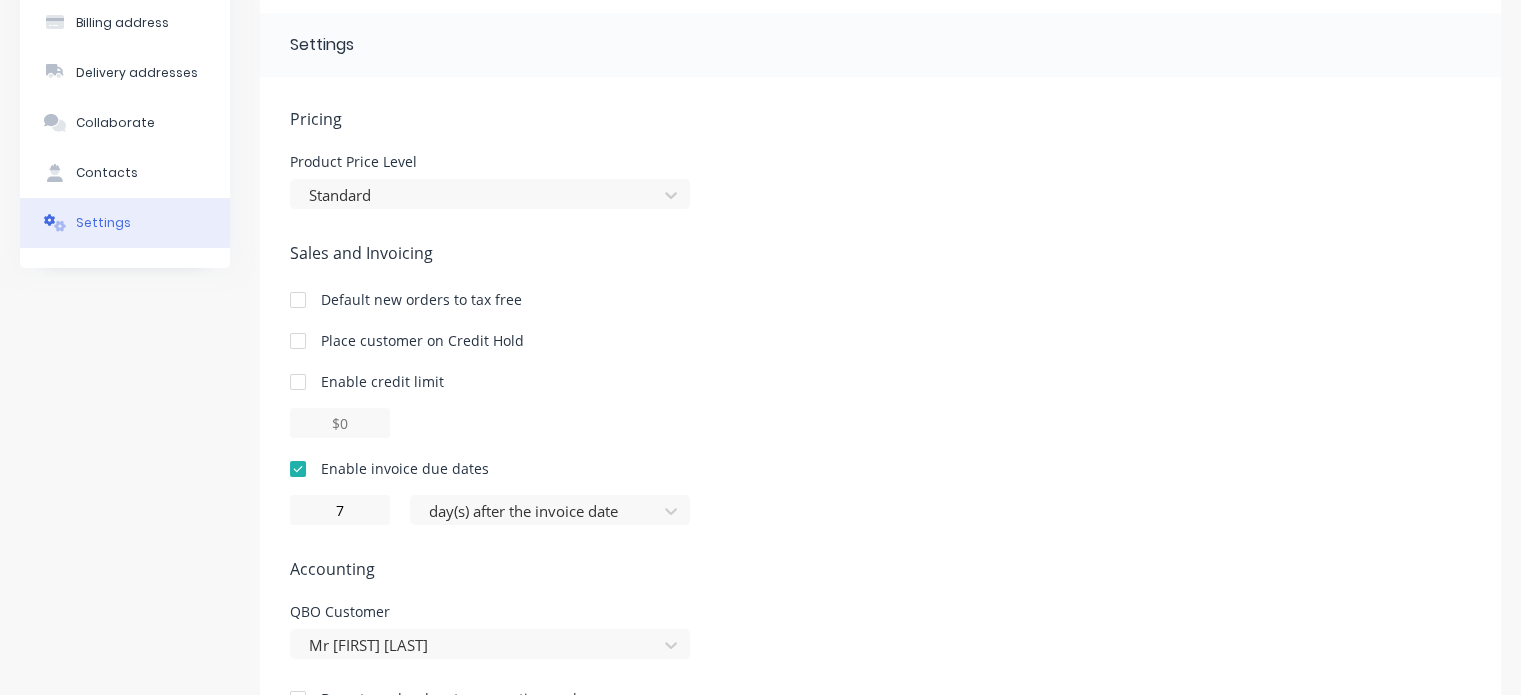 scroll, scrollTop: 117, scrollLeft: 0, axis: vertical 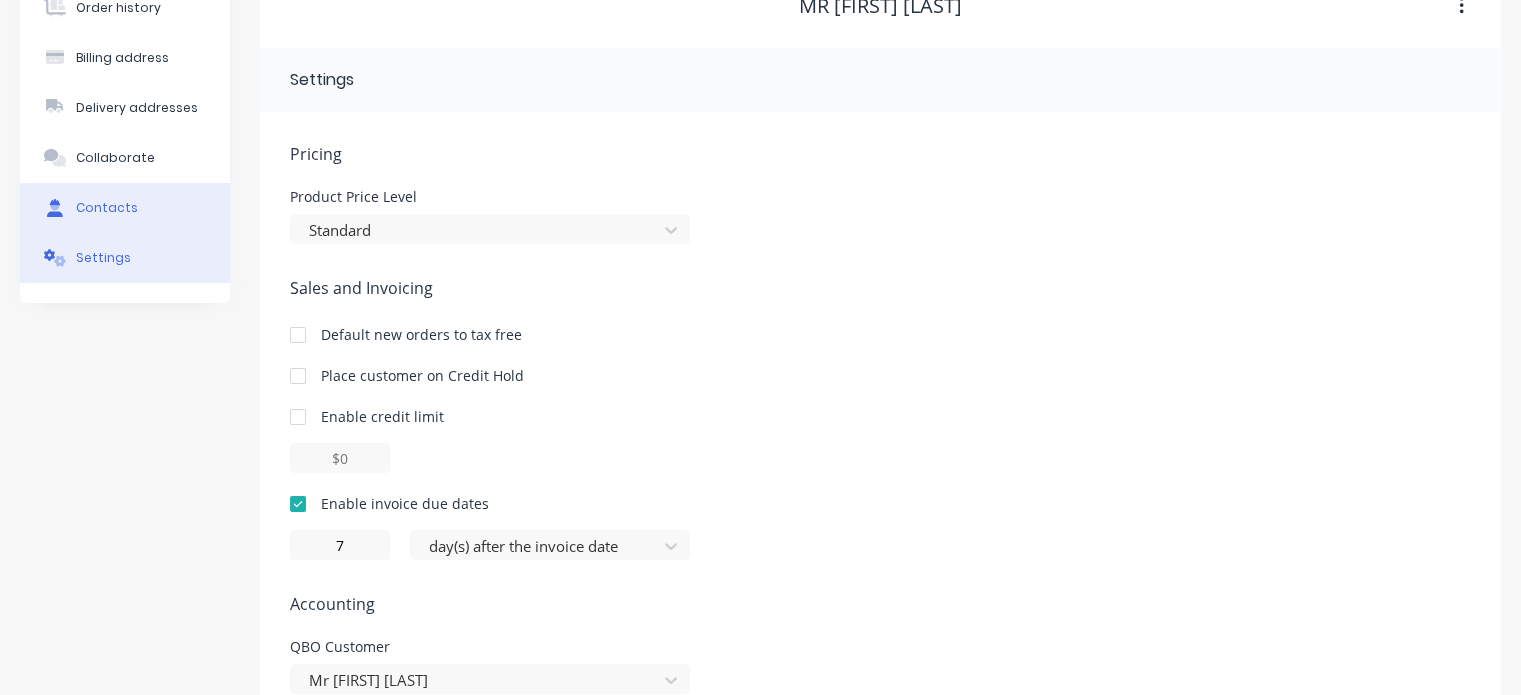 click on "Contacts" at bounding box center (125, 208) 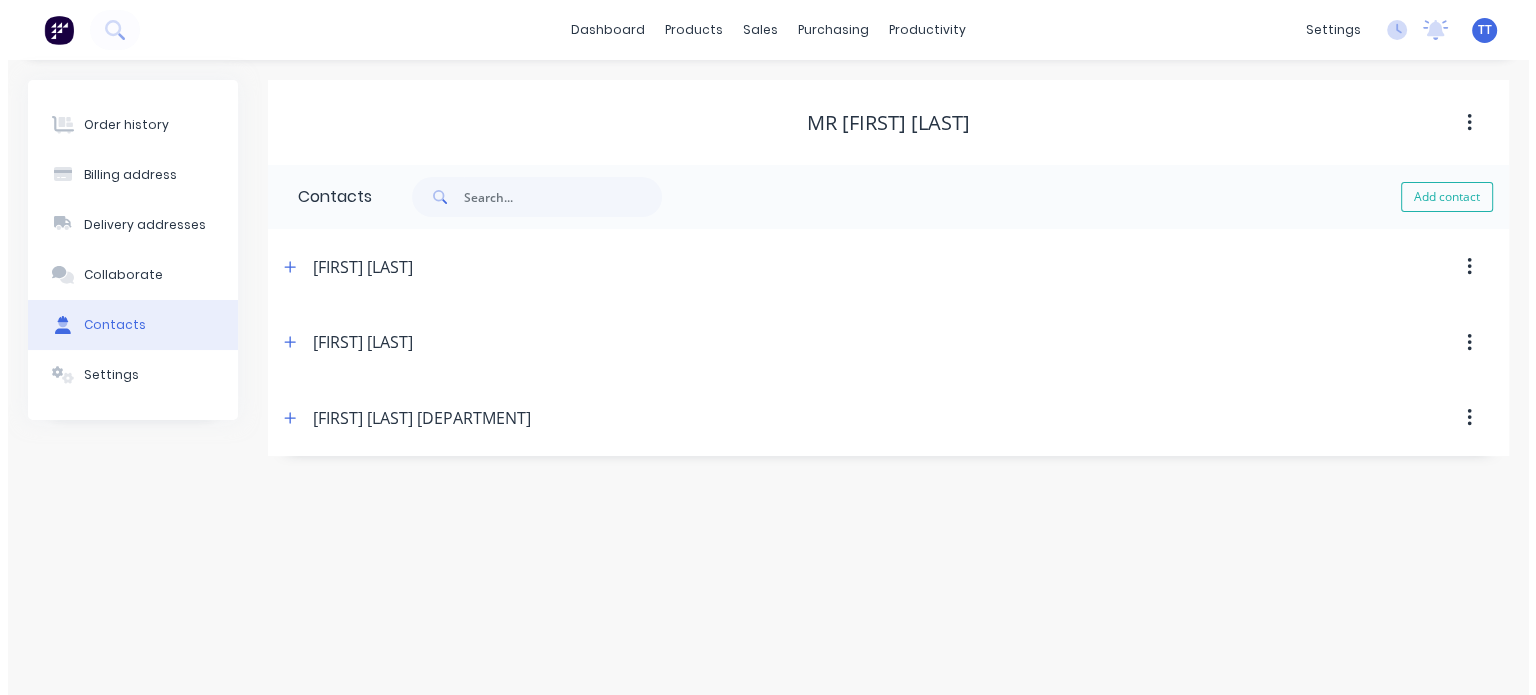 scroll, scrollTop: 0, scrollLeft: 0, axis: both 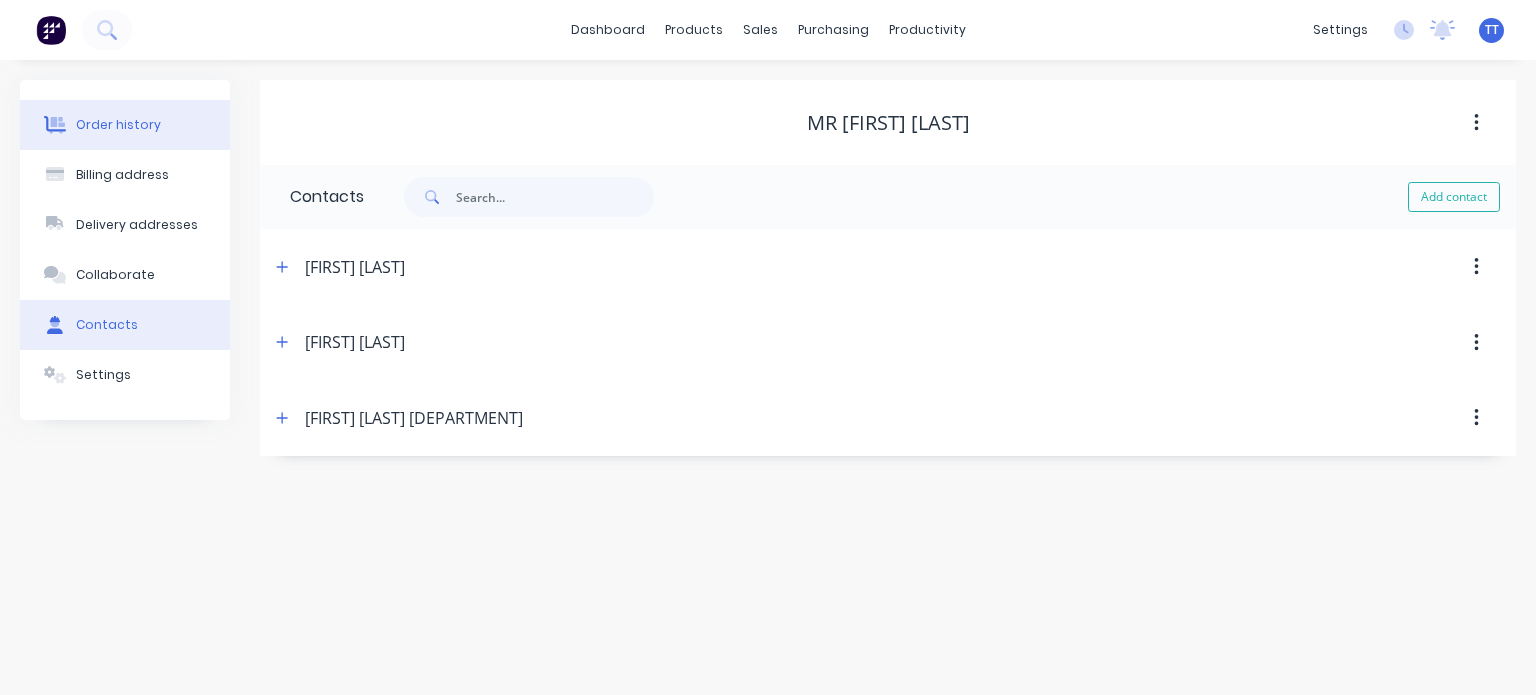 click on "Order history" at bounding box center [118, 125] 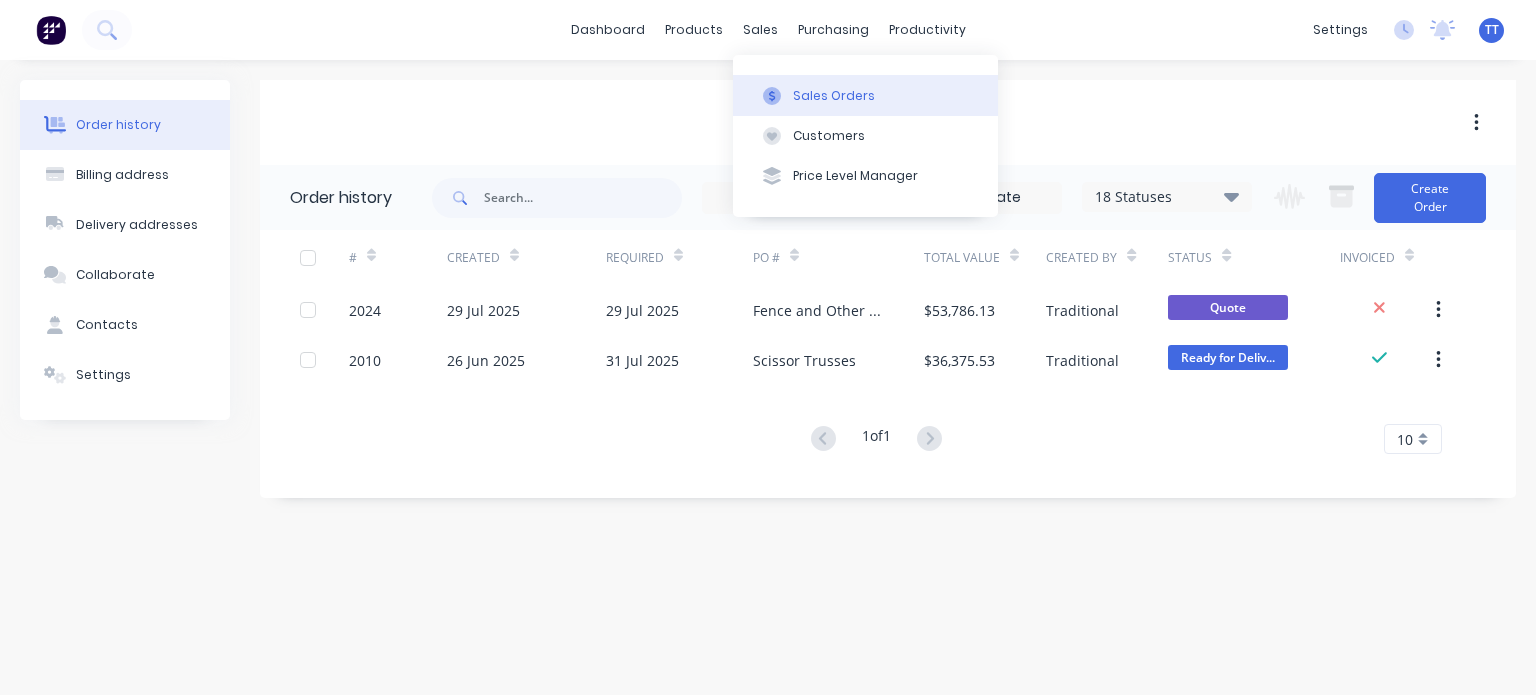 click on "Sales Orders" at bounding box center (834, 96) 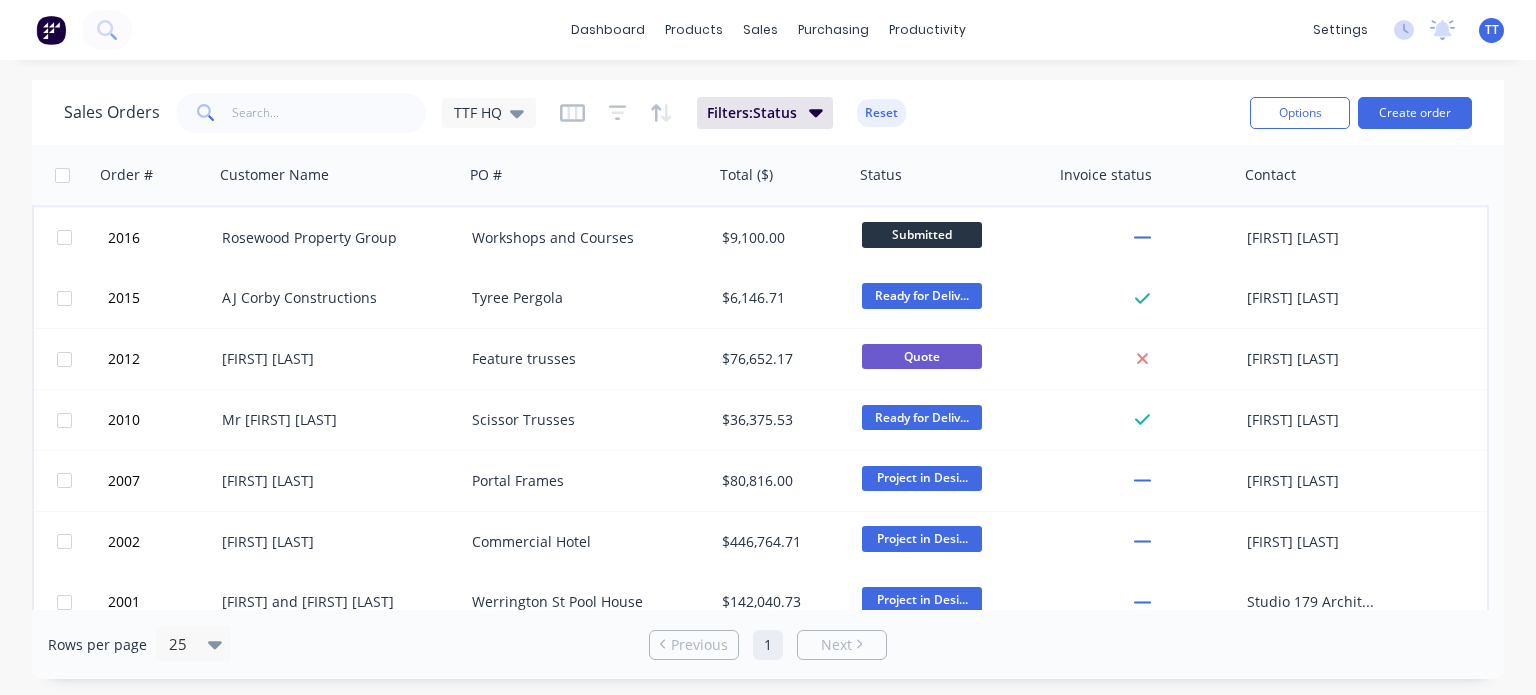 scroll, scrollTop: 445, scrollLeft: 0, axis: vertical 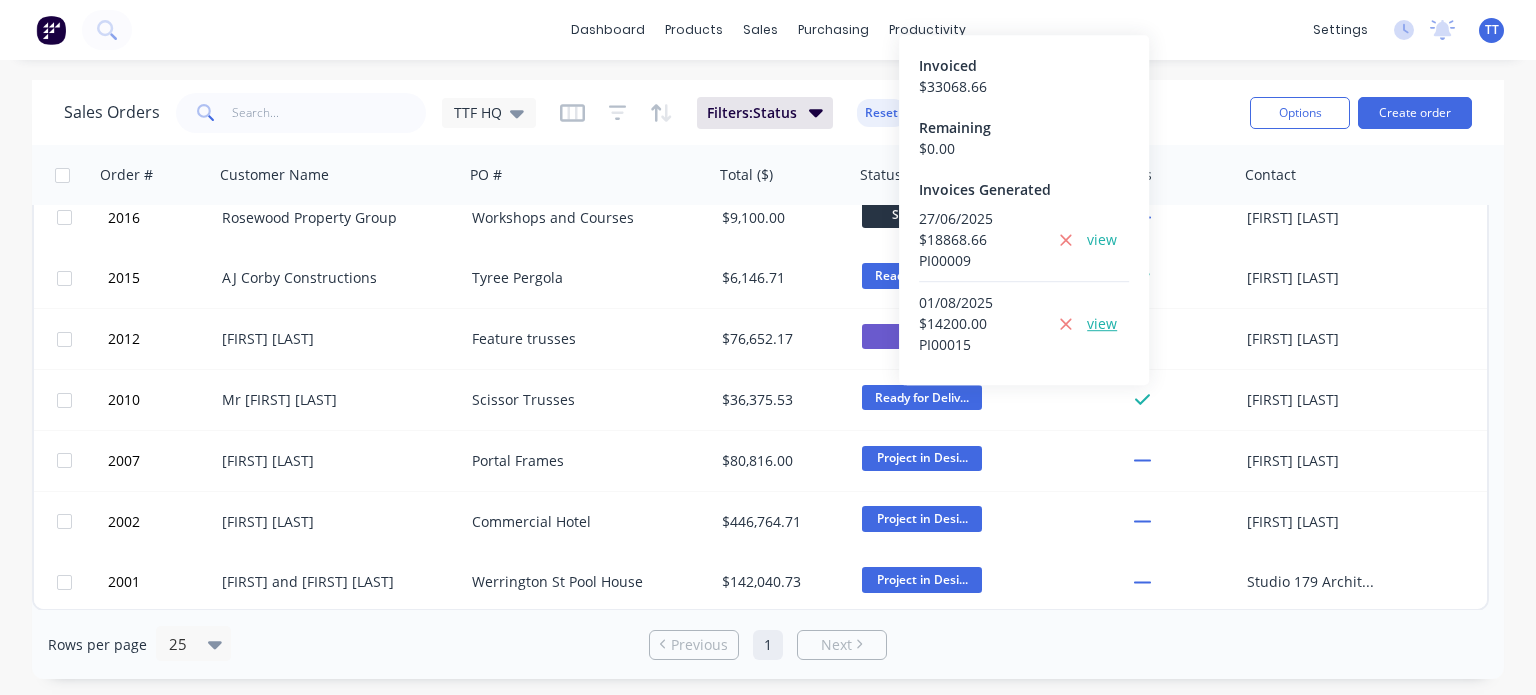 click on "view" at bounding box center [1102, 323] 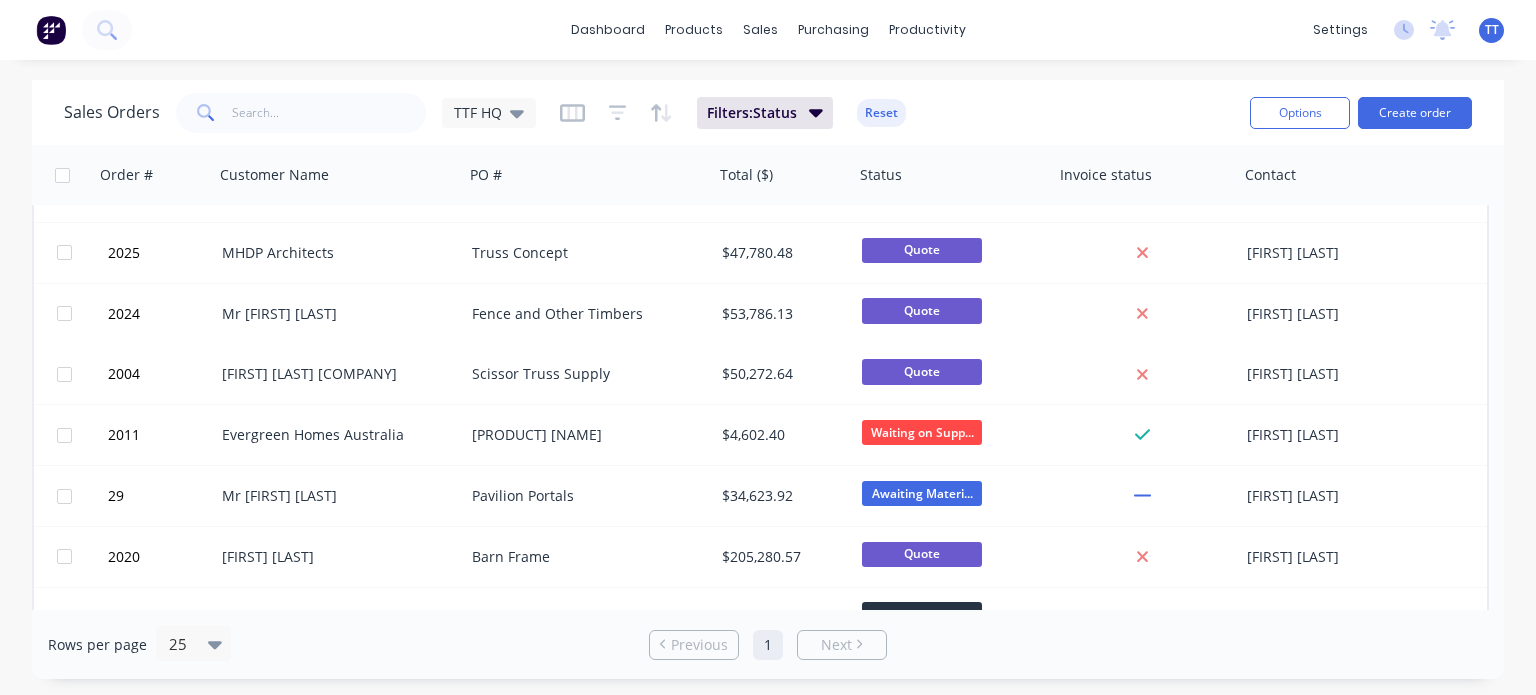 scroll, scrollTop: 0, scrollLeft: 0, axis: both 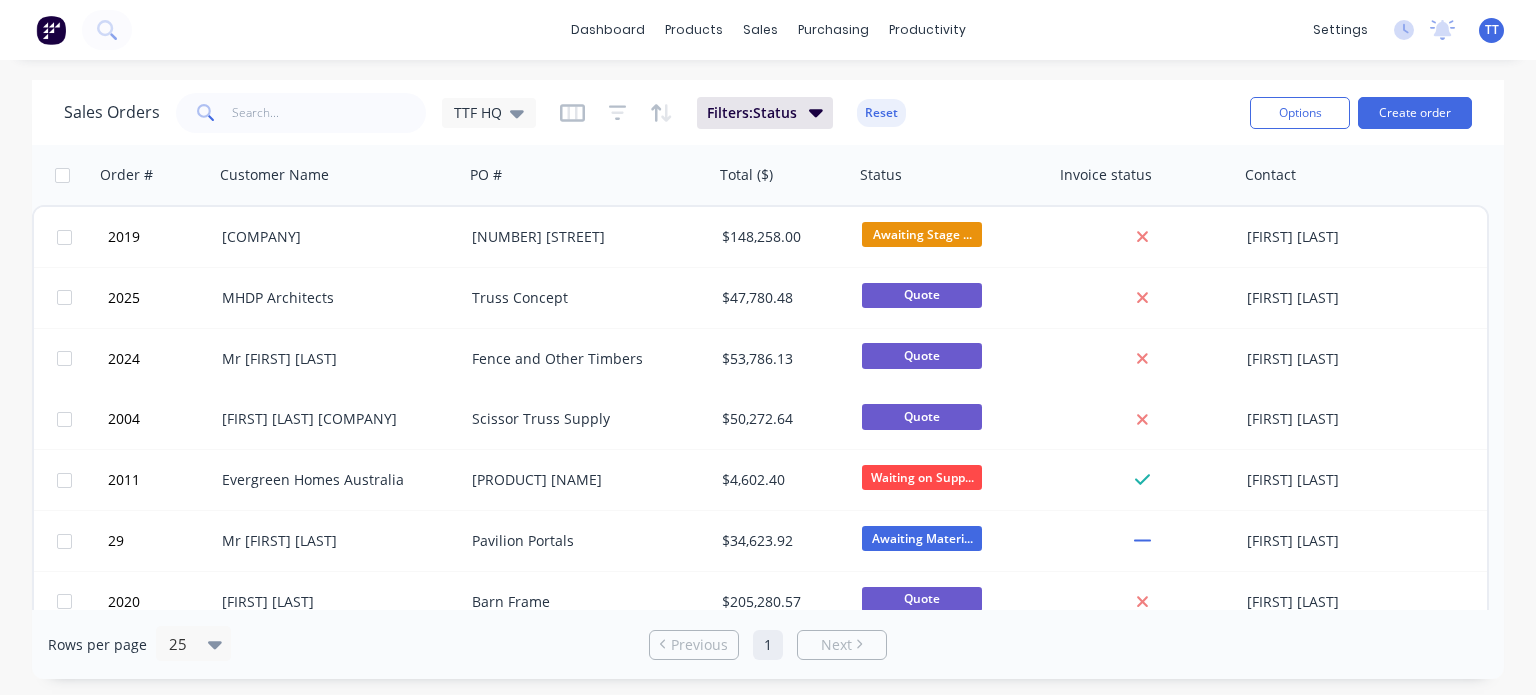 click at bounding box center (51, 30) 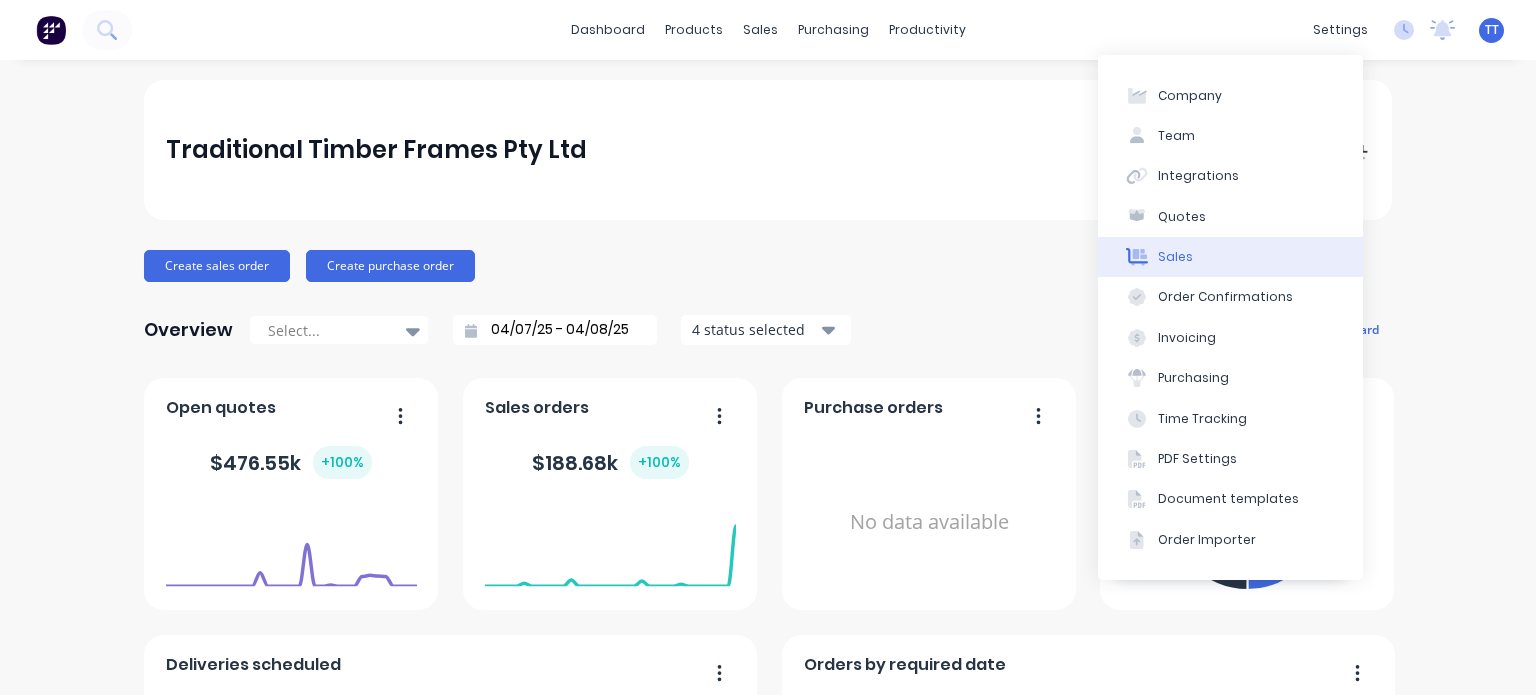 click on "Sales" at bounding box center [1230, 257] 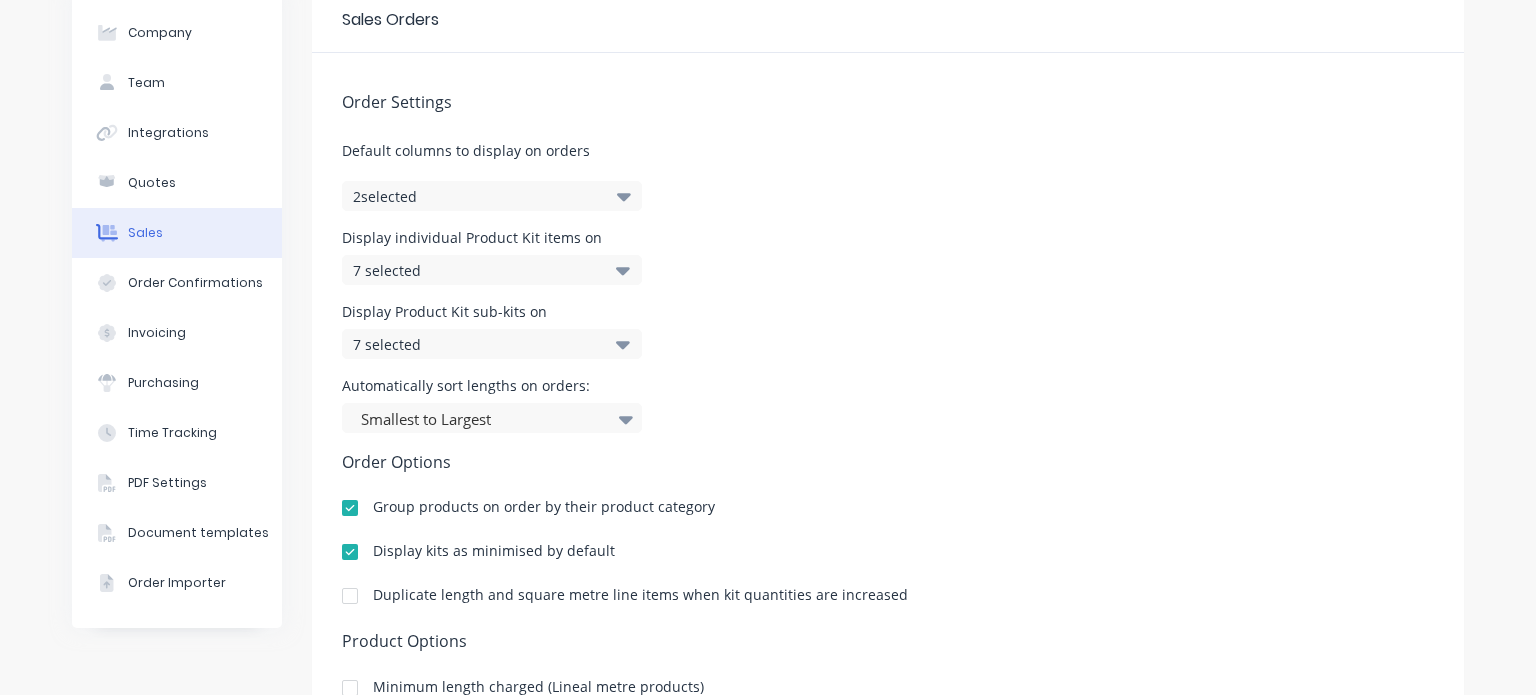 scroll, scrollTop: 58, scrollLeft: 0, axis: vertical 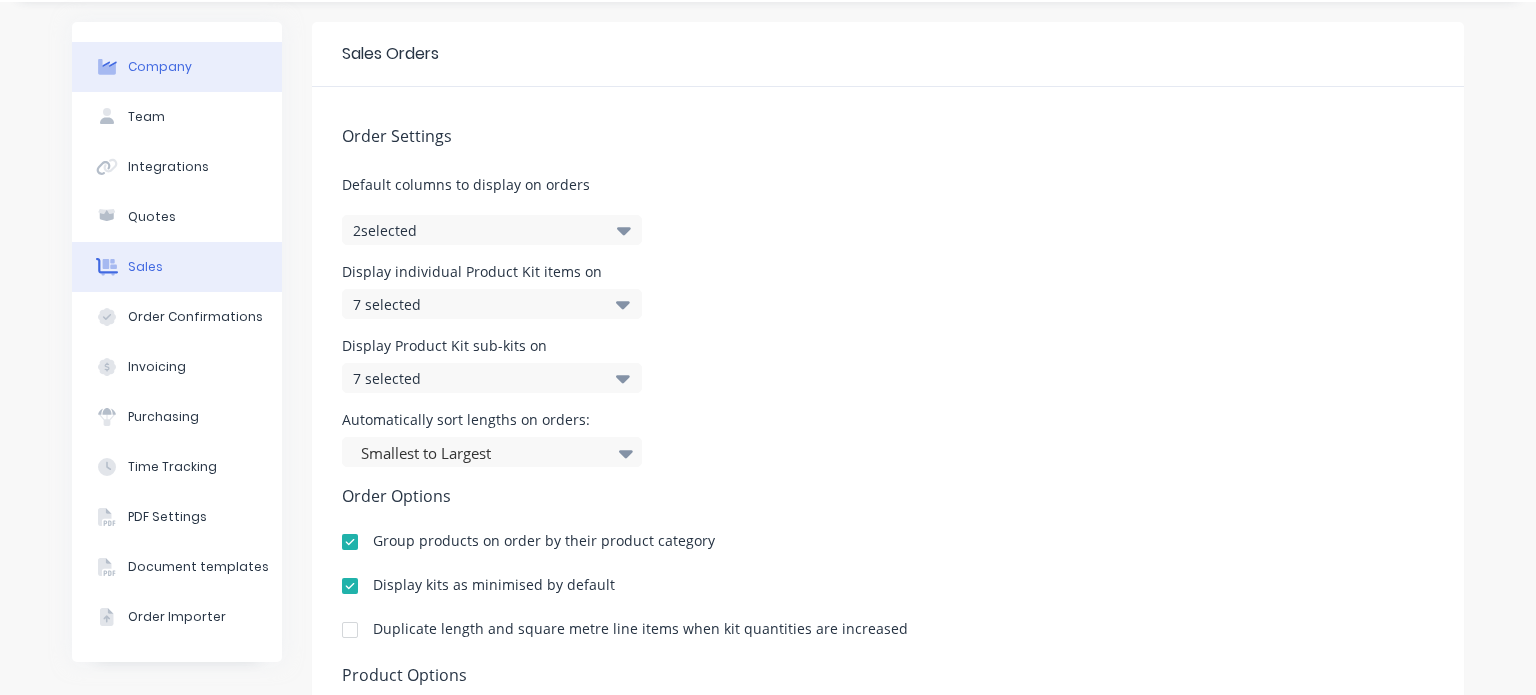 click on "Company" at bounding box center [160, 67] 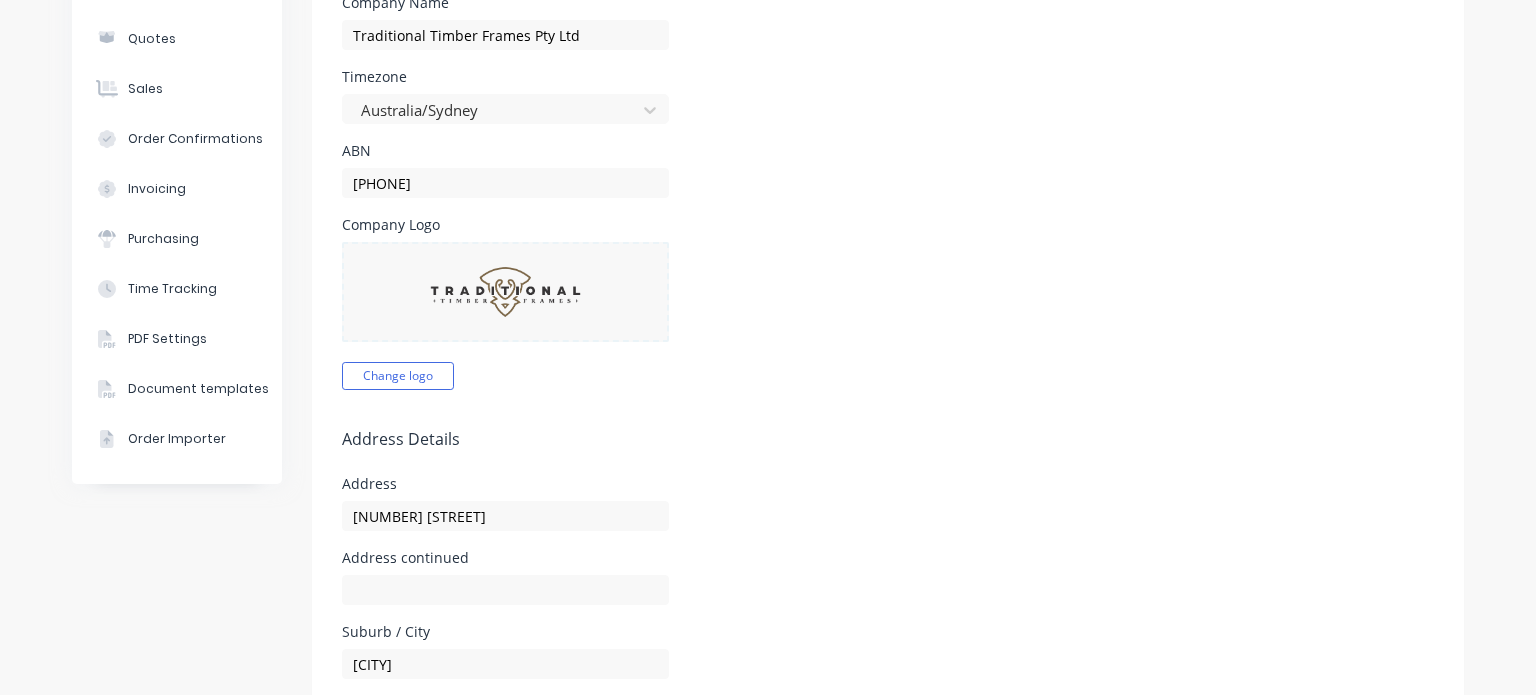 scroll, scrollTop: 0, scrollLeft: 0, axis: both 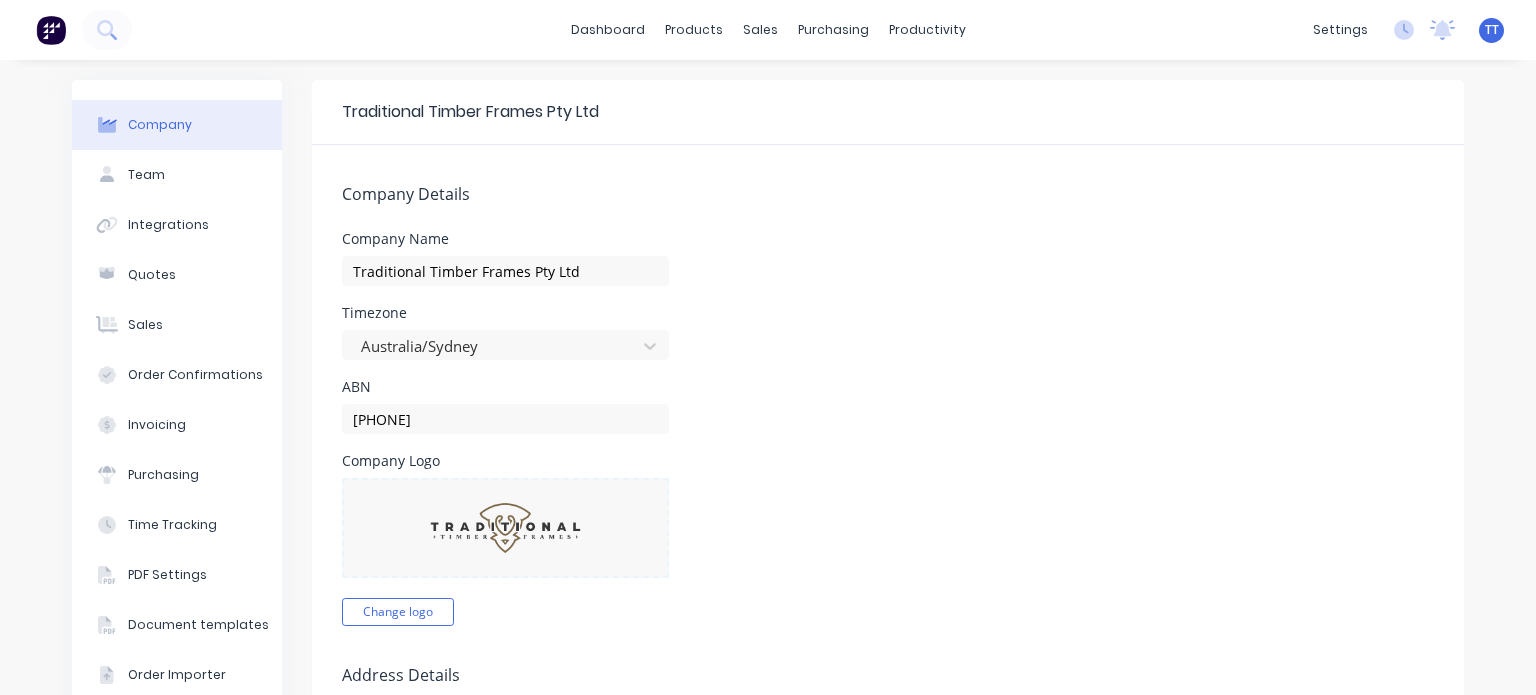 click at bounding box center [51, 30] 